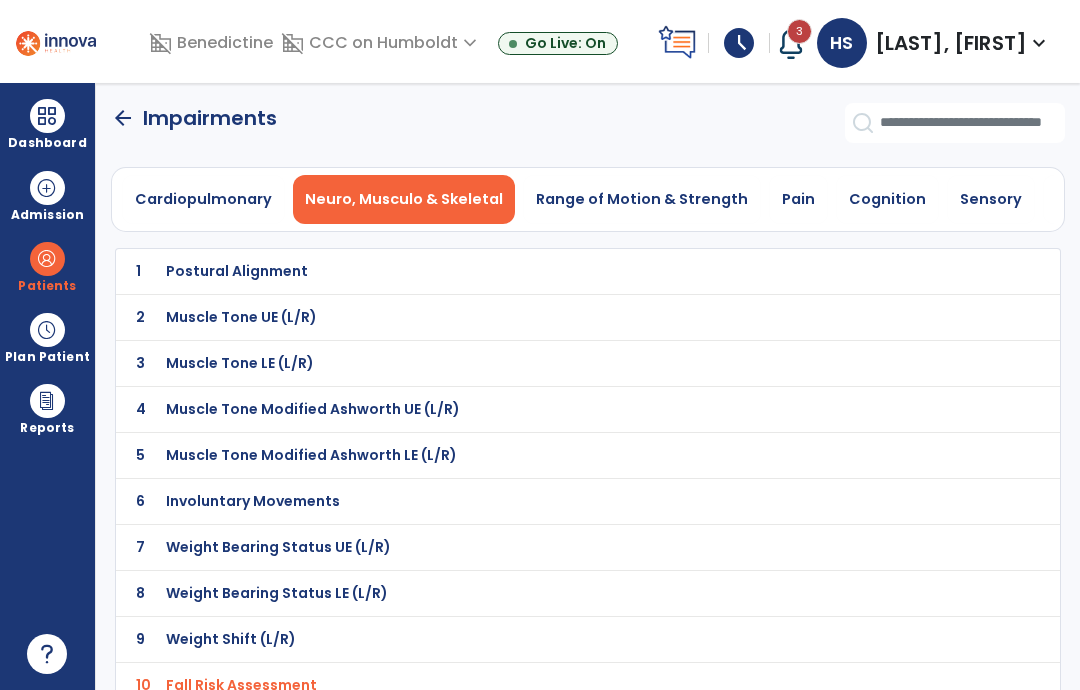 scroll, scrollTop: 80, scrollLeft: 0, axis: vertical 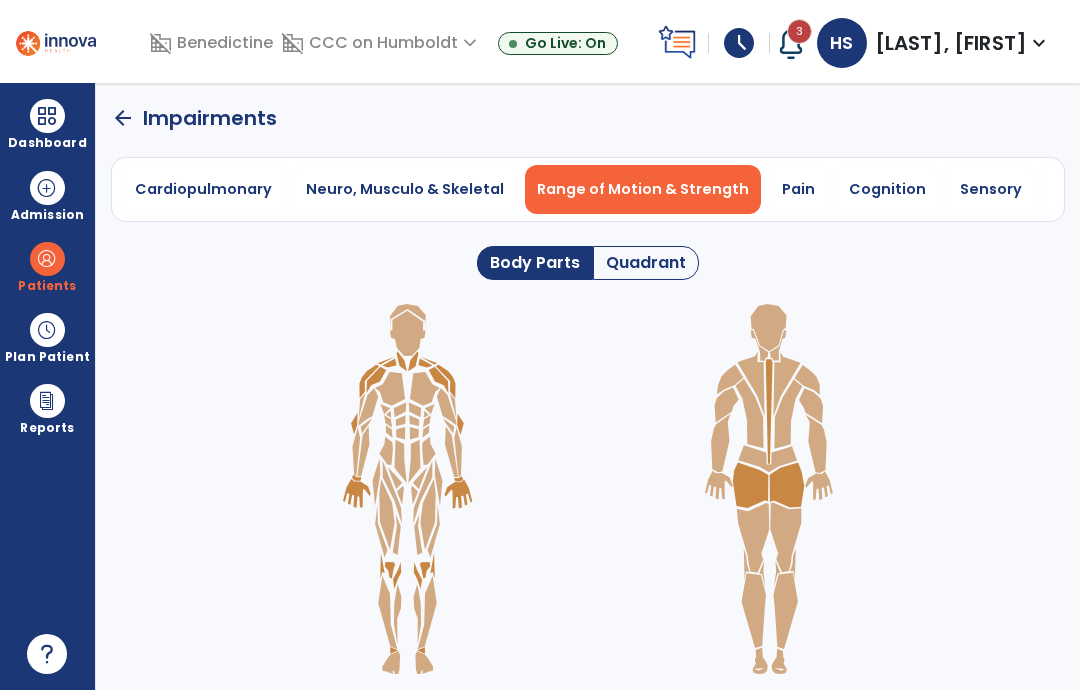 click on "Quadrant" 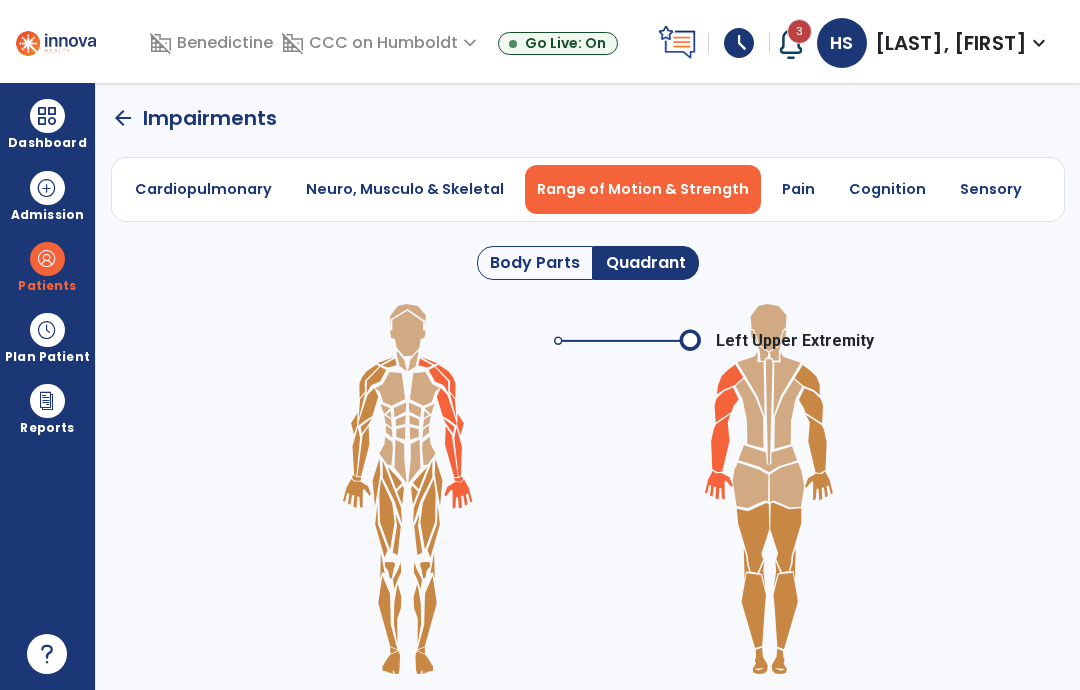 click 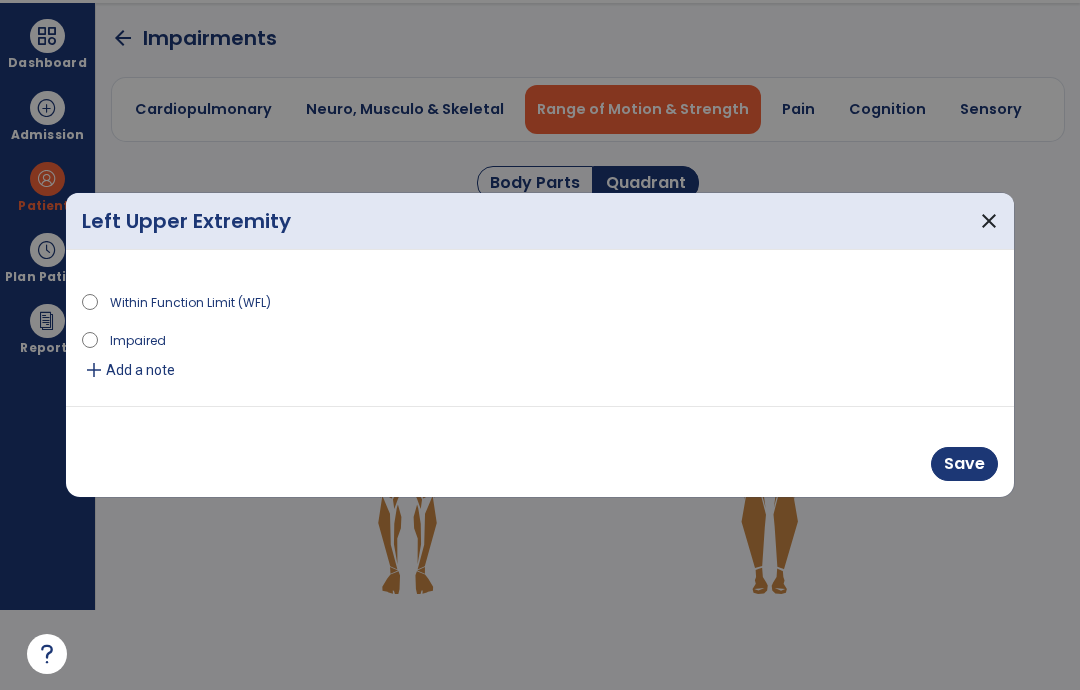 click on "Impaired" at bounding box center [138, 339] 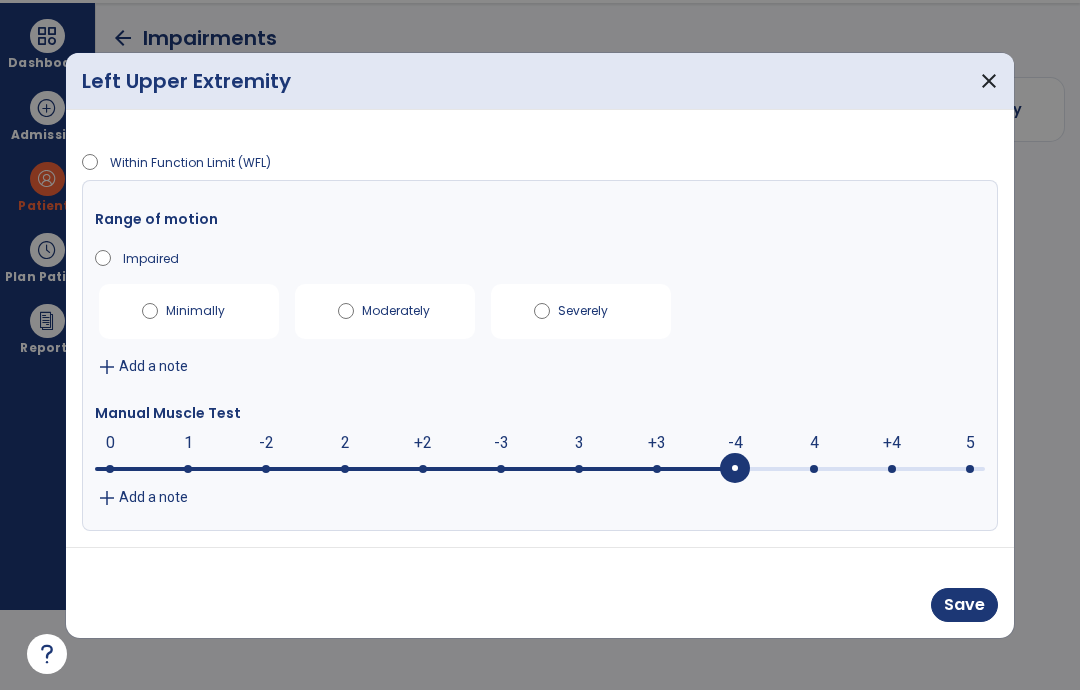 click at bounding box center [540, 467] 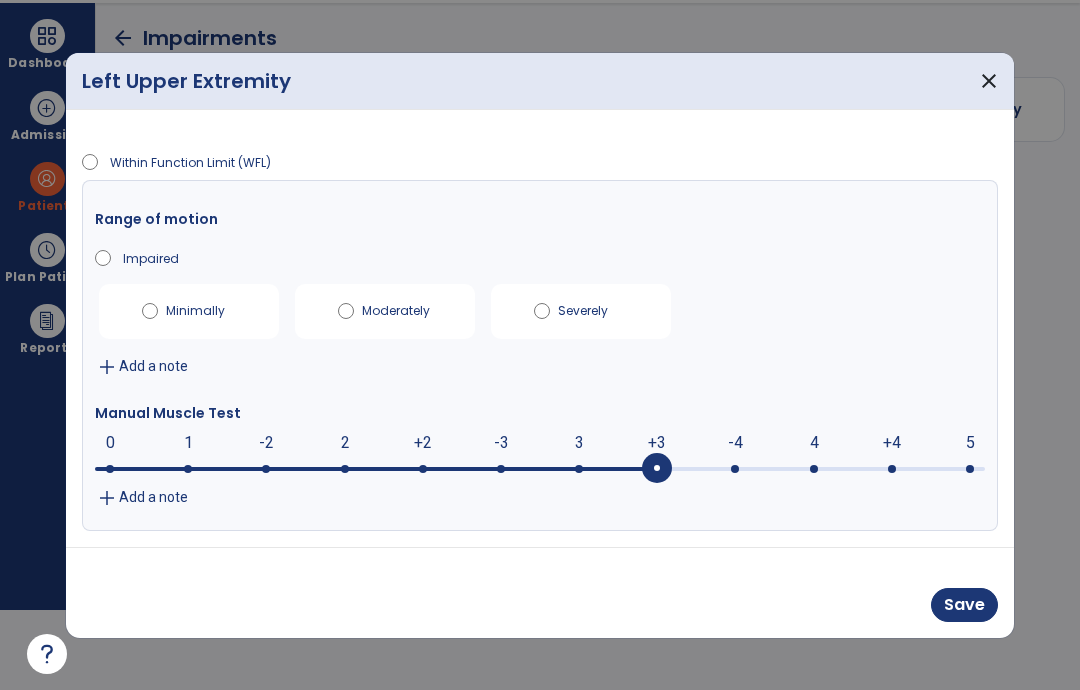 click at bounding box center (657, 469) 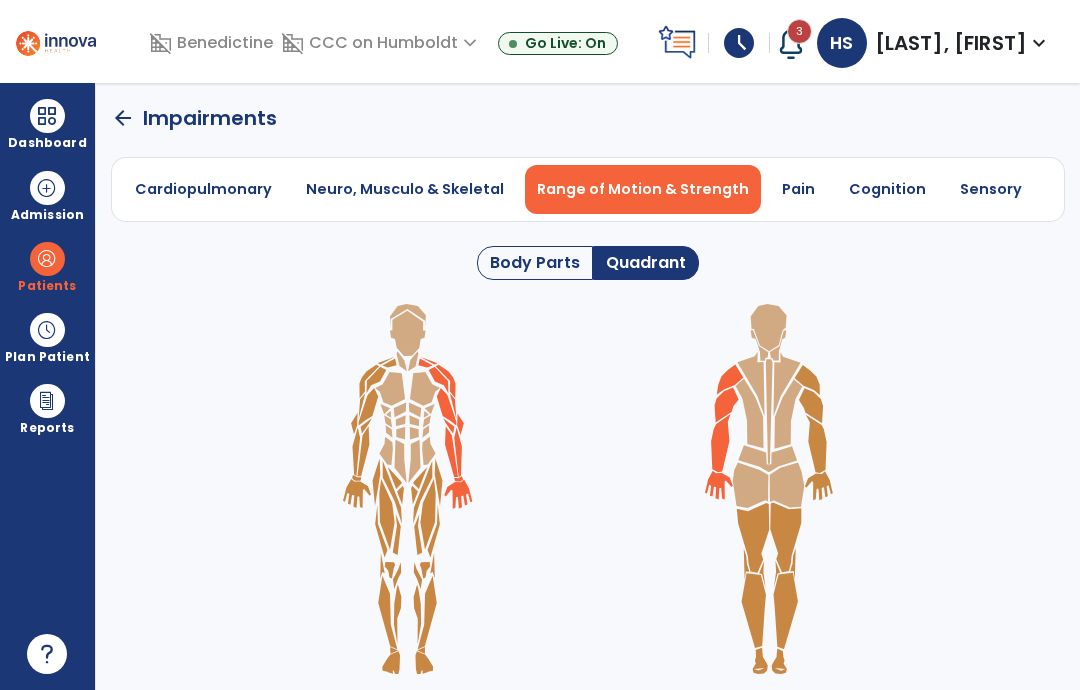 click 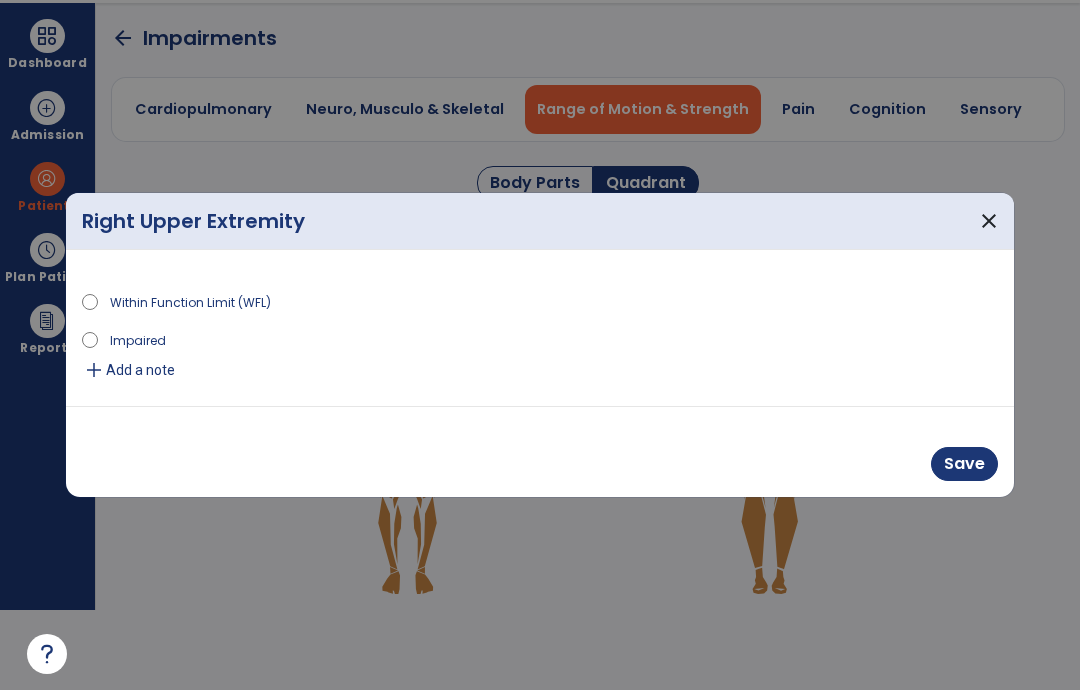 scroll, scrollTop: 0, scrollLeft: 0, axis: both 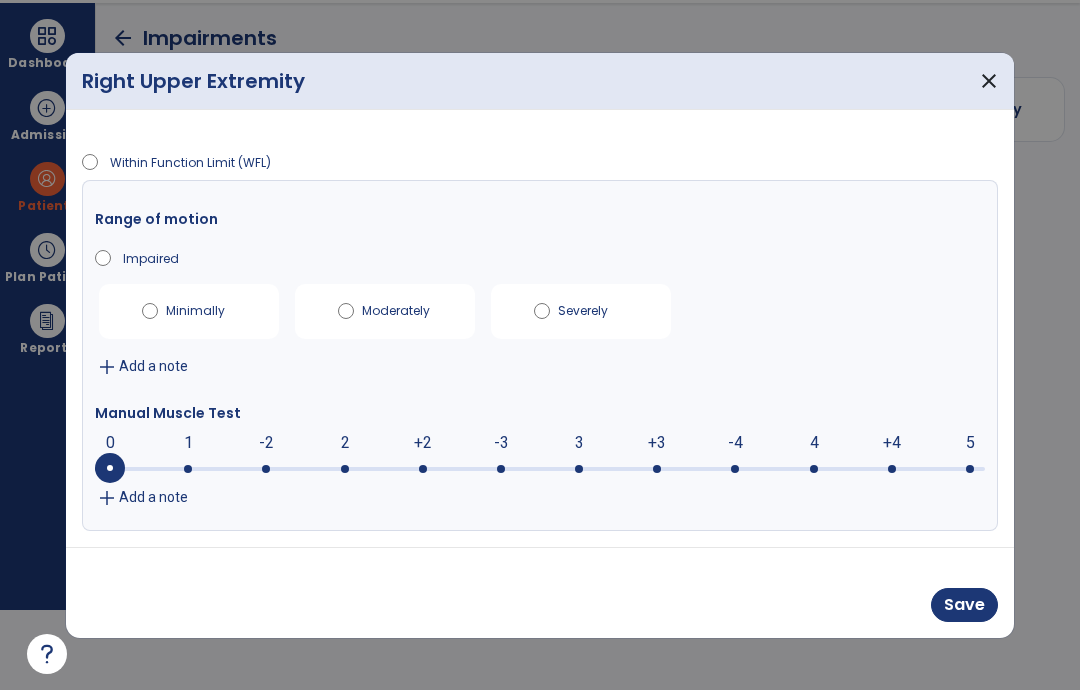 click at bounding box center (110, 468) 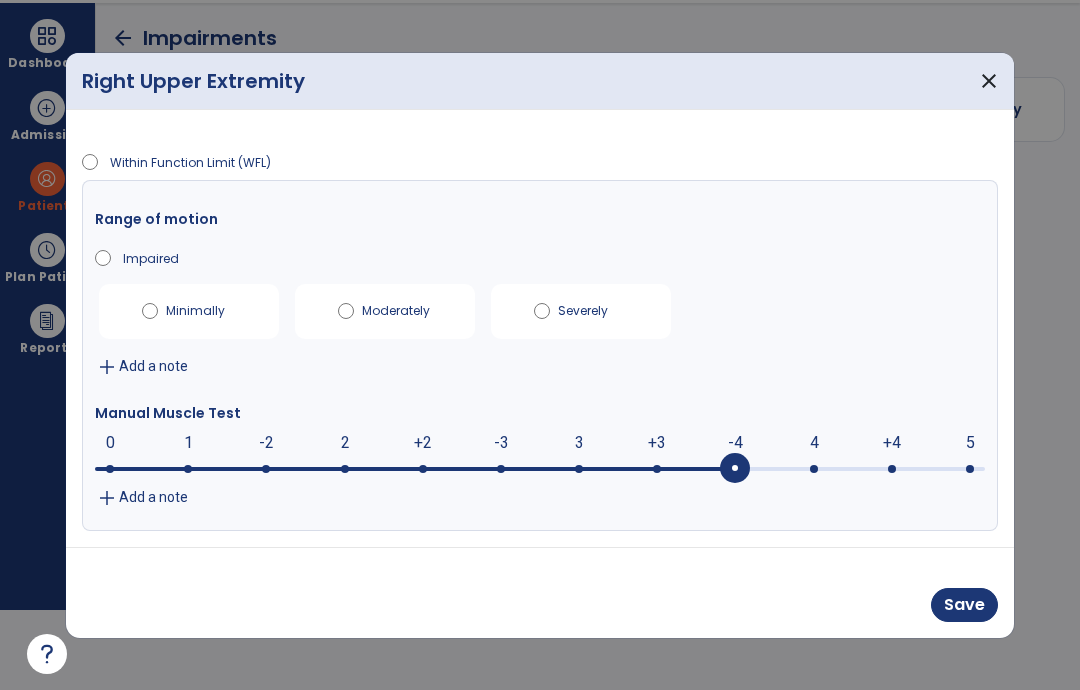 click on "Save" at bounding box center [964, 605] 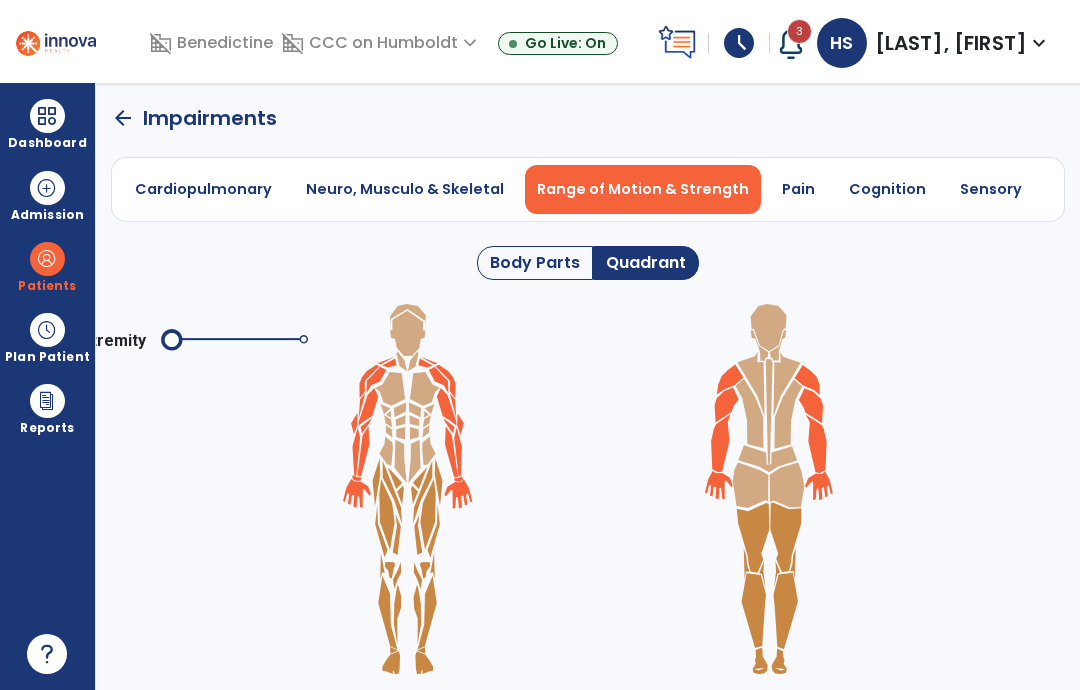 click on "Pain" at bounding box center [798, 189] 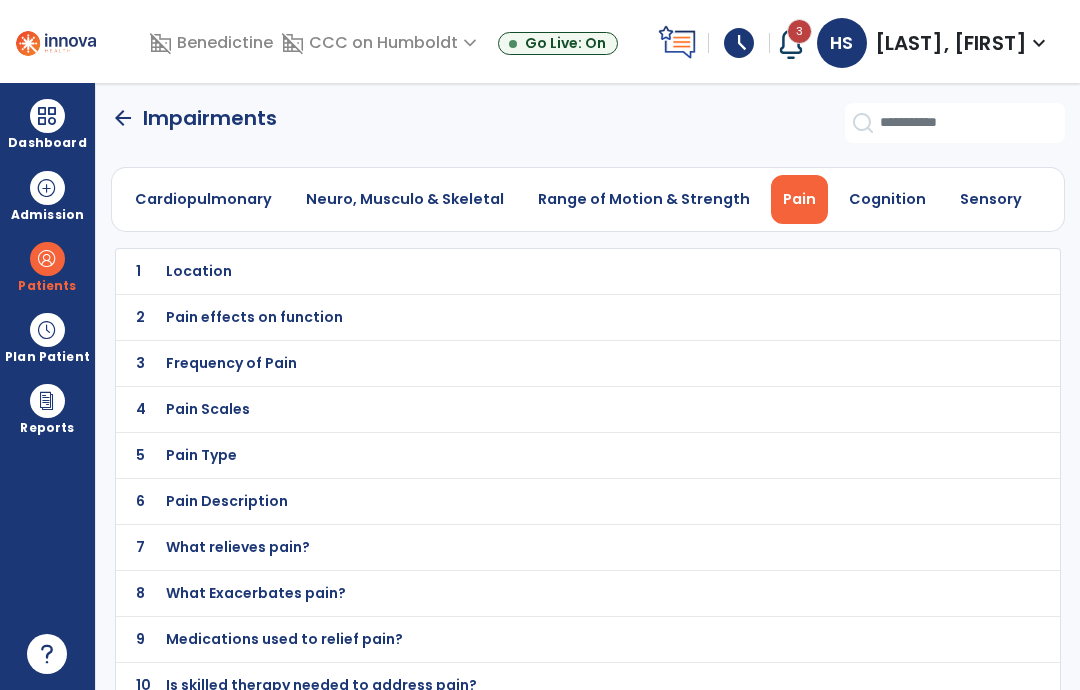 click on "Cognition" at bounding box center [887, 199] 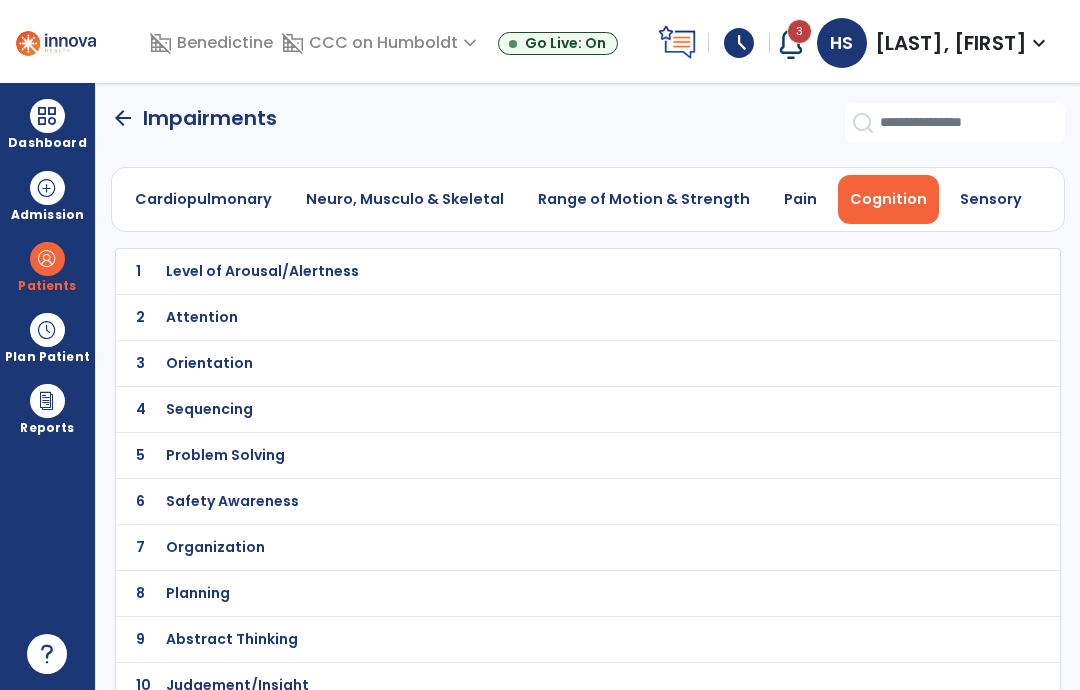 click on "Level of Arousal/Alertness" at bounding box center (544, 271) 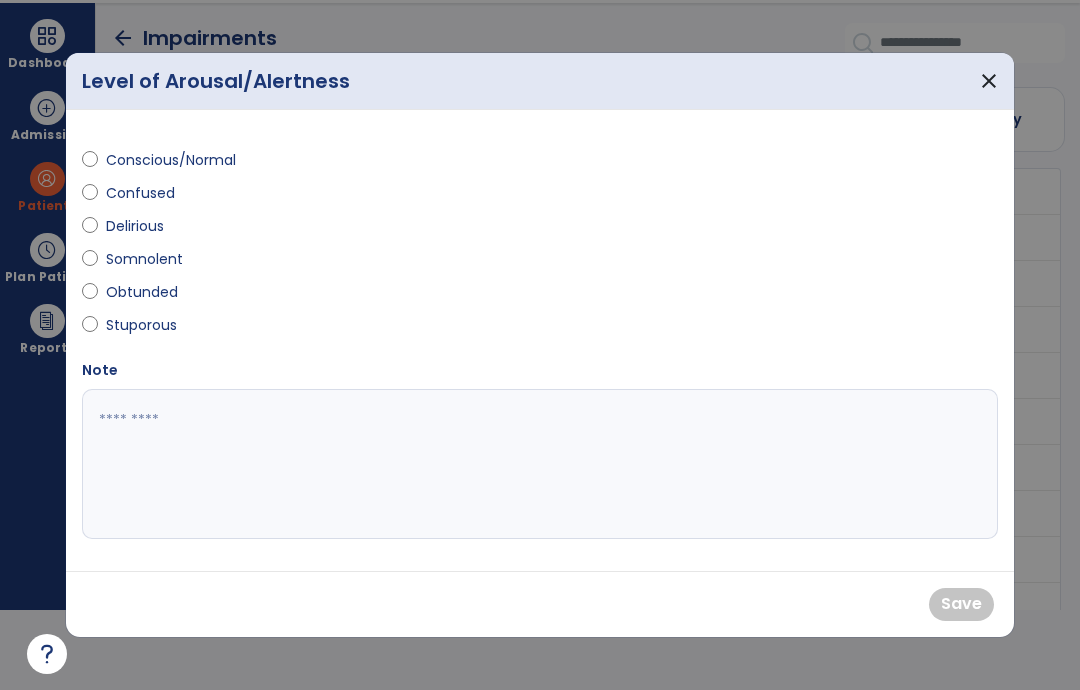 scroll, scrollTop: 0, scrollLeft: 0, axis: both 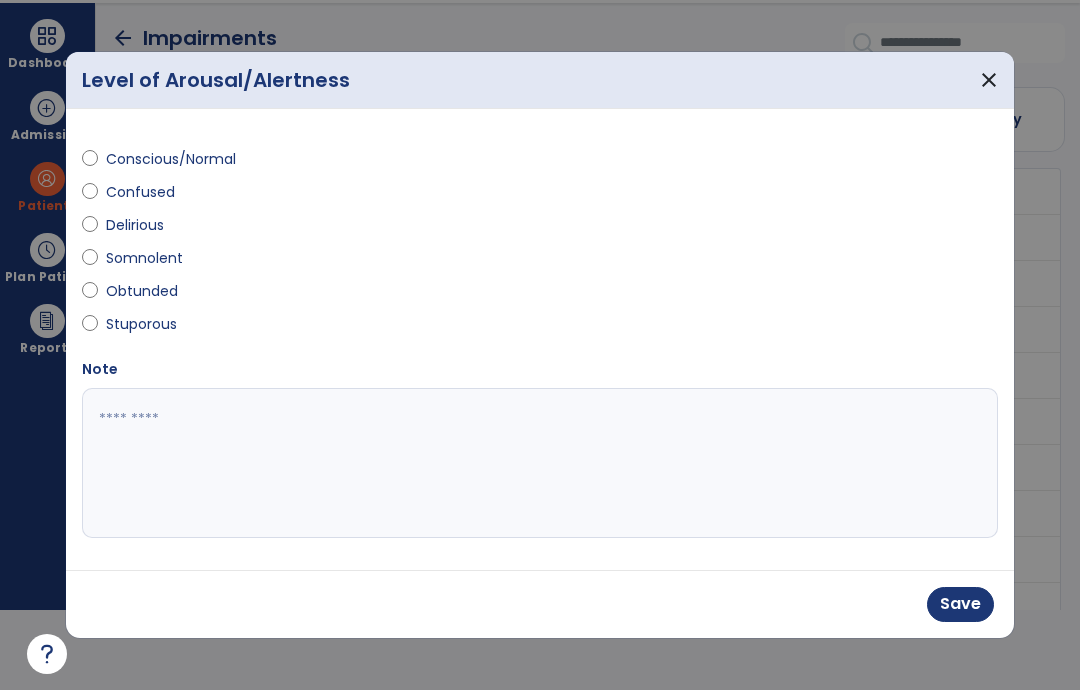 click on "Save" at bounding box center [960, 604] 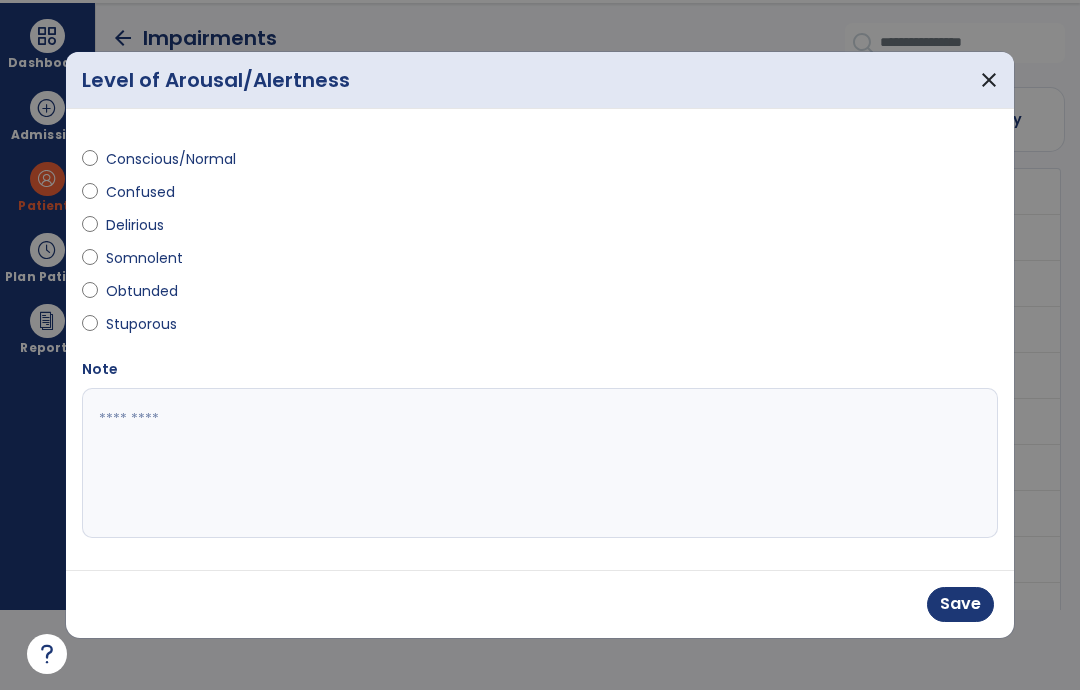 scroll, scrollTop: 80, scrollLeft: 0, axis: vertical 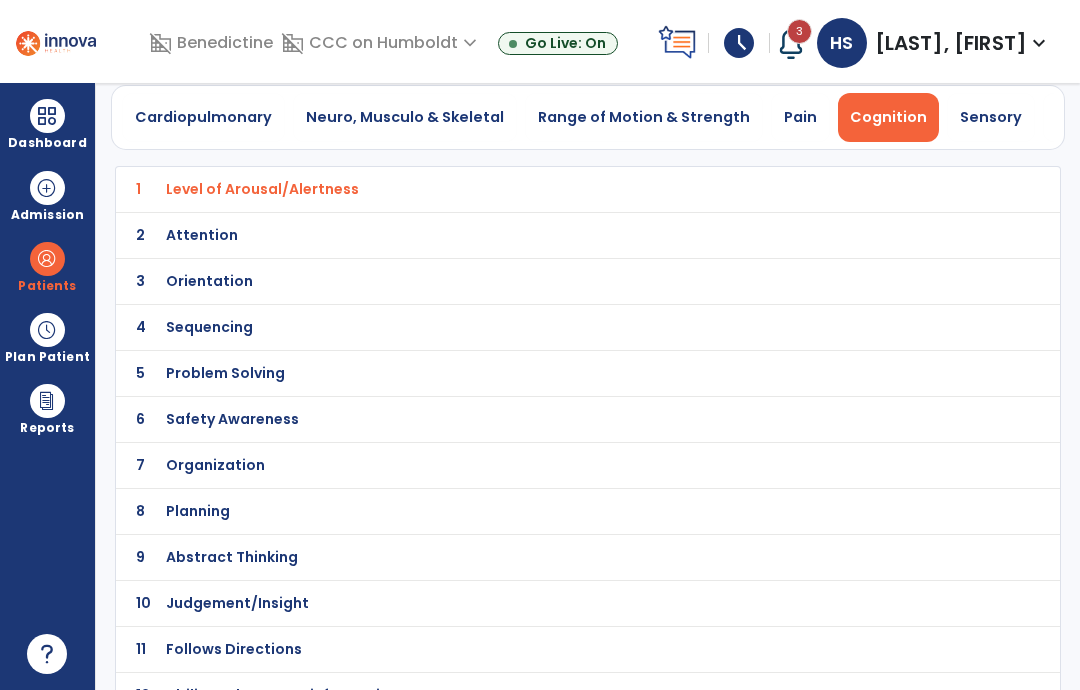 click on "Attention" at bounding box center [544, 189] 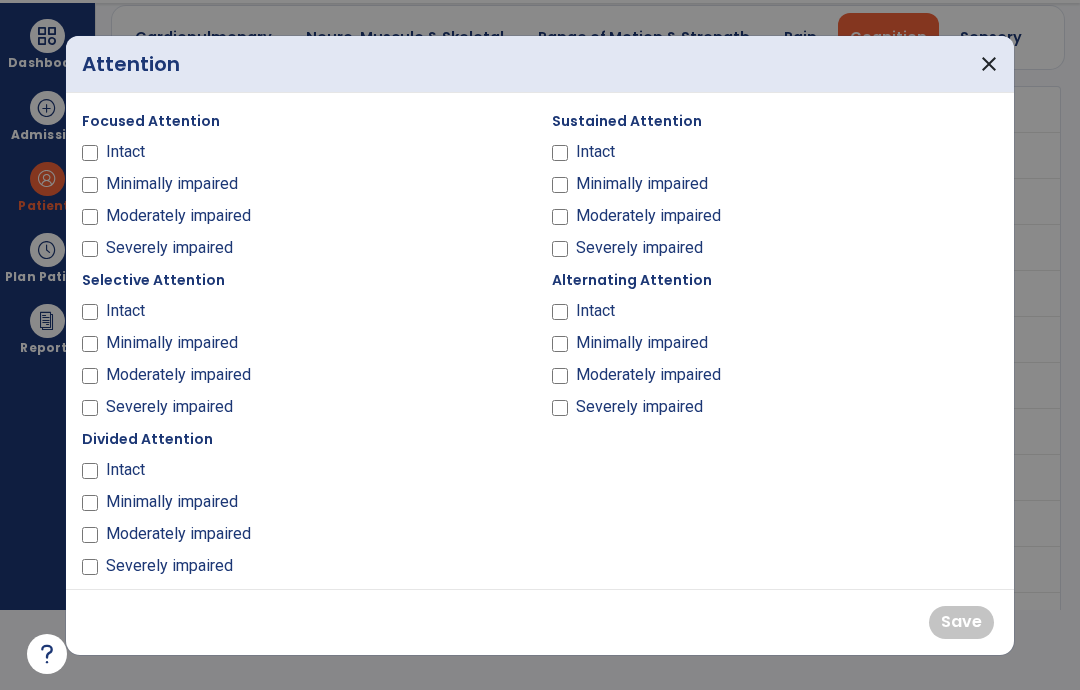 scroll, scrollTop: 0, scrollLeft: 0, axis: both 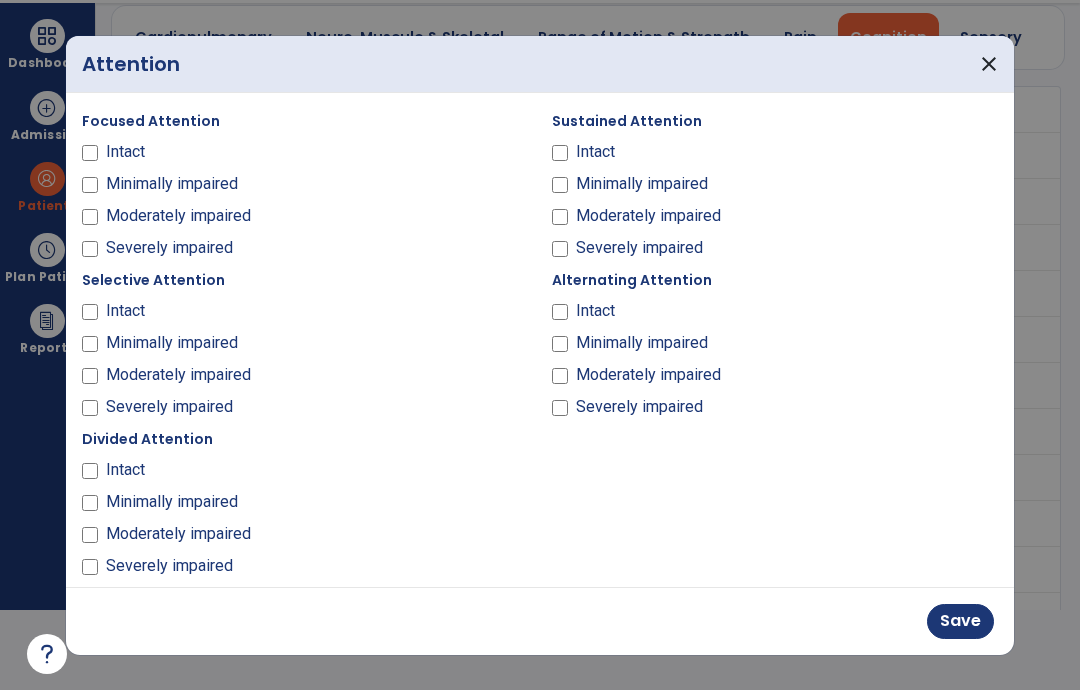 click on "Save" at bounding box center [960, 621] 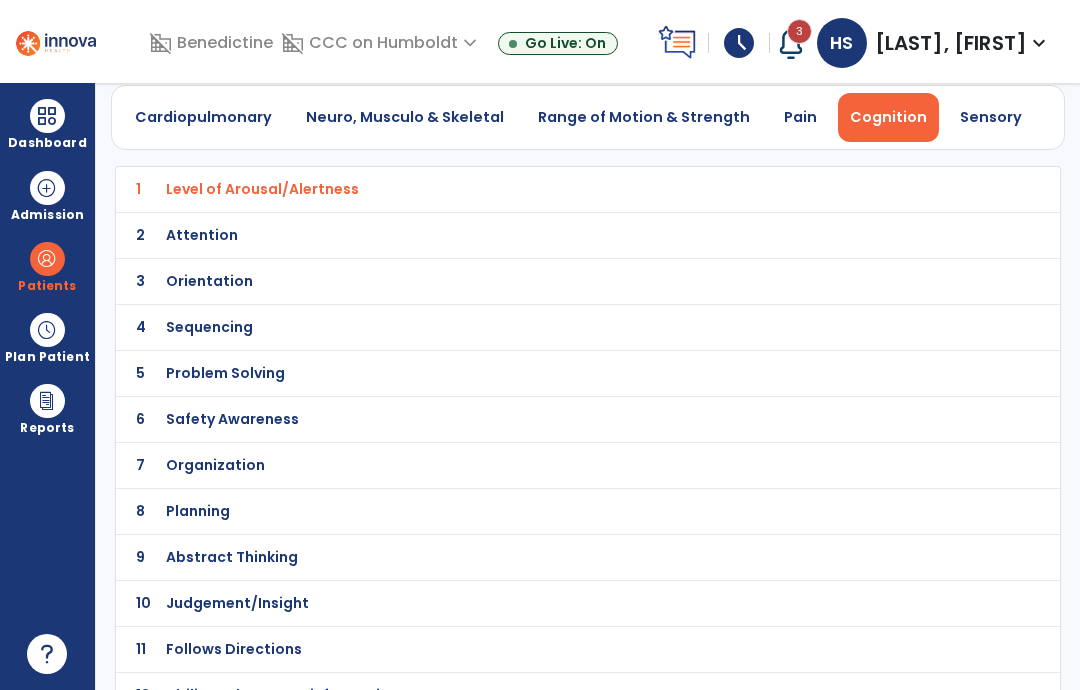 scroll, scrollTop: 80, scrollLeft: 0, axis: vertical 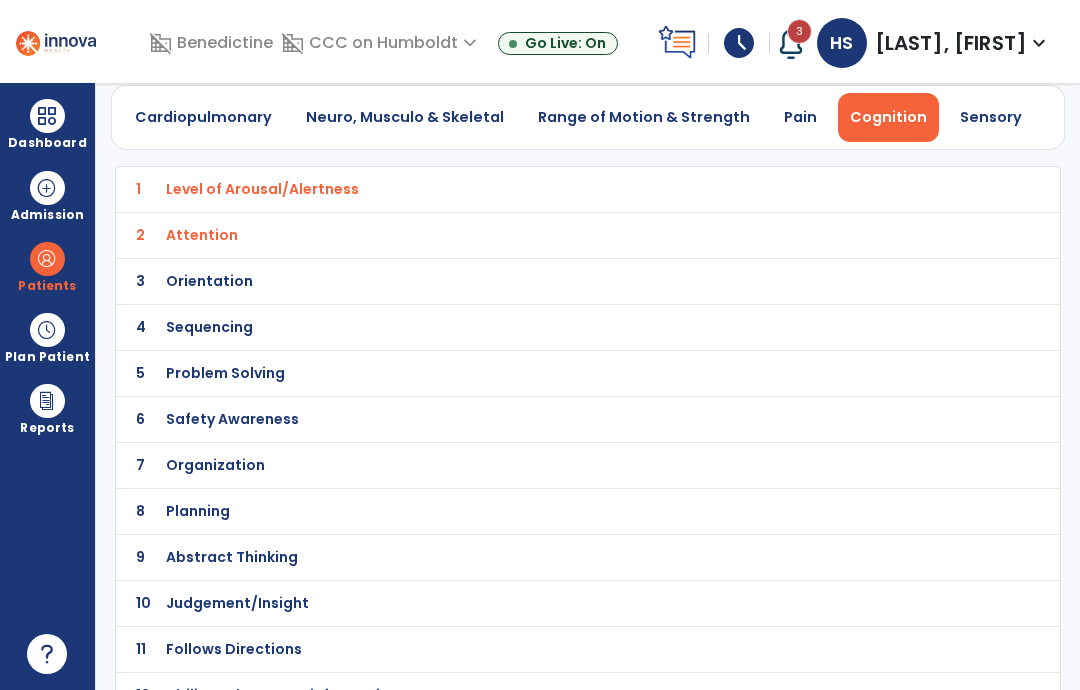 click on "Orientation" at bounding box center (544, 189) 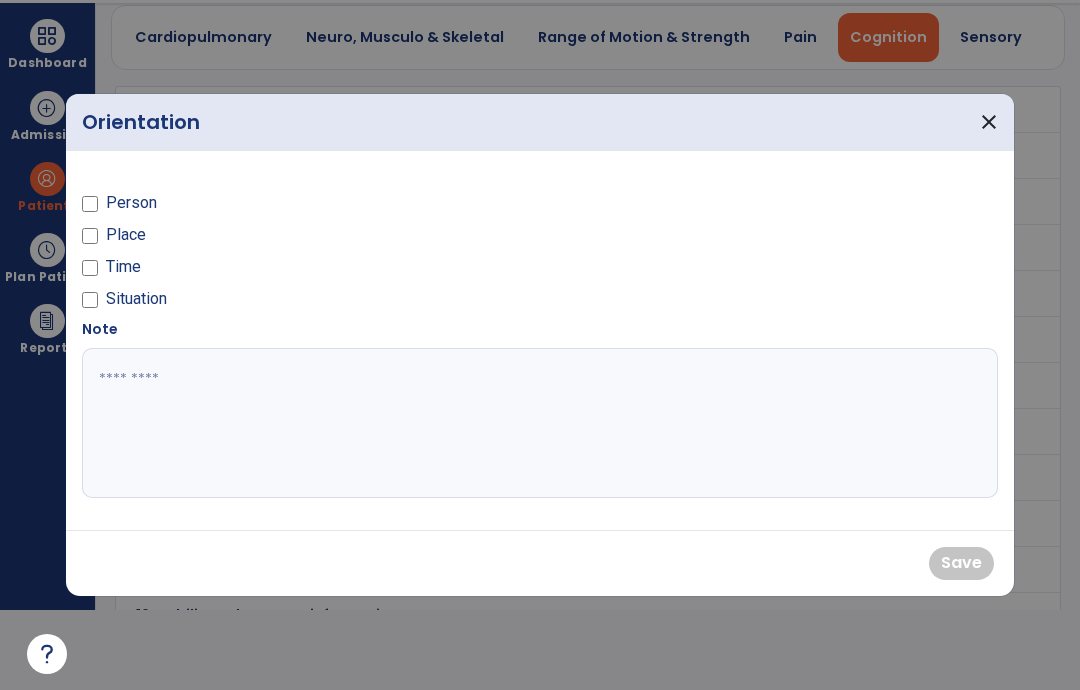 scroll, scrollTop: 0, scrollLeft: 0, axis: both 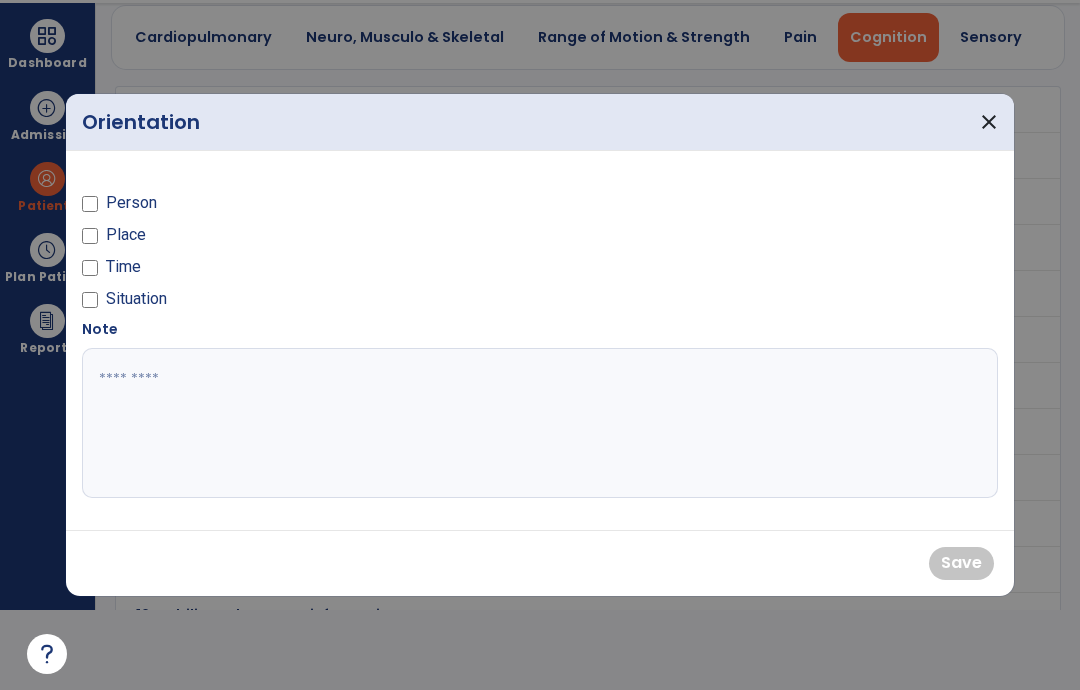 click on "Person" at bounding box center [131, 203] 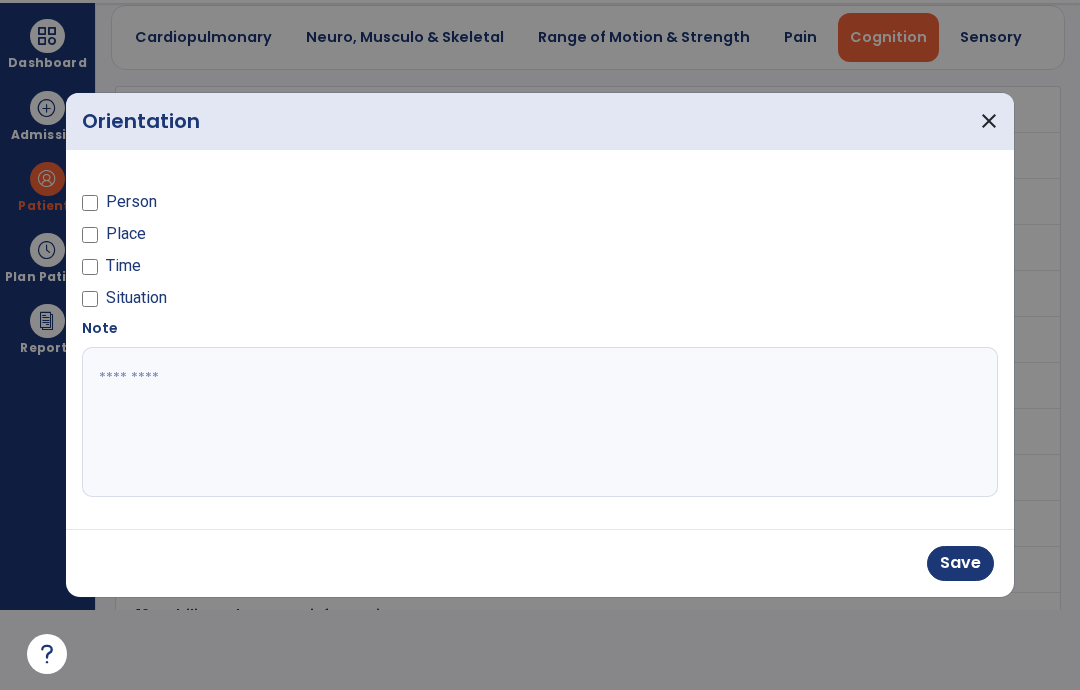 click on "Save" at bounding box center (960, 563) 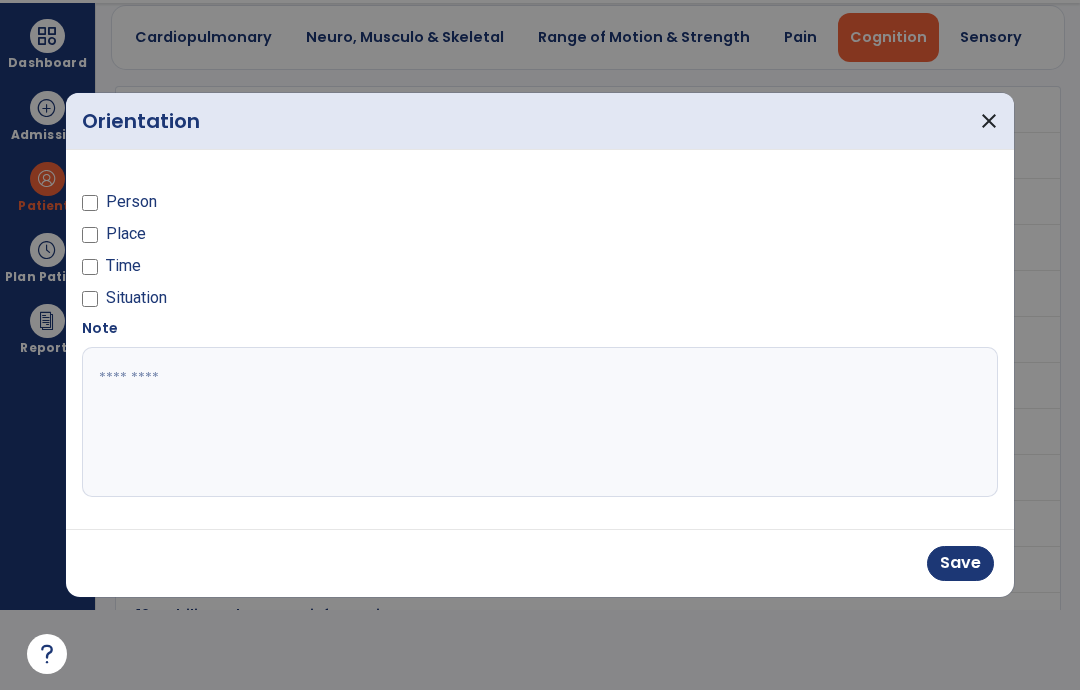 scroll, scrollTop: 80, scrollLeft: 0, axis: vertical 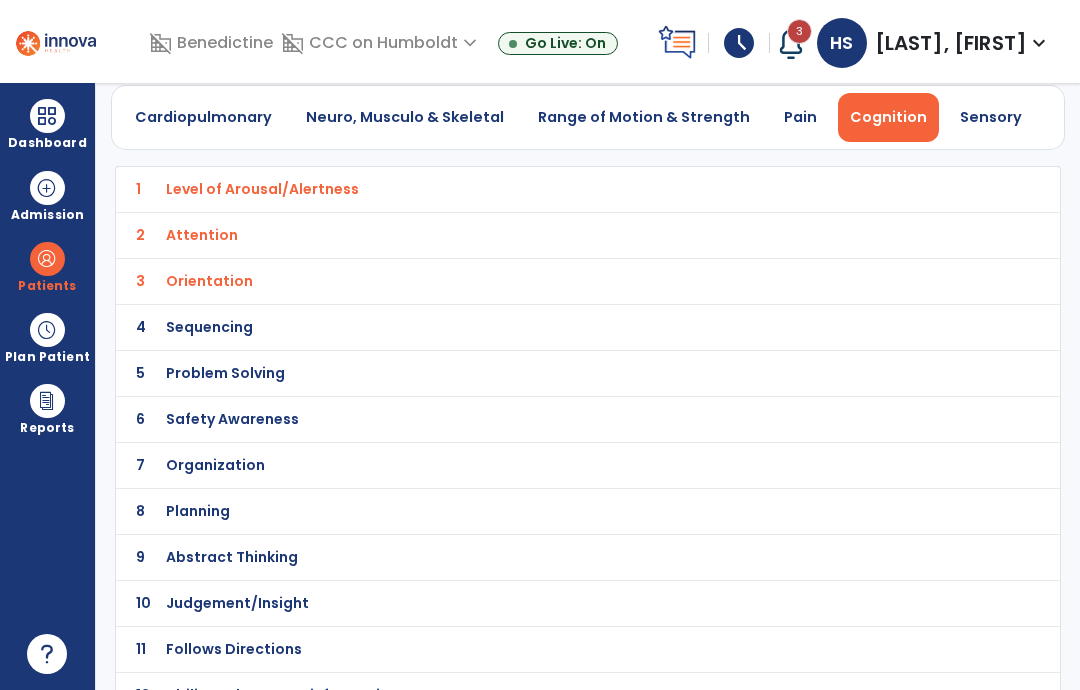 click on "10 Judgement/Insight" 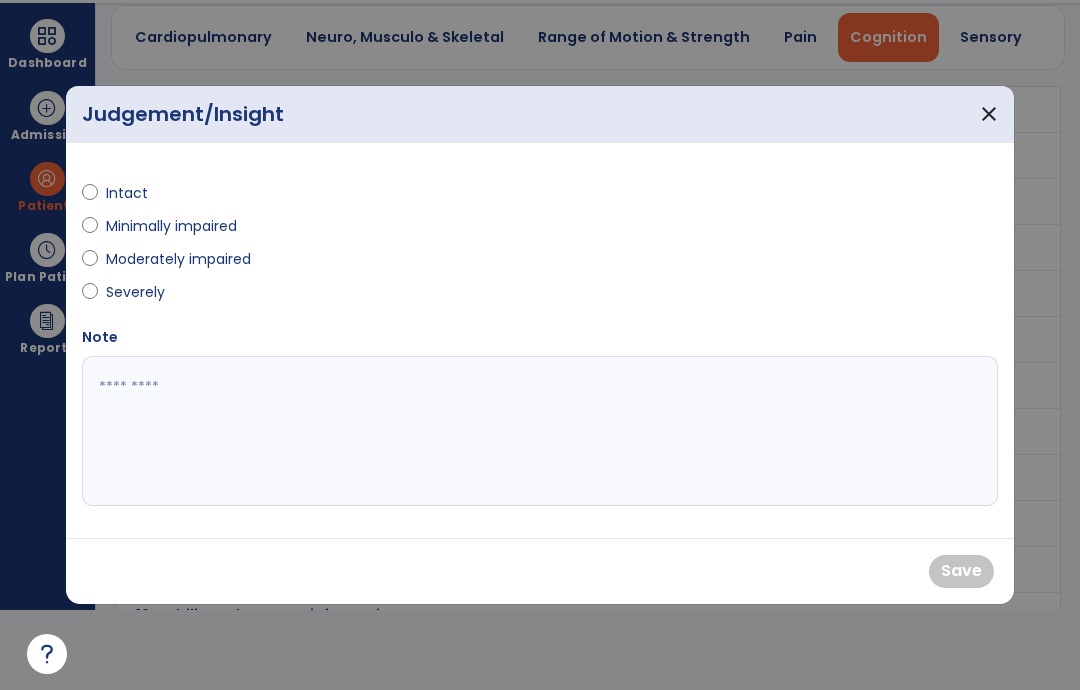 scroll, scrollTop: 0, scrollLeft: 0, axis: both 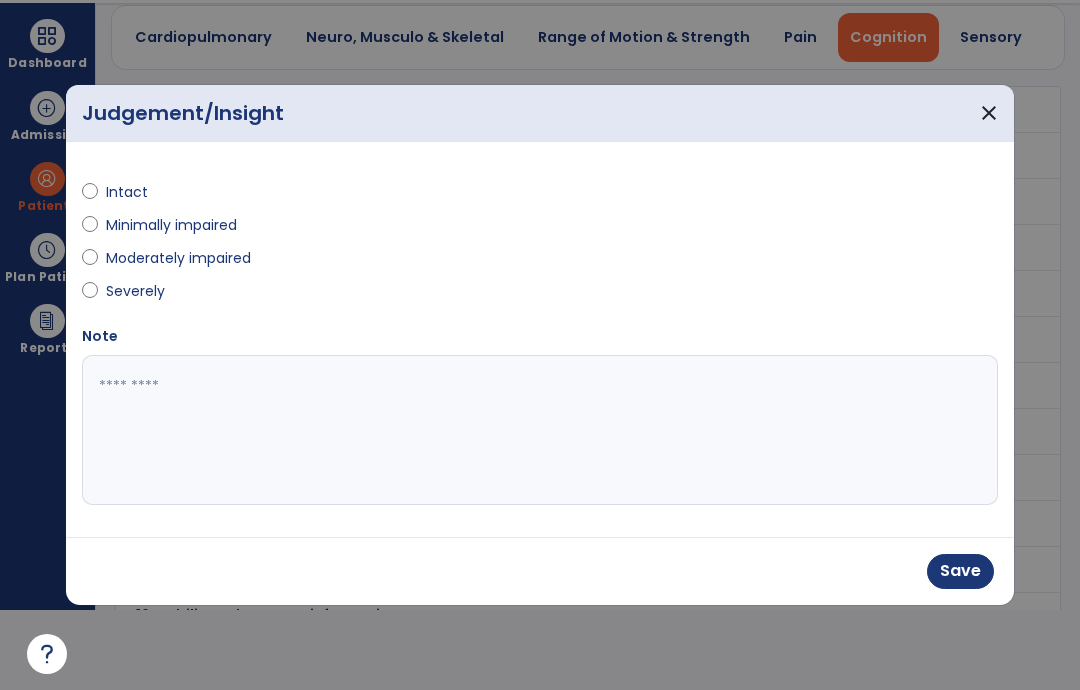 click on "Save" at bounding box center (960, 571) 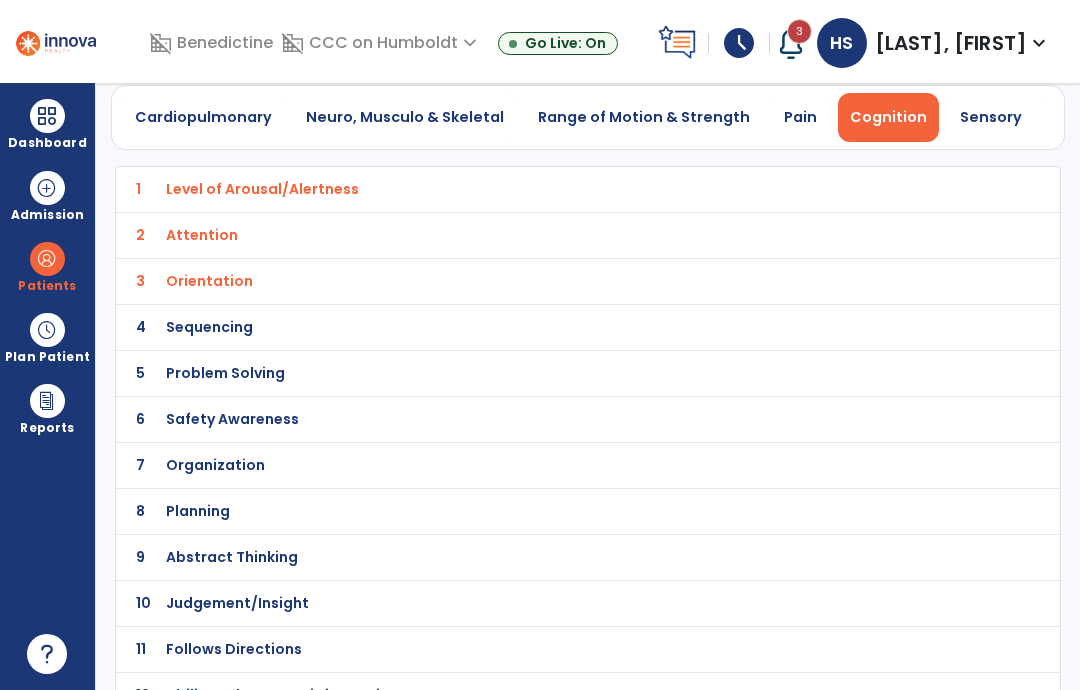 scroll, scrollTop: 80, scrollLeft: 0, axis: vertical 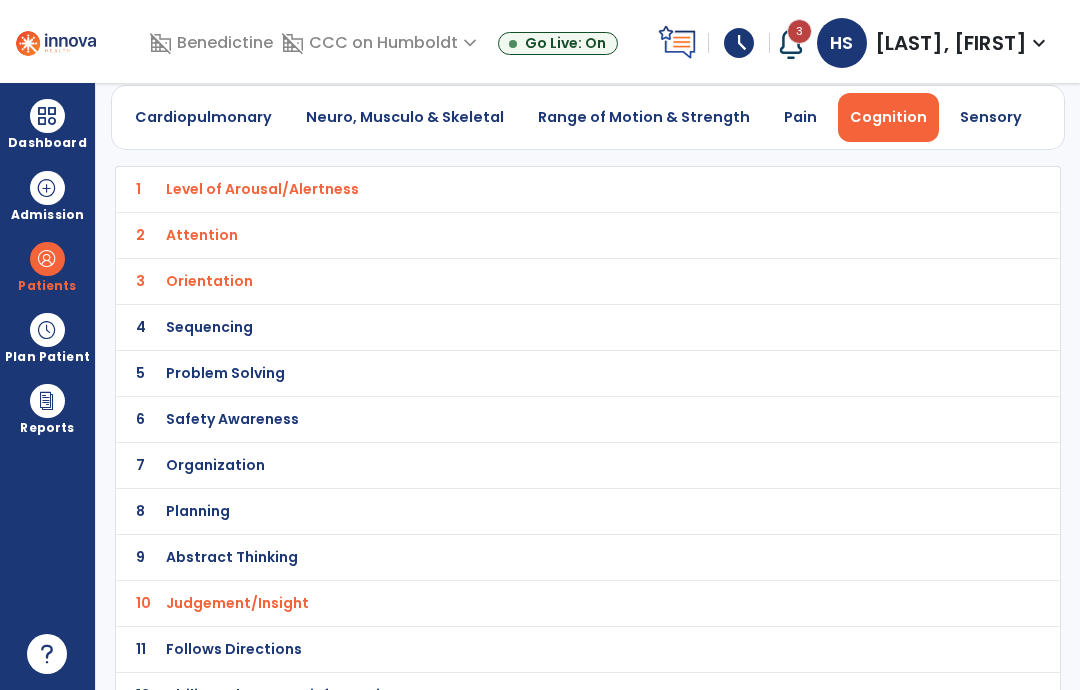 click on "Follows Directions" at bounding box center (544, 189) 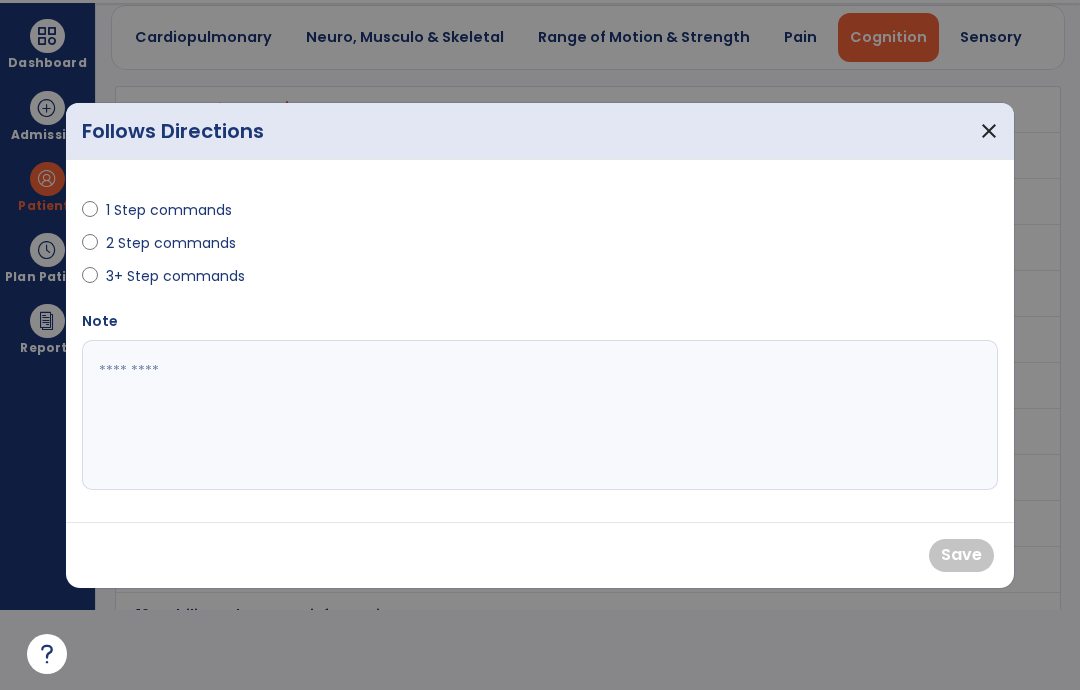 scroll, scrollTop: 0, scrollLeft: 0, axis: both 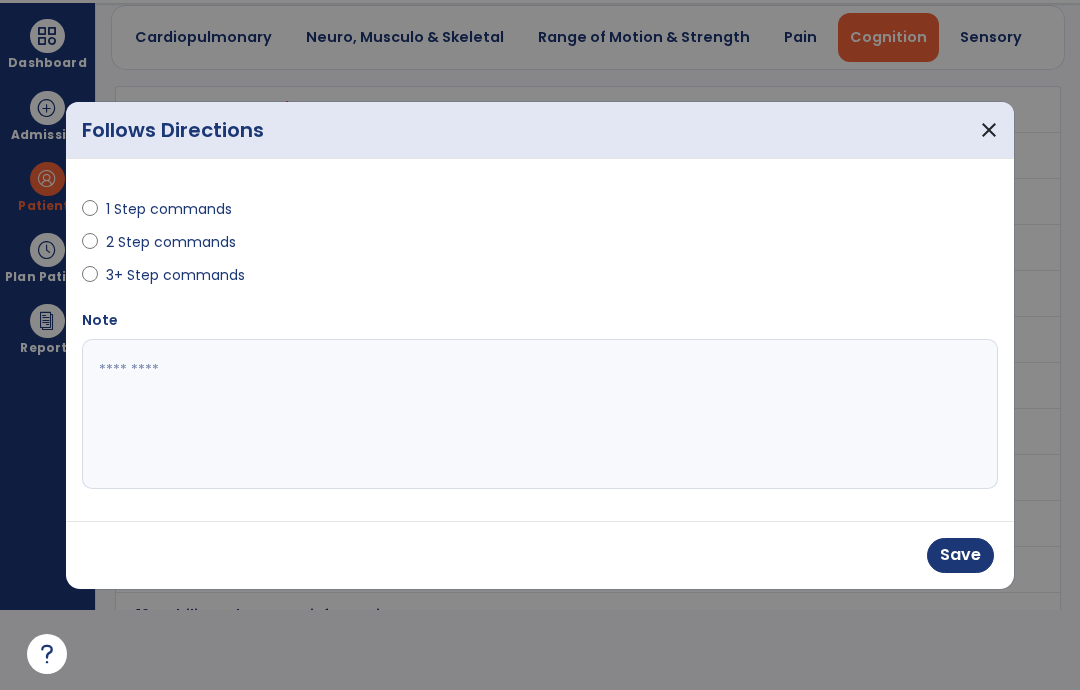 click on "Save" at bounding box center (960, 555) 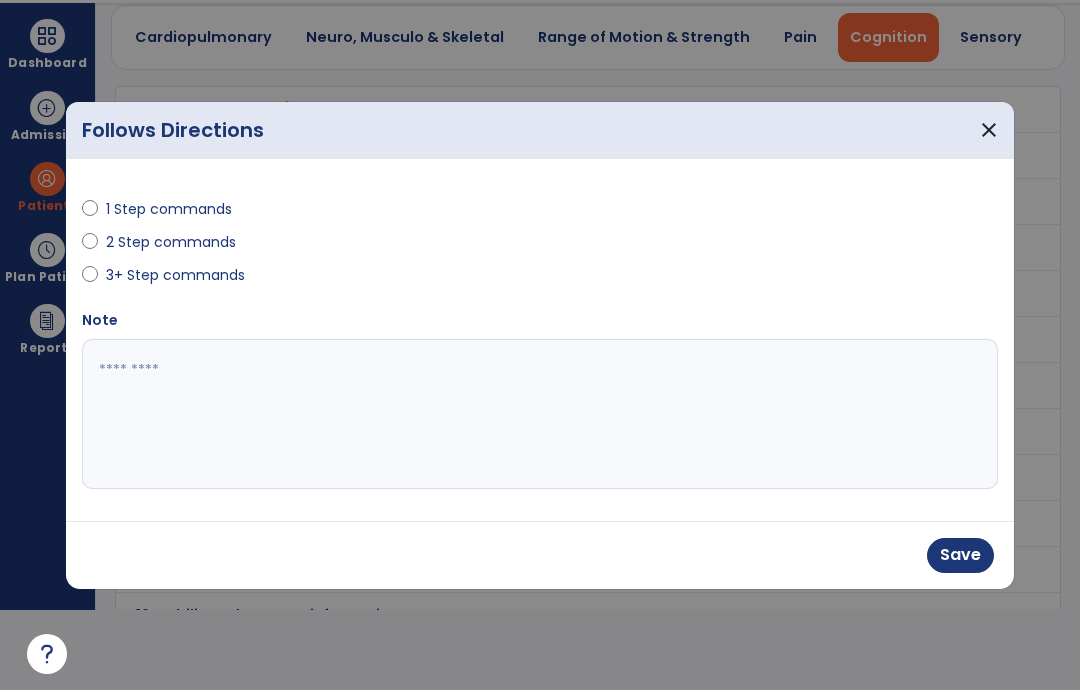 scroll, scrollTop: 80, scrollLeft: 0, axis: vertical 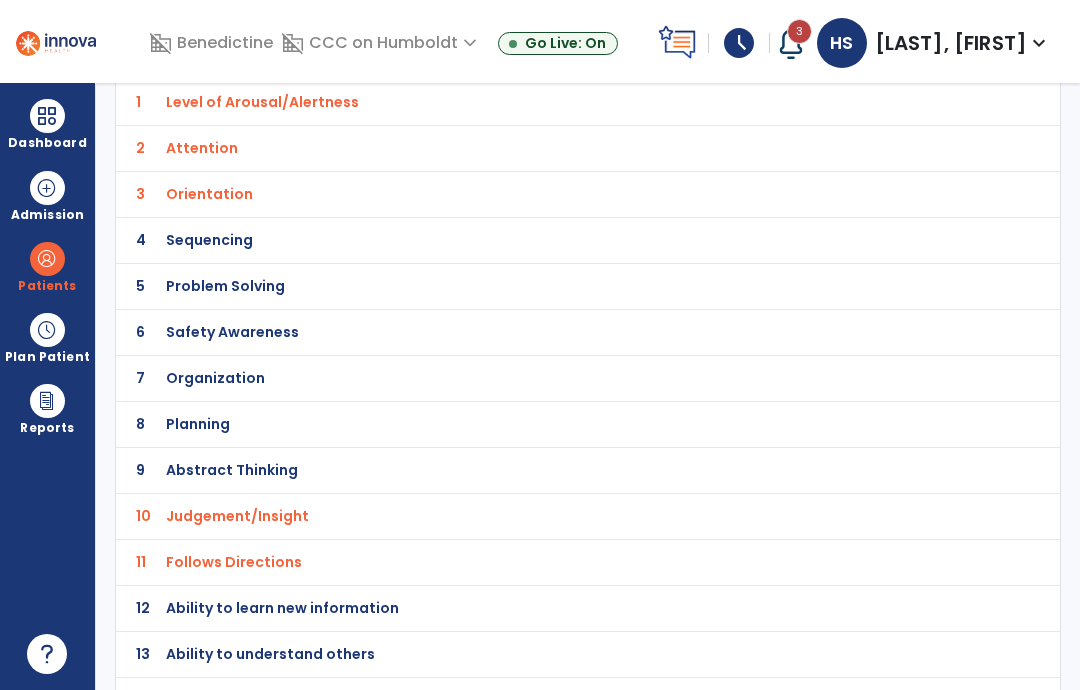 click on "Ability to understand others" at bounding box center (262, 102) 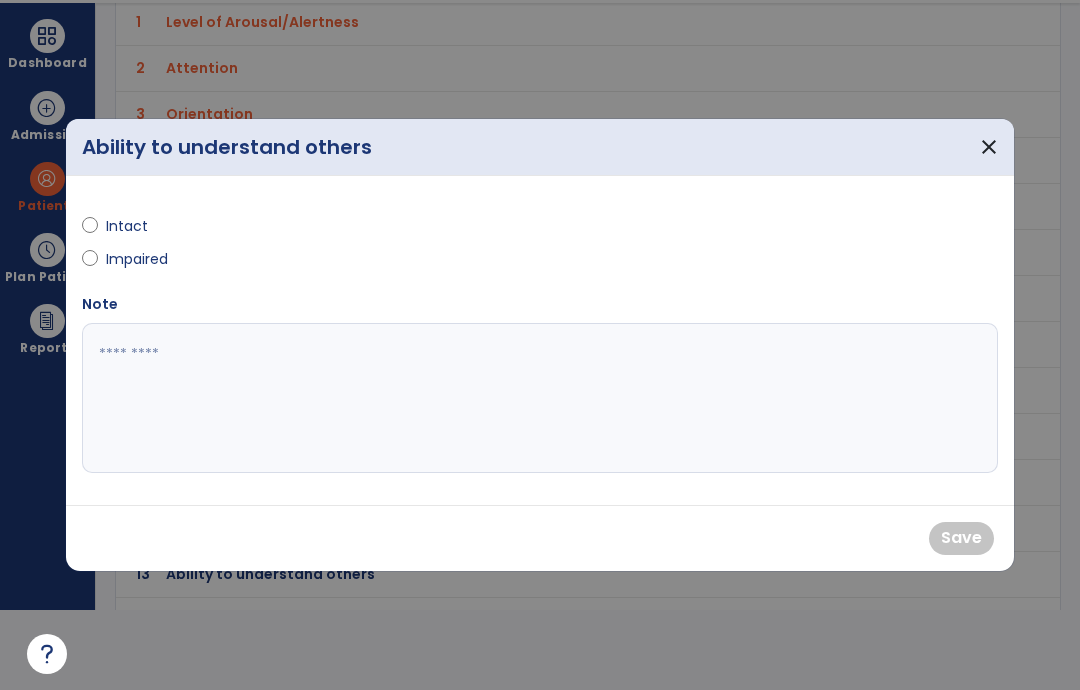 scroll, scrollTop: 0, scrollLeft: 0, axis: both 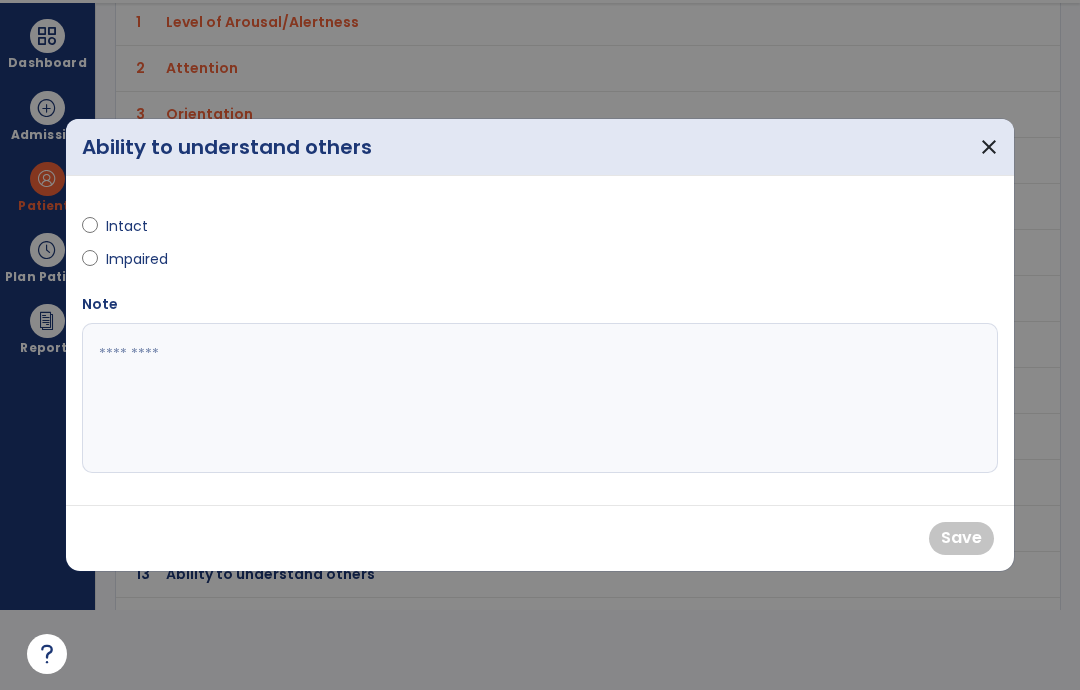 click on "Intact" at bounding box center (141, 226) 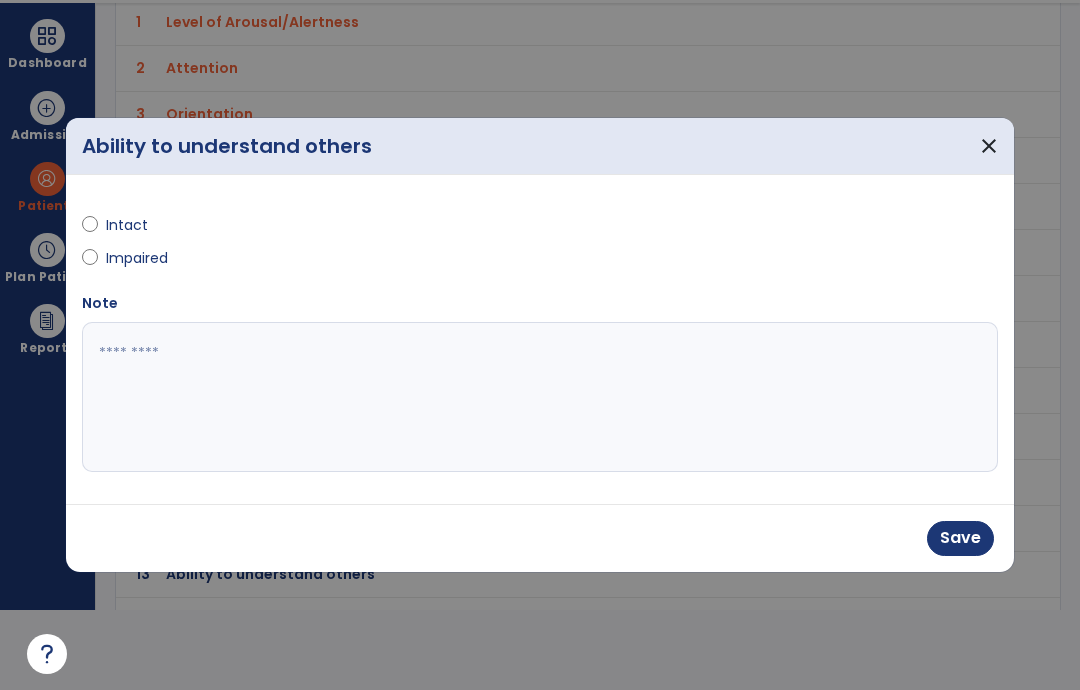 click on "Save" at bounding box center (960, 538) 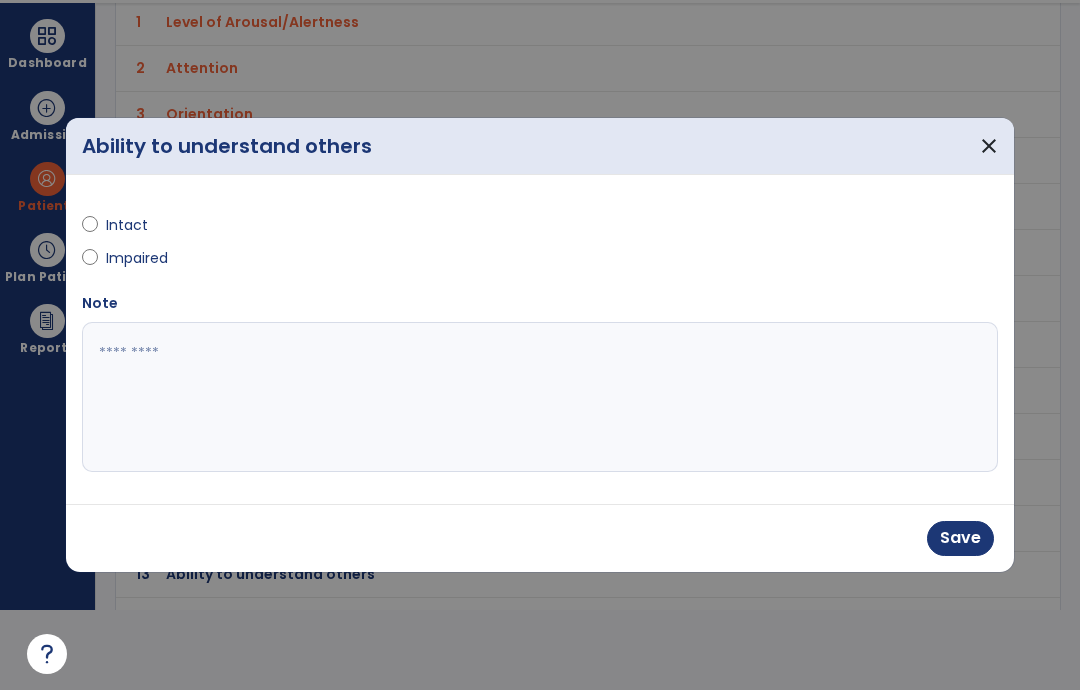 scroll, scrollTop: 80, scrollLeft: 0, axis: vertical 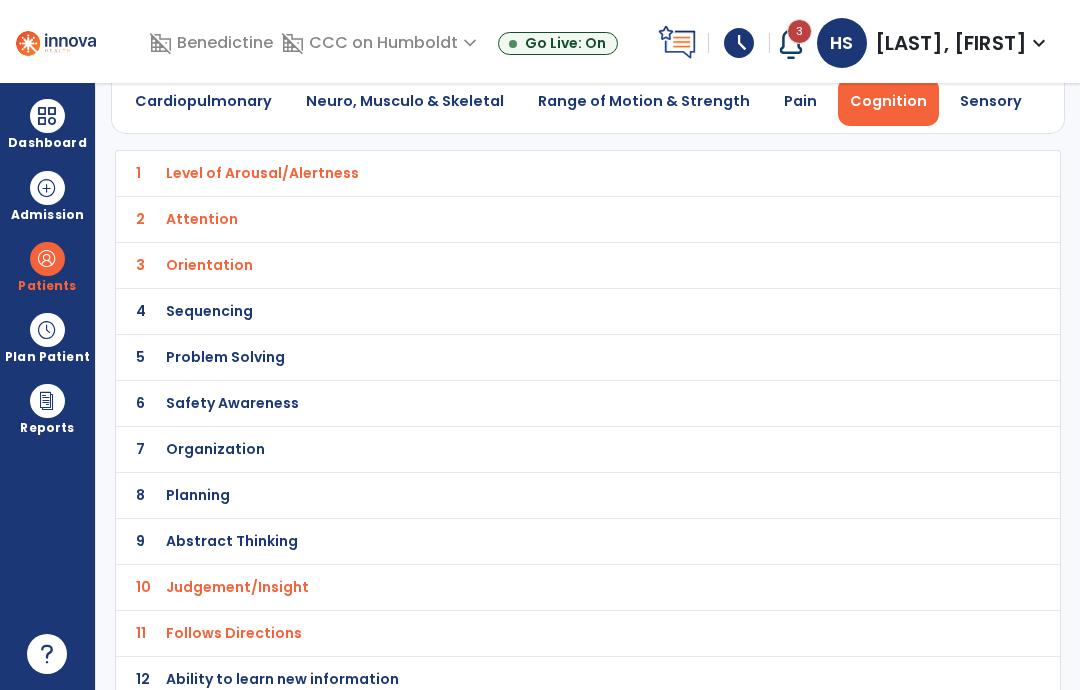 click on "Safety Awareness" at bounding box center (544, 173) 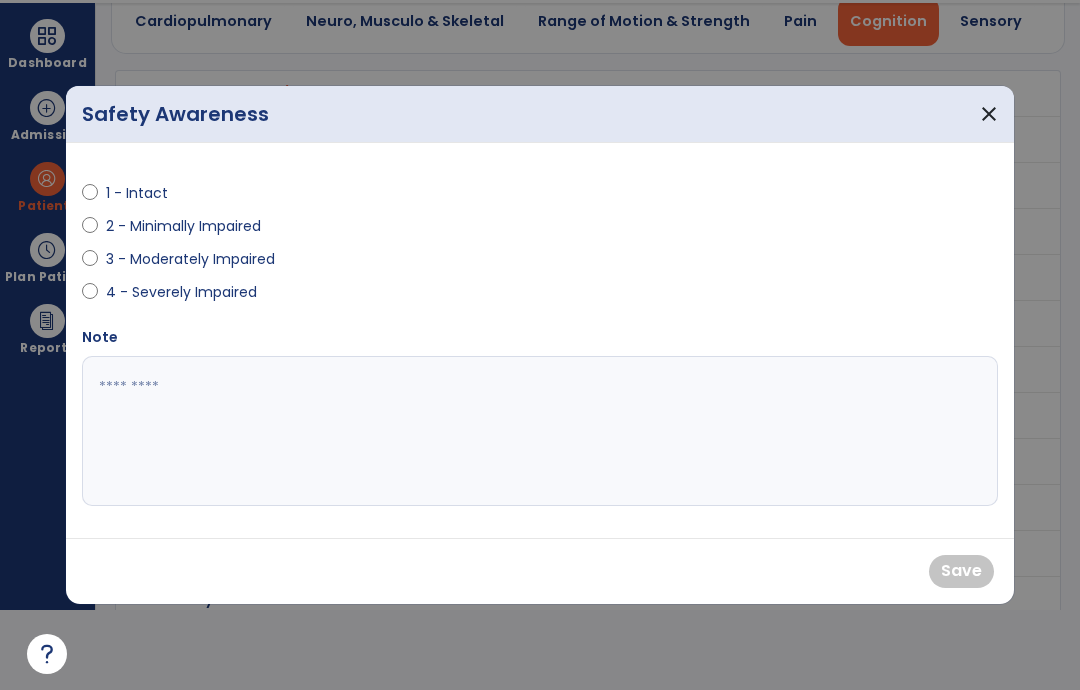 scroll, scrollTop: 0, scrollLeft: 0, axis: both 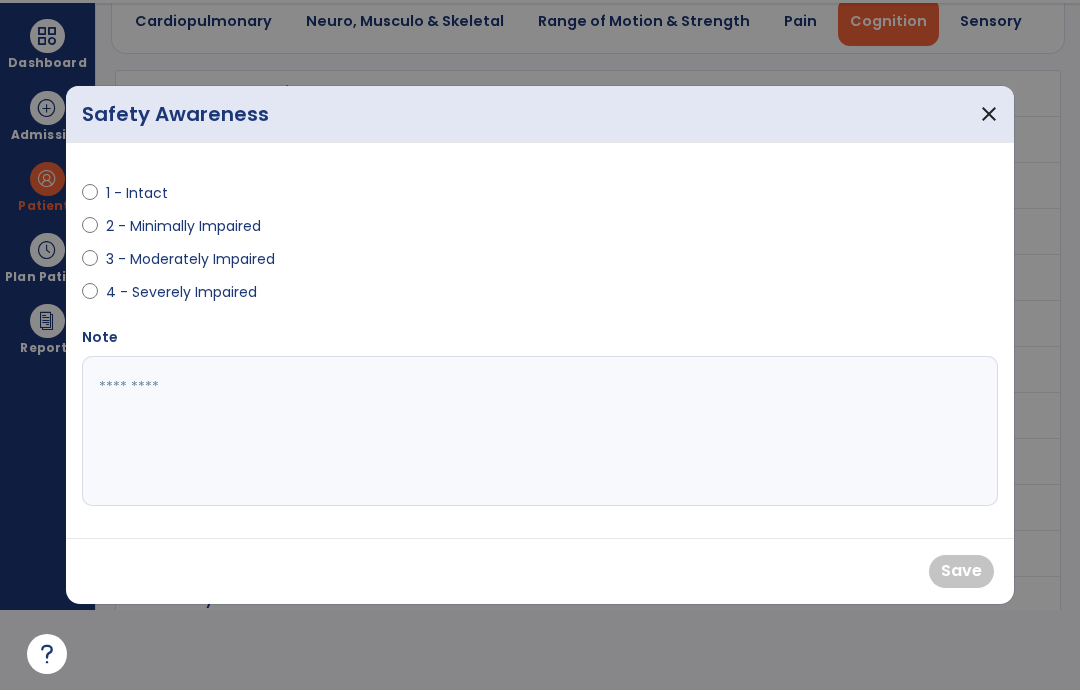 click on "3 - Moderately Impaired" at bounding box center (190, 259) 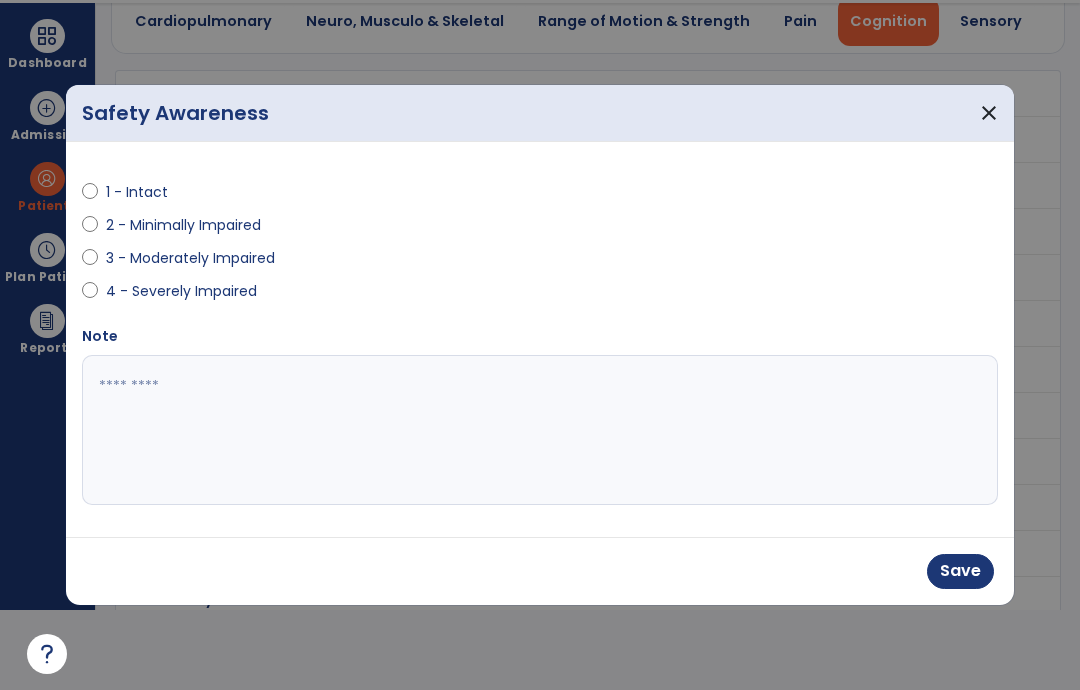 click on "Save" at bounding box center [960, 571] 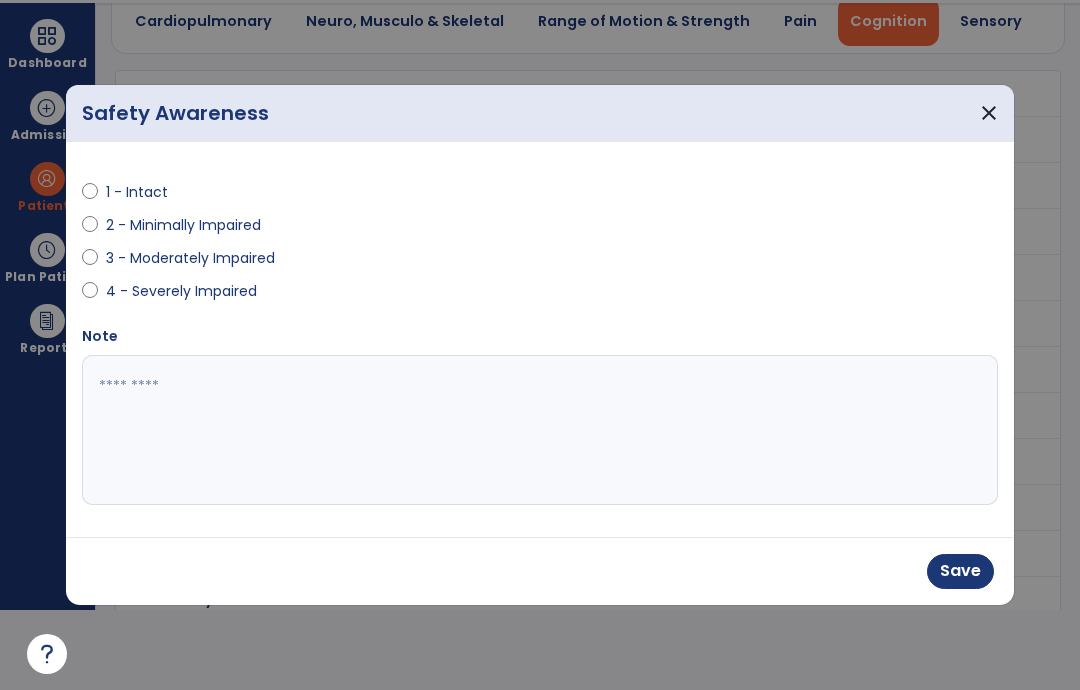 scroll, scrollTop: 80, scrollLeft: 0, axis: vertical 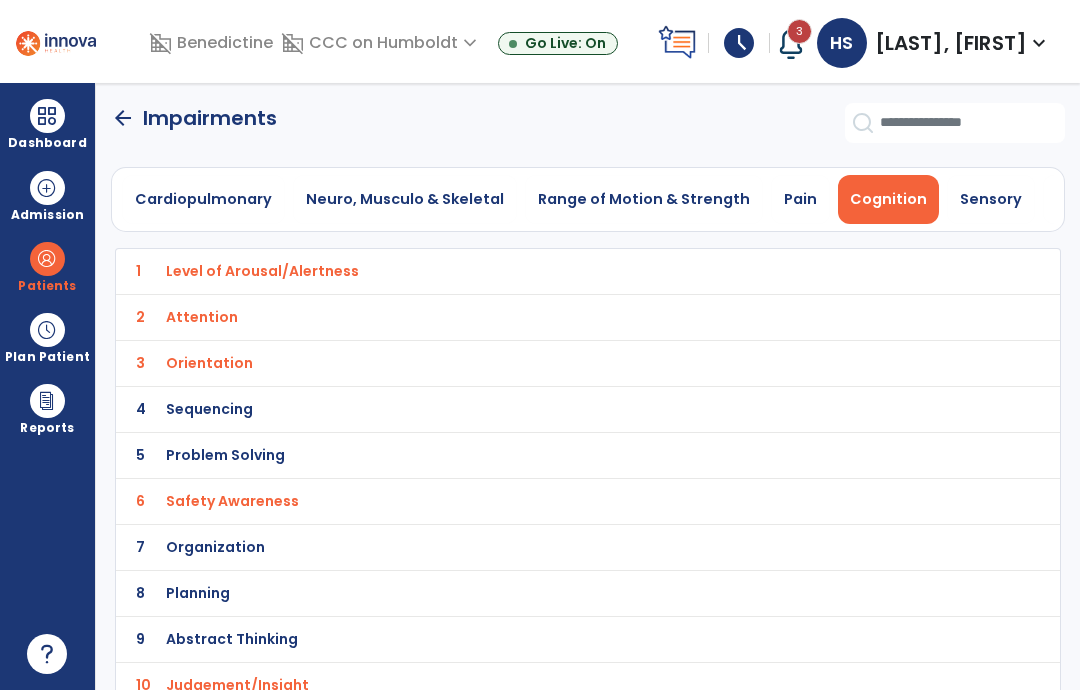 click on "arrow_back" 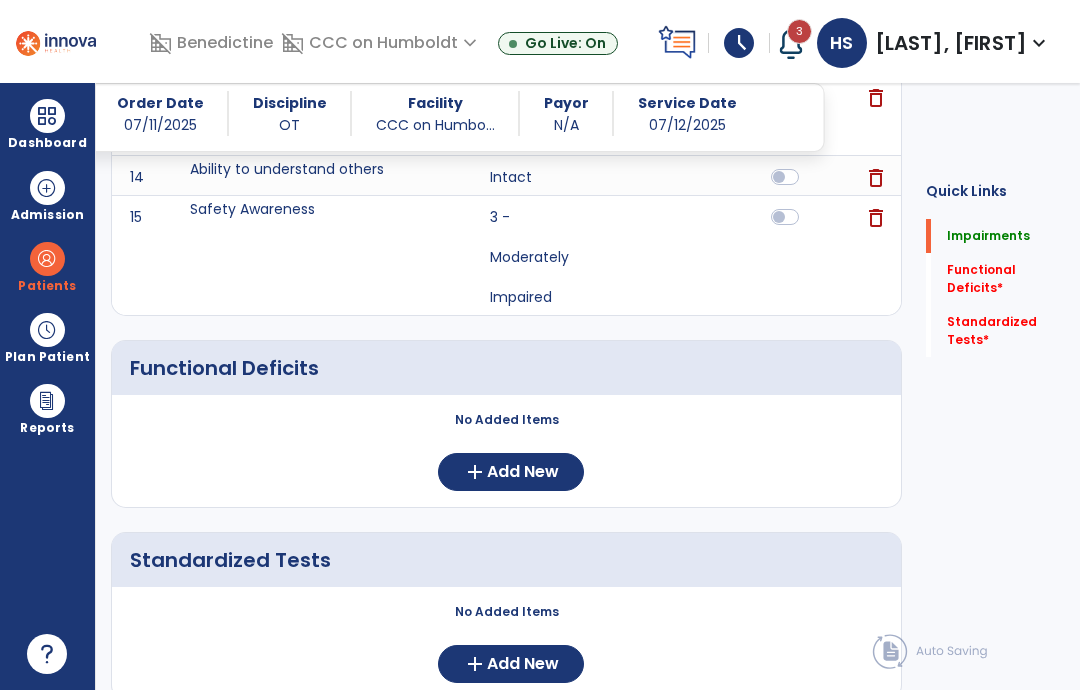 click on "Add New" 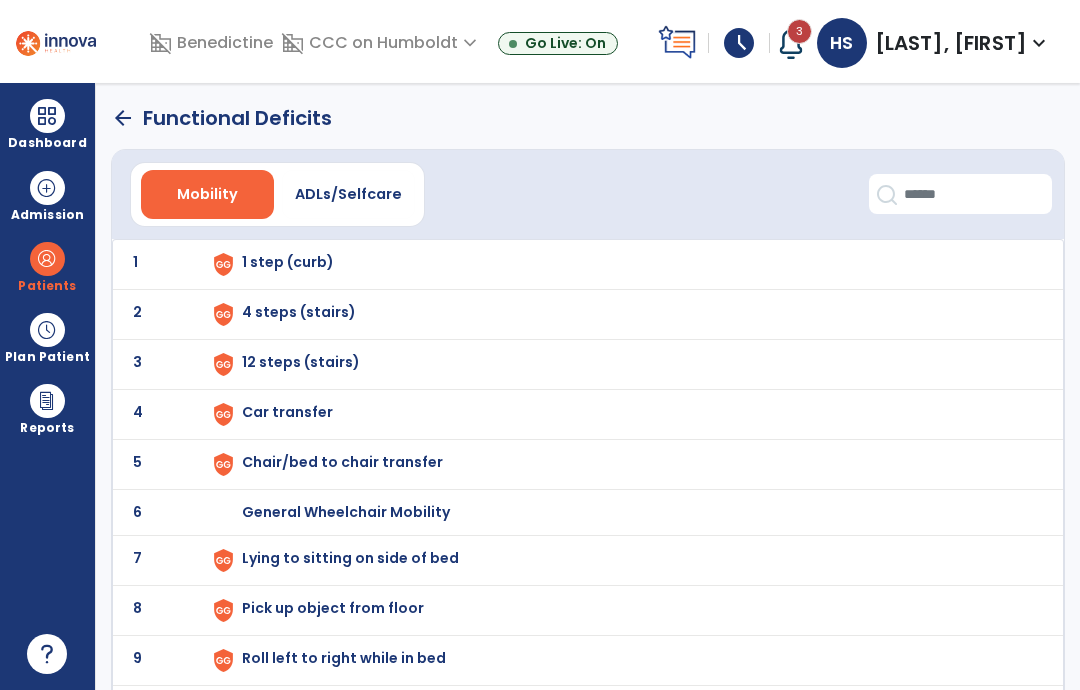 scroll, scrollTop: 0, scrollLeft: 0, axis: both 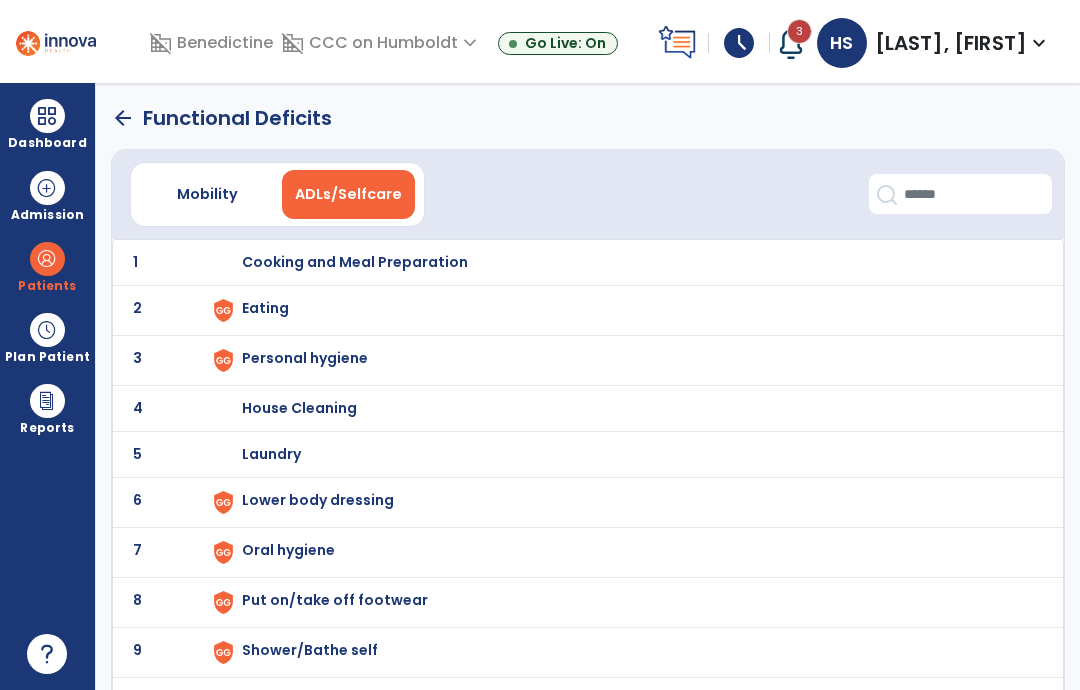 click on "Eating" at bounding box center (622, 262) 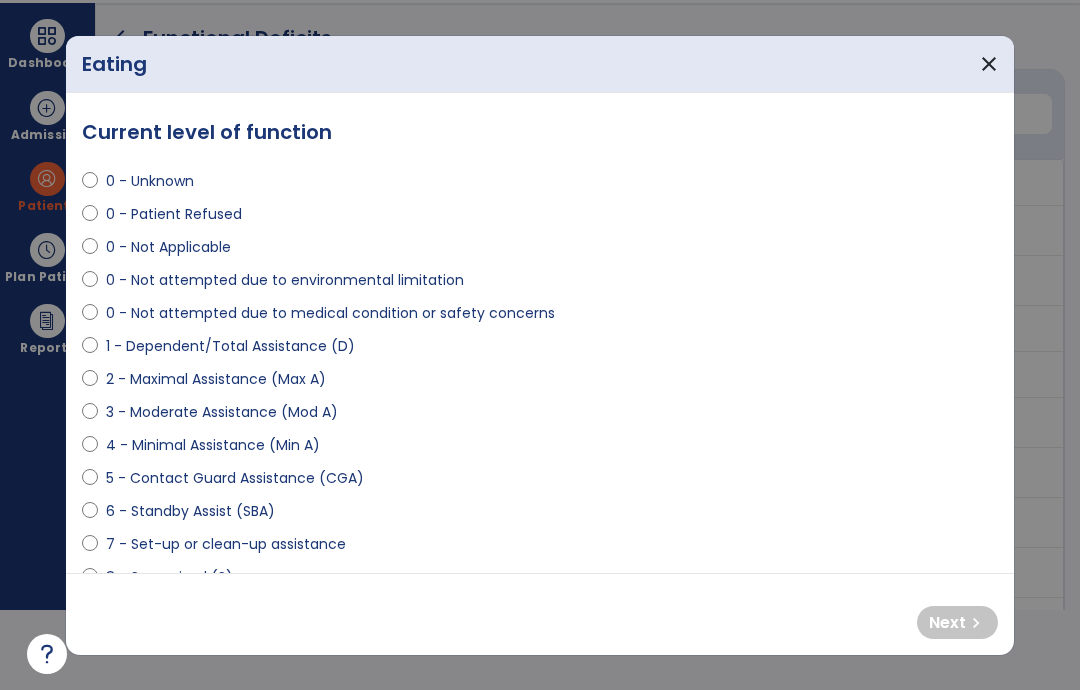 scroll, scrollTop: 0, scrollLeft: 0, axis: both 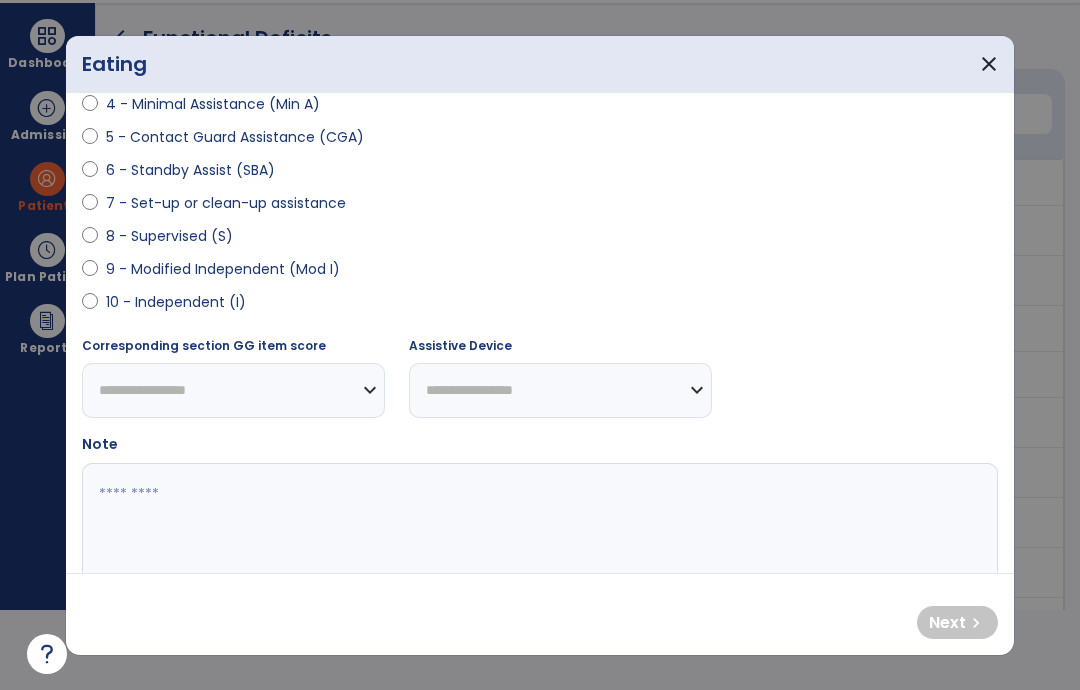 click on "10 - Independent (I)" at bounding box center [176, 302] 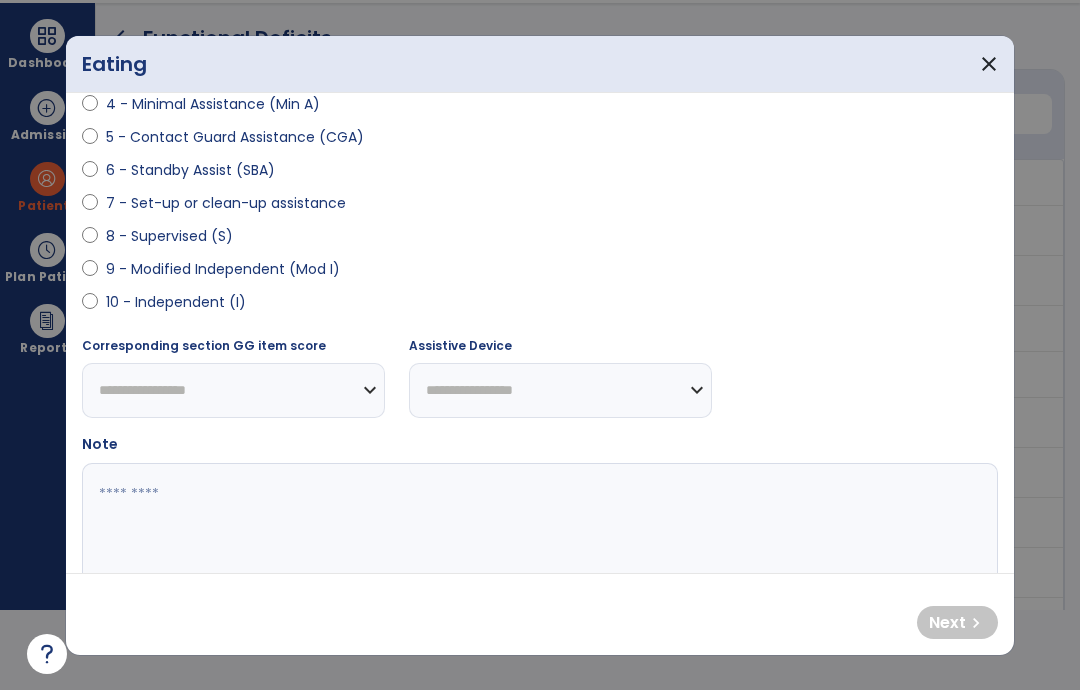 select on "**********" 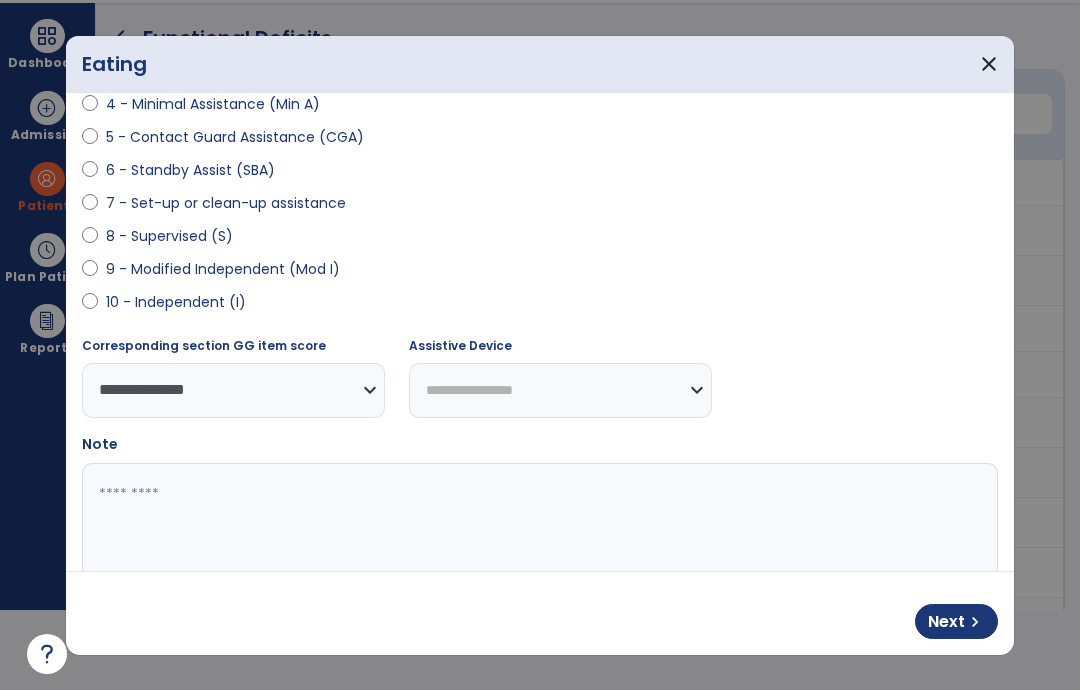 click on "Next" at bounding box center [946, 622] 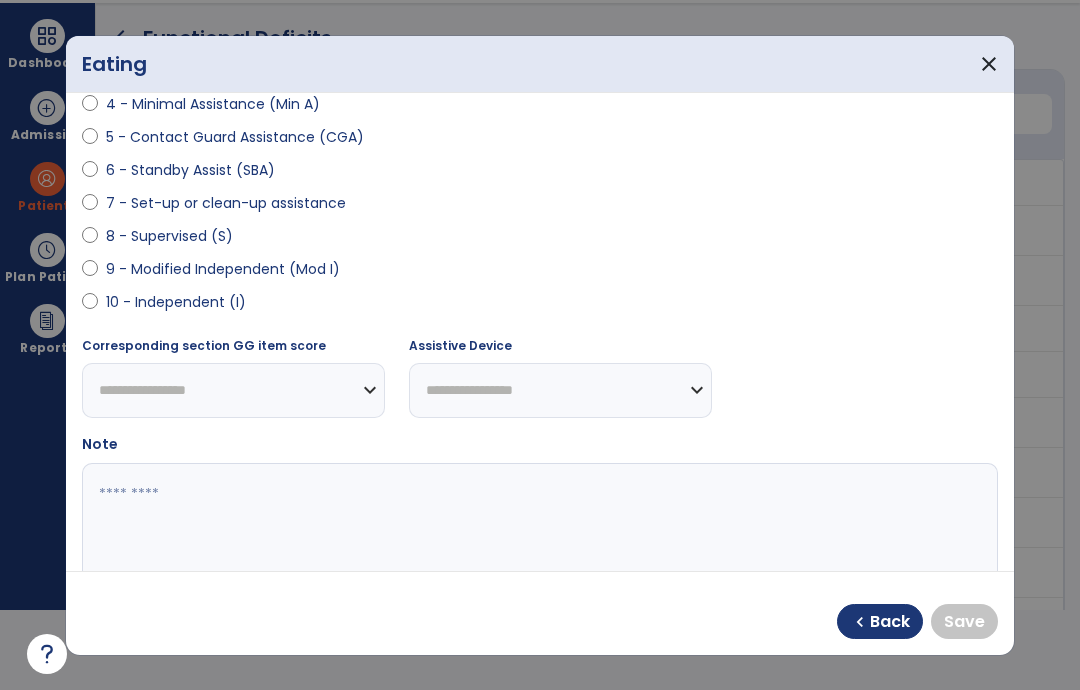click on "10 - Independent (I)" at bounding box center [176, 302] 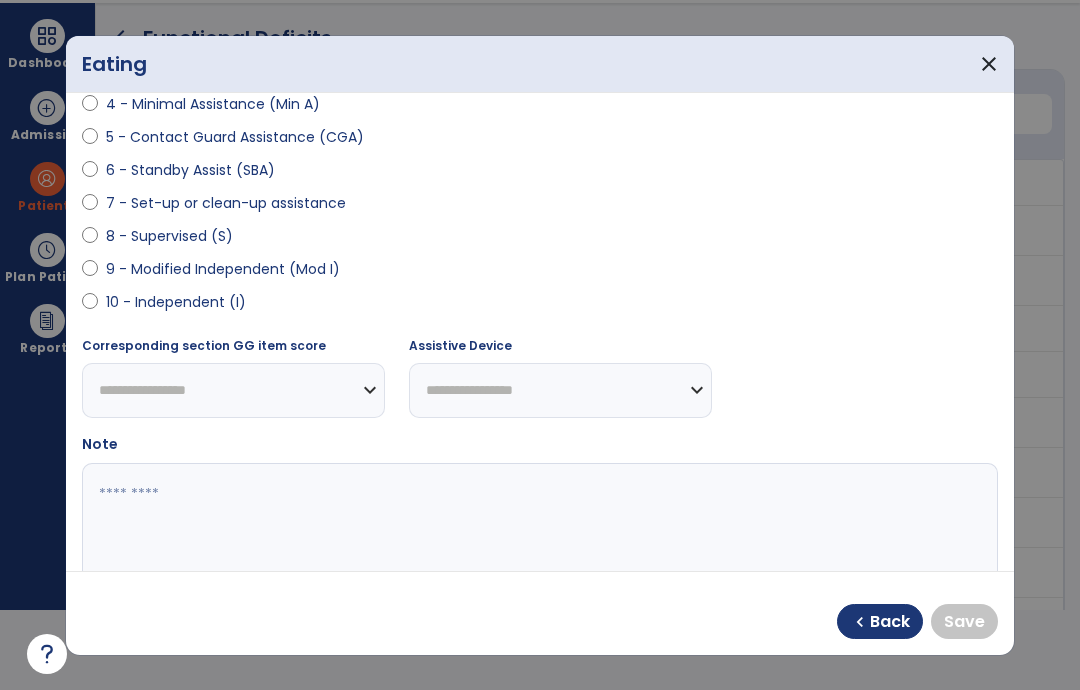 select on "**********" 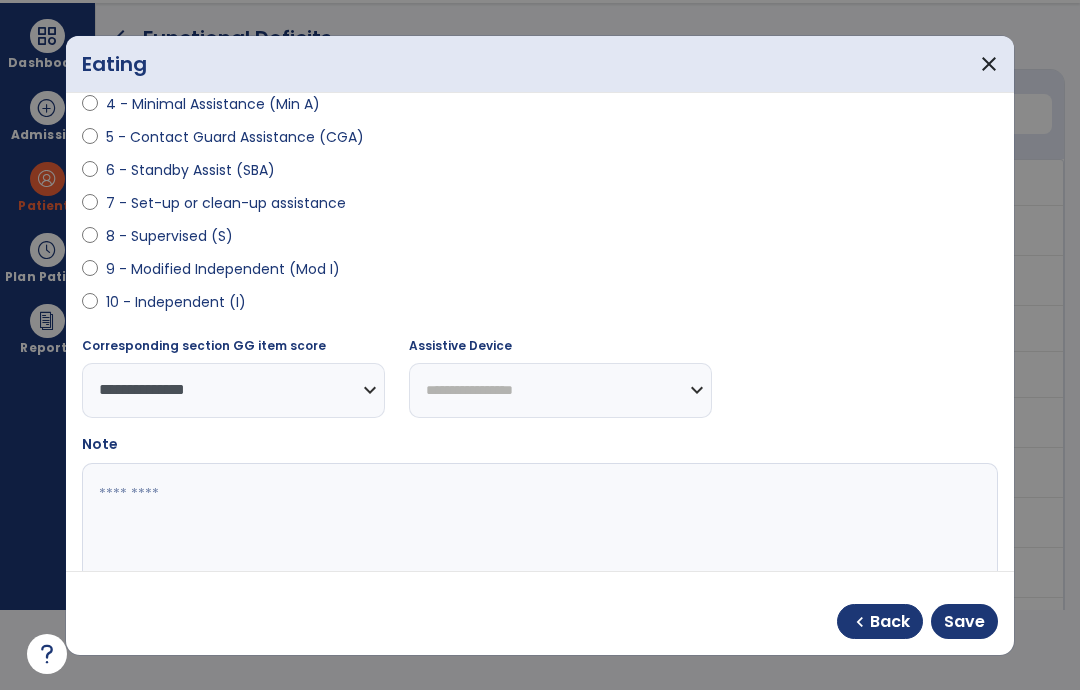 click on "Save" at bounding box center (964, 621) 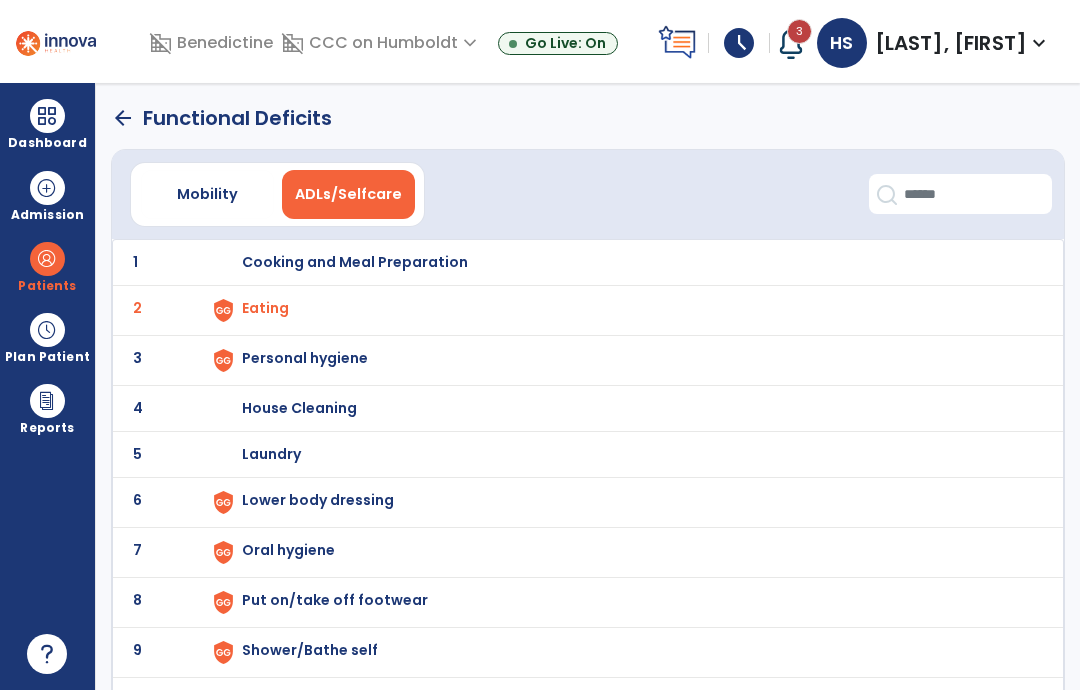 click on "3" 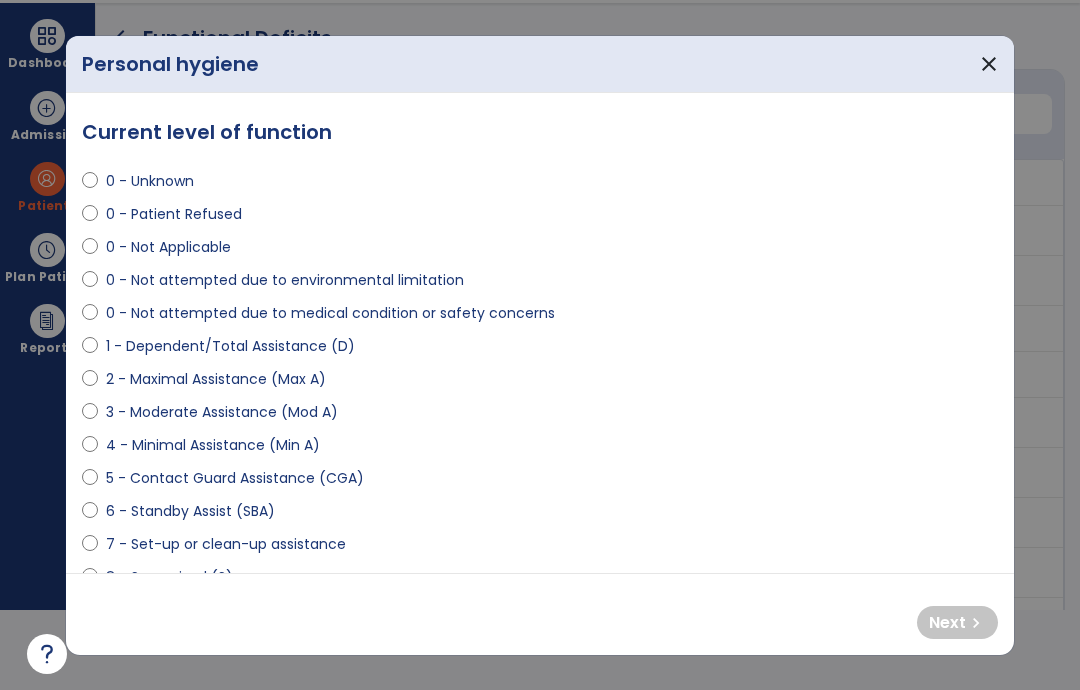 scroll, scrollTop: 0, scrollLeft: 0, axis: both 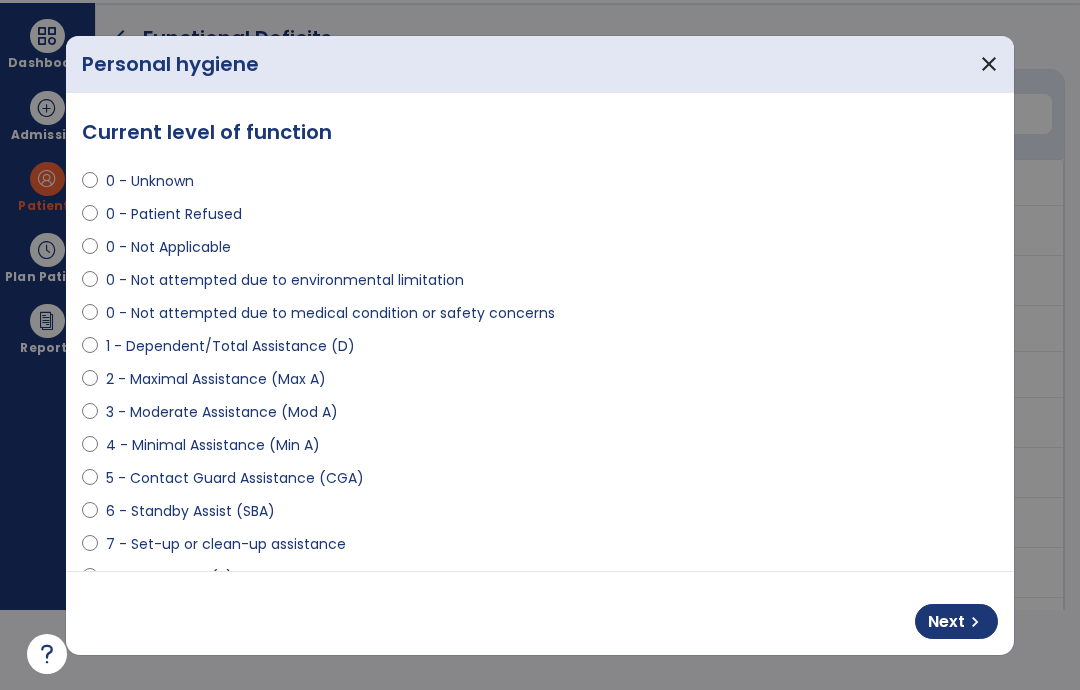 click on "3 - Moderate Assistance (Mod A)" at bounding box center (222, 412) 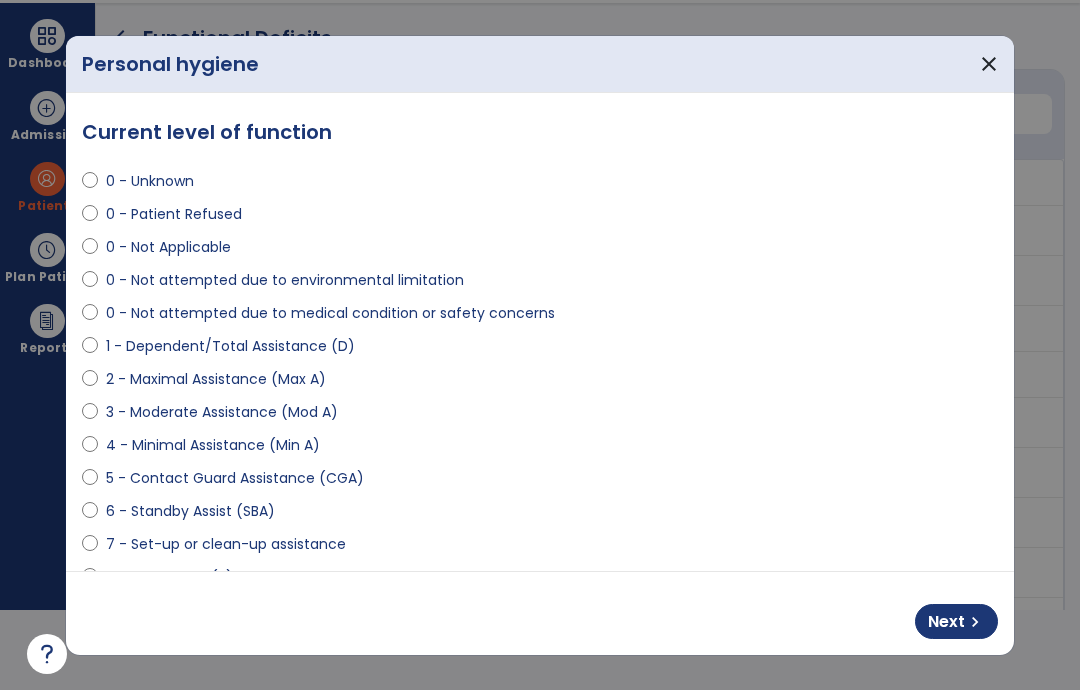 click on "4 - Minimal Assistance (Min A)" at bounding box center [213, 445] 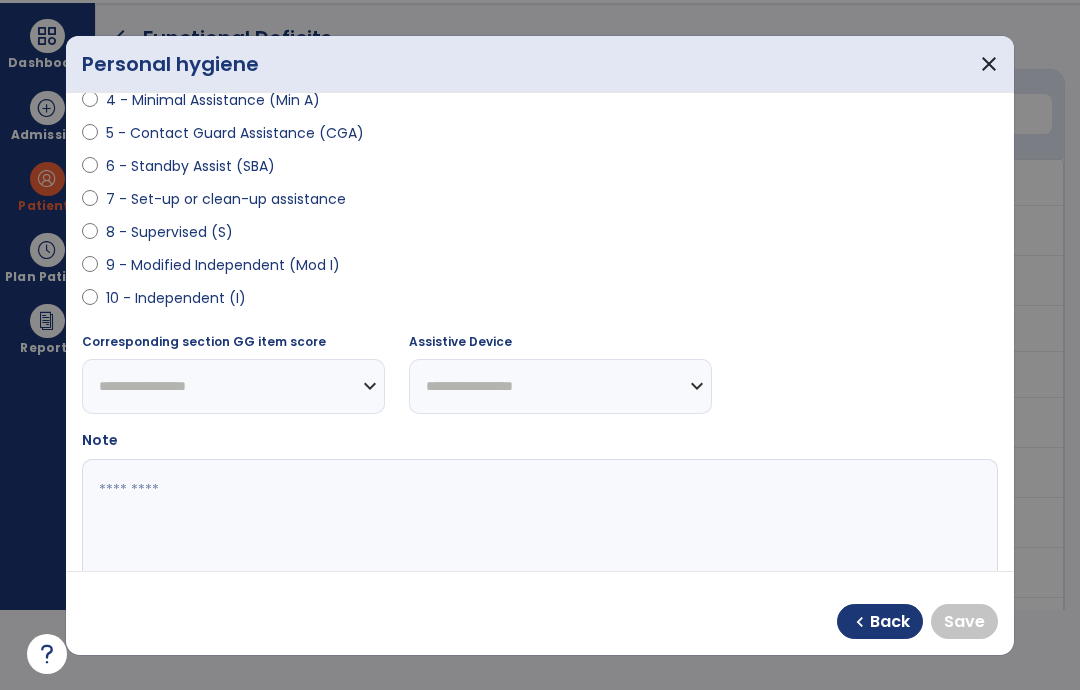 click on "**********" at bounding box center [540, 332] 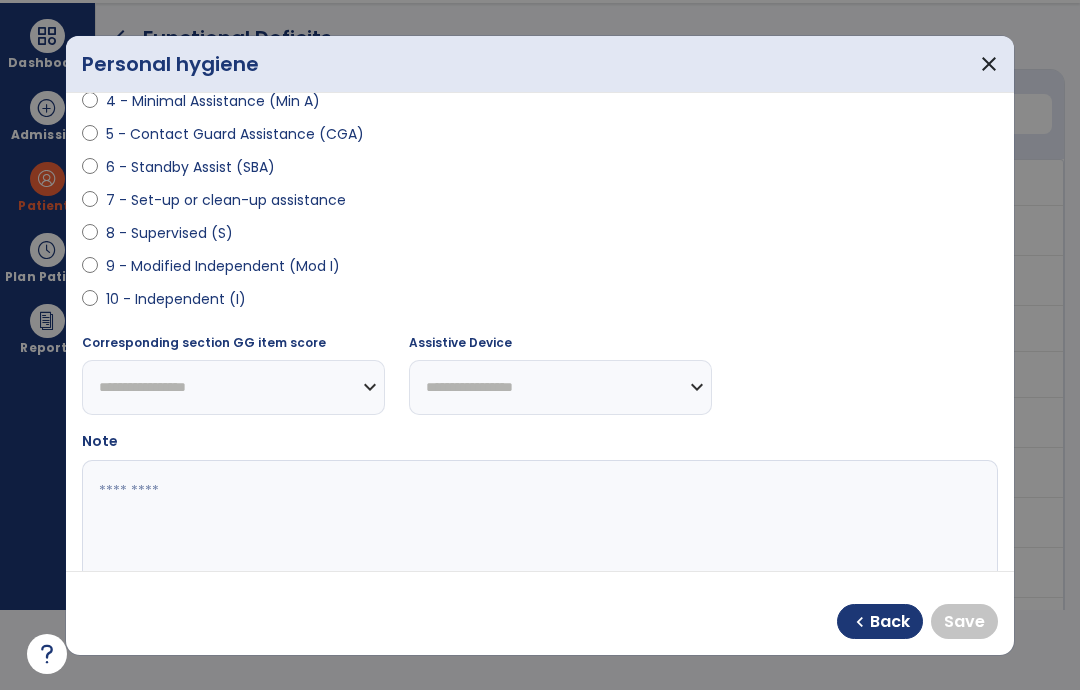 scroll, scrollTop: 343, scrollLeft: 0, axis: vertical 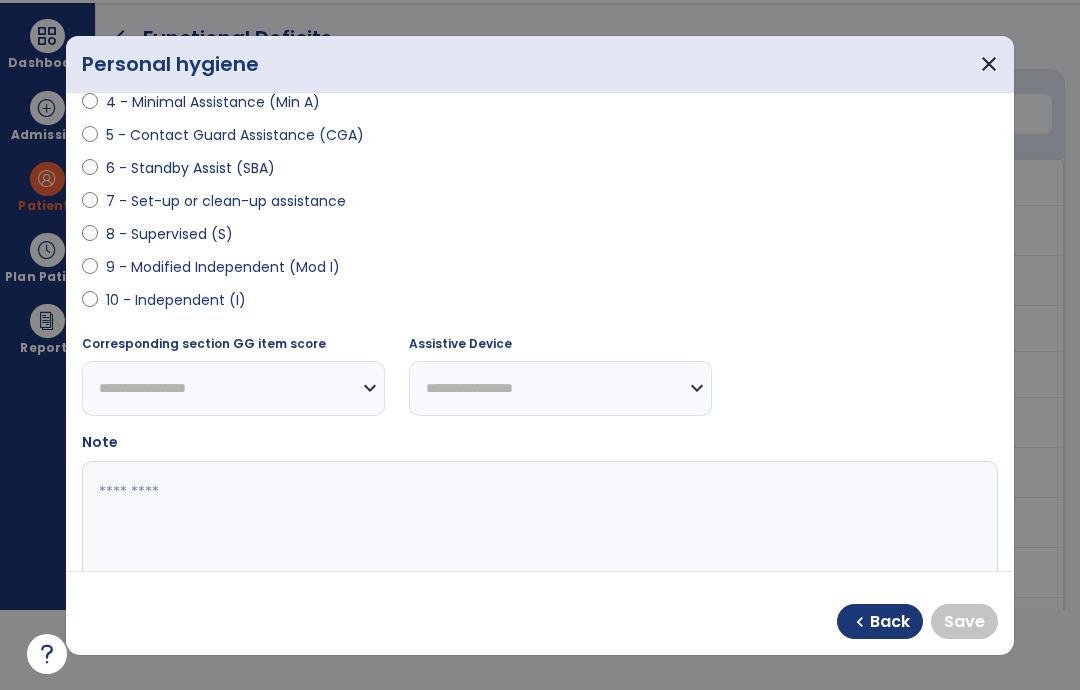 click on "10 - Independent (I)" at bounding box center [176, 300] 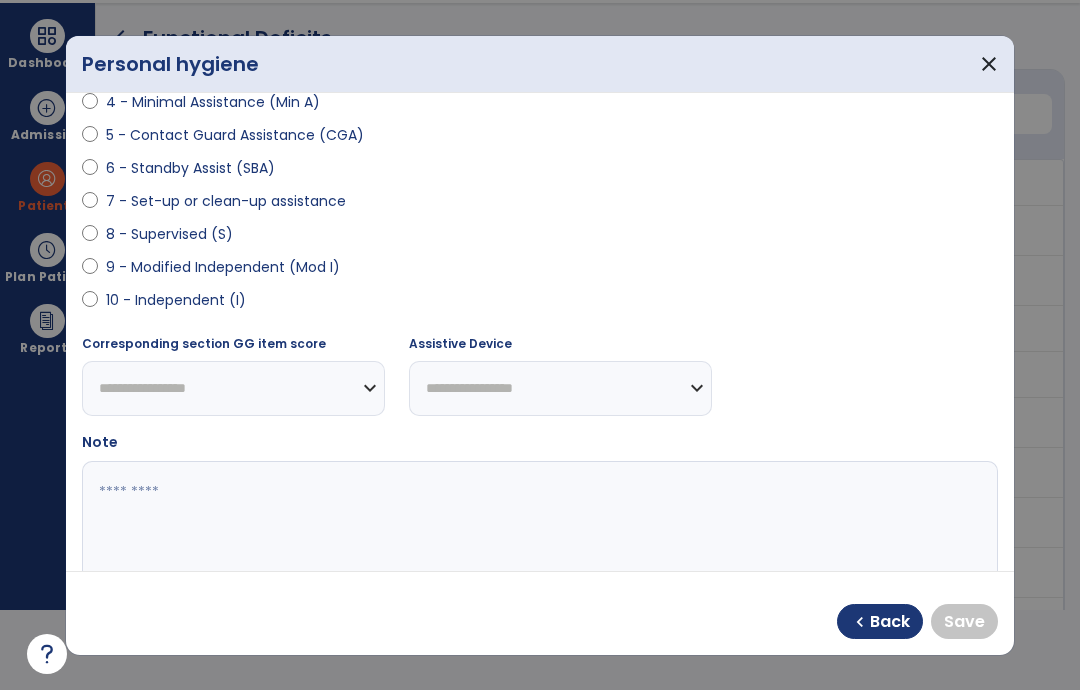 select on "**********" 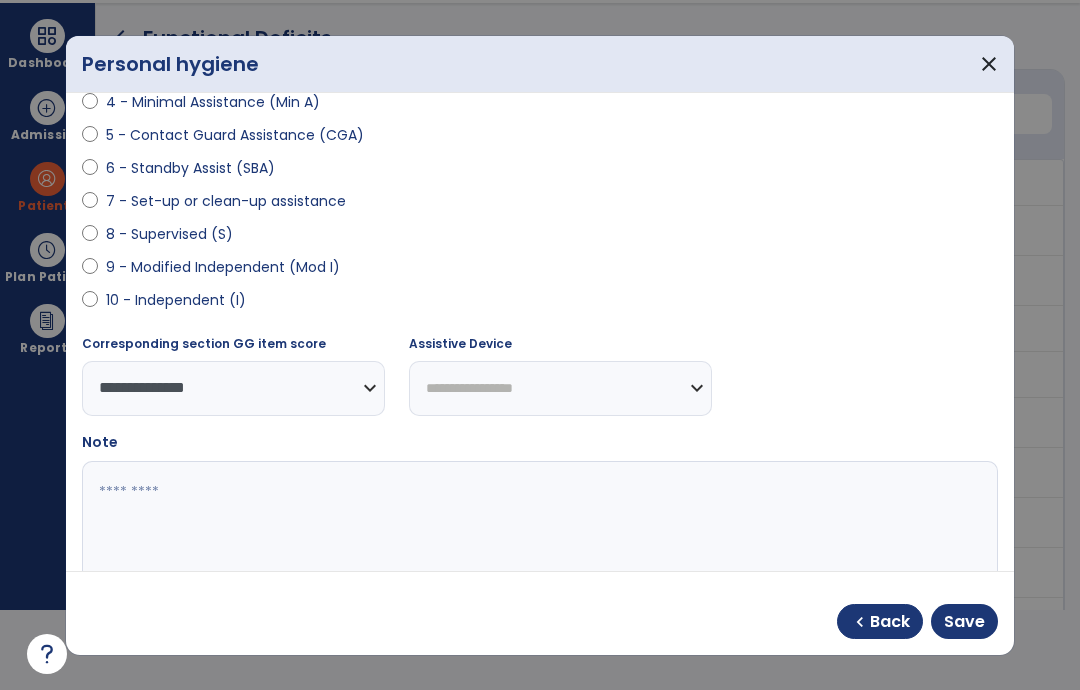 click on "Save" at bounding box center [964, 622] 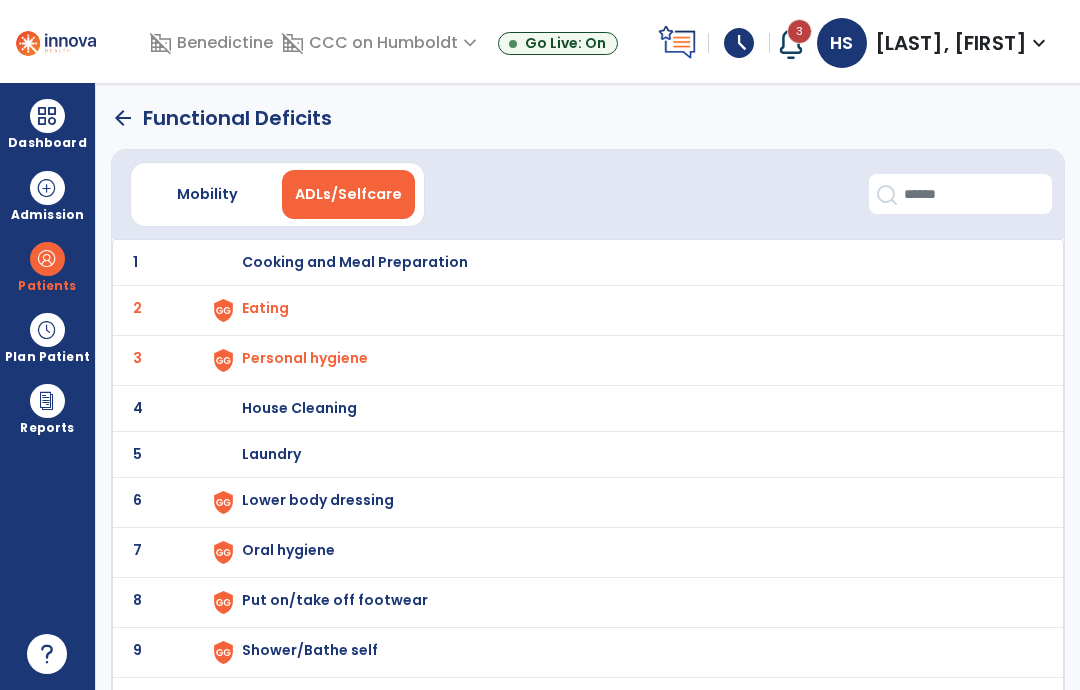 click at bounding box center (223, 310) 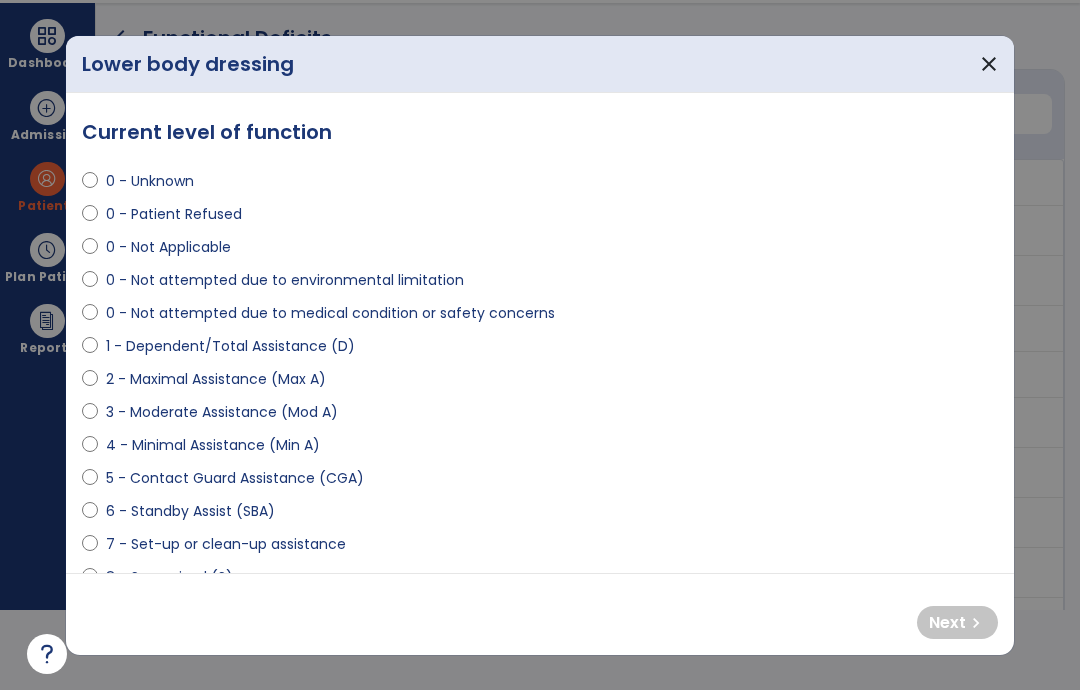 click on "2 - Maximal Assistance (Max A)" at bounding box center (216, 379) 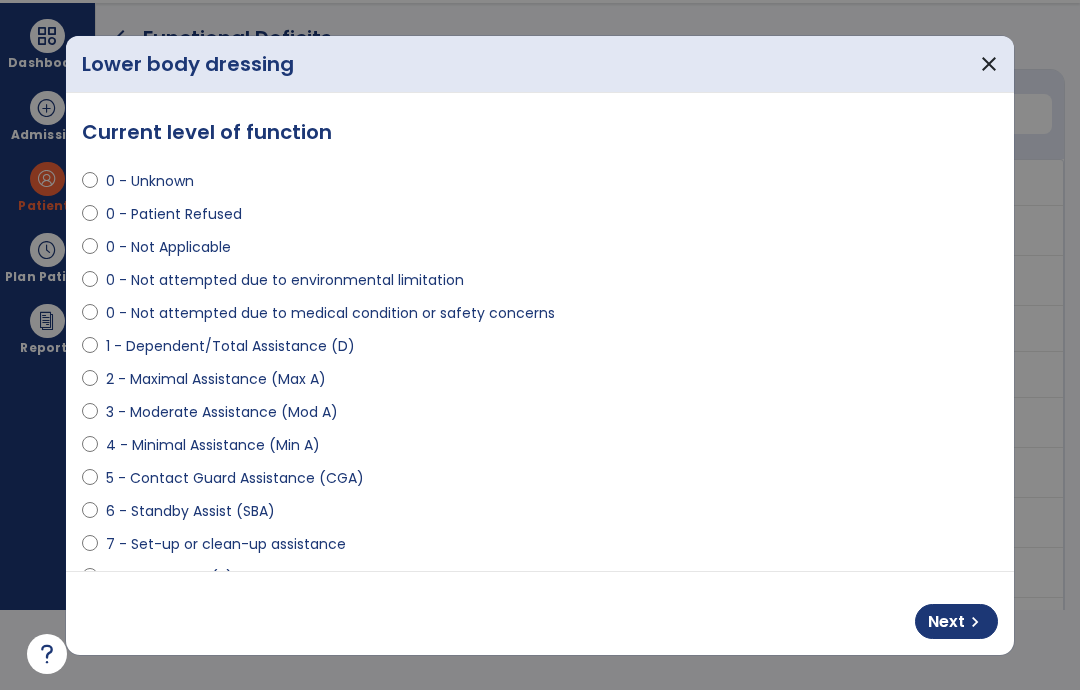 select on "**********" 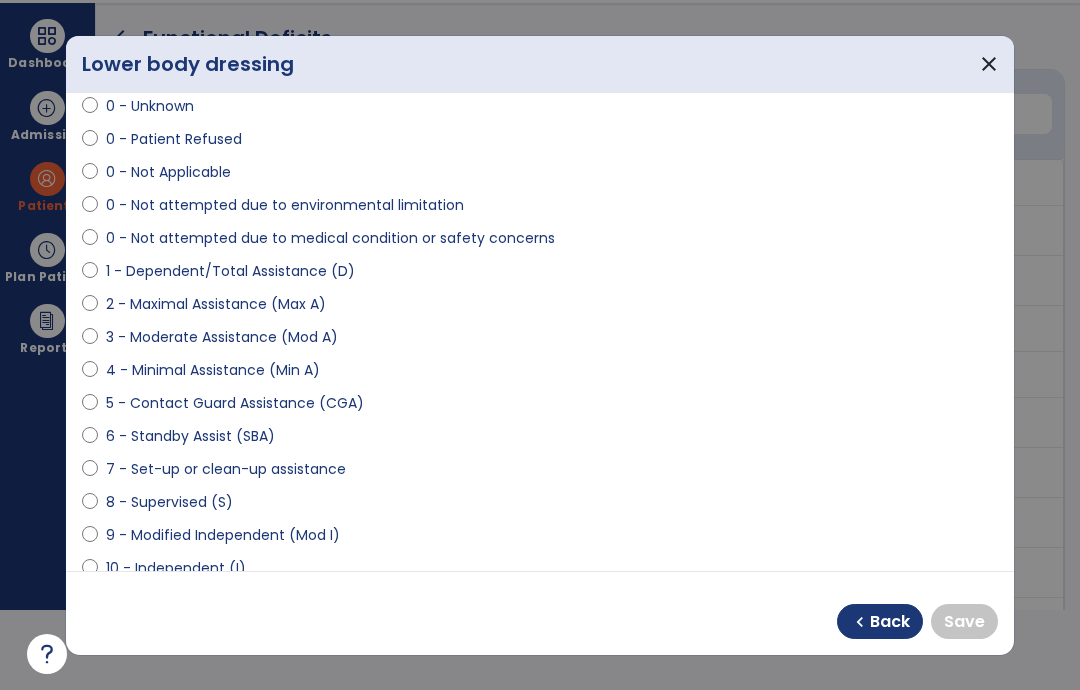 scroll, scrollTop: 74, scrollLeft: 0, axis: vertical 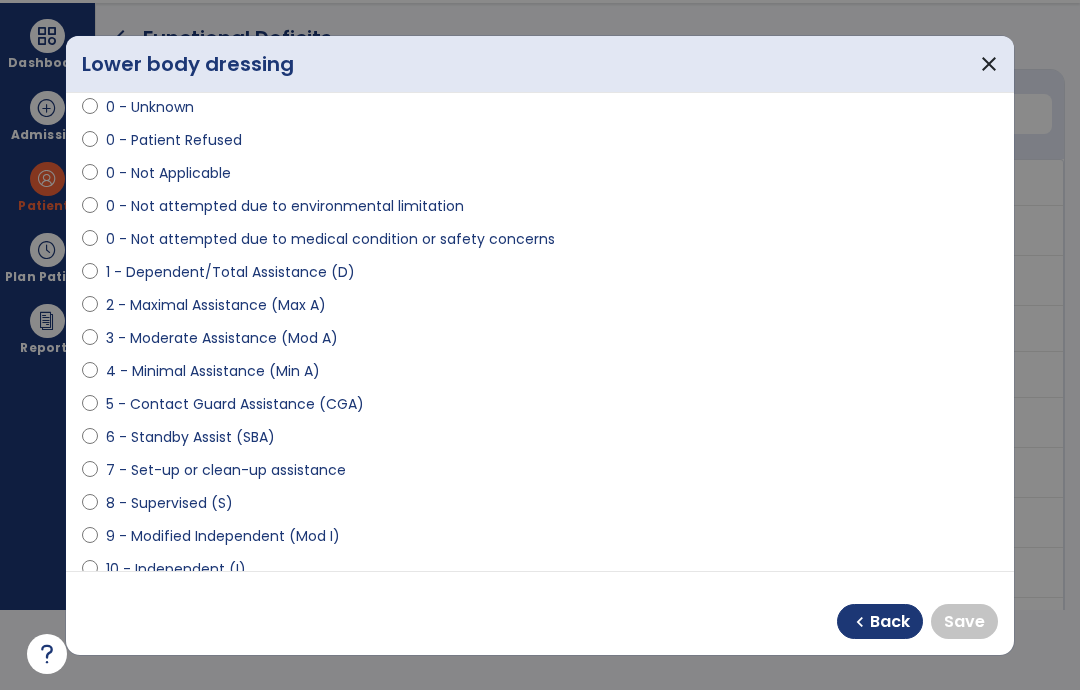 click on "10 - Independent (I)" at bounding box center [176, 569] 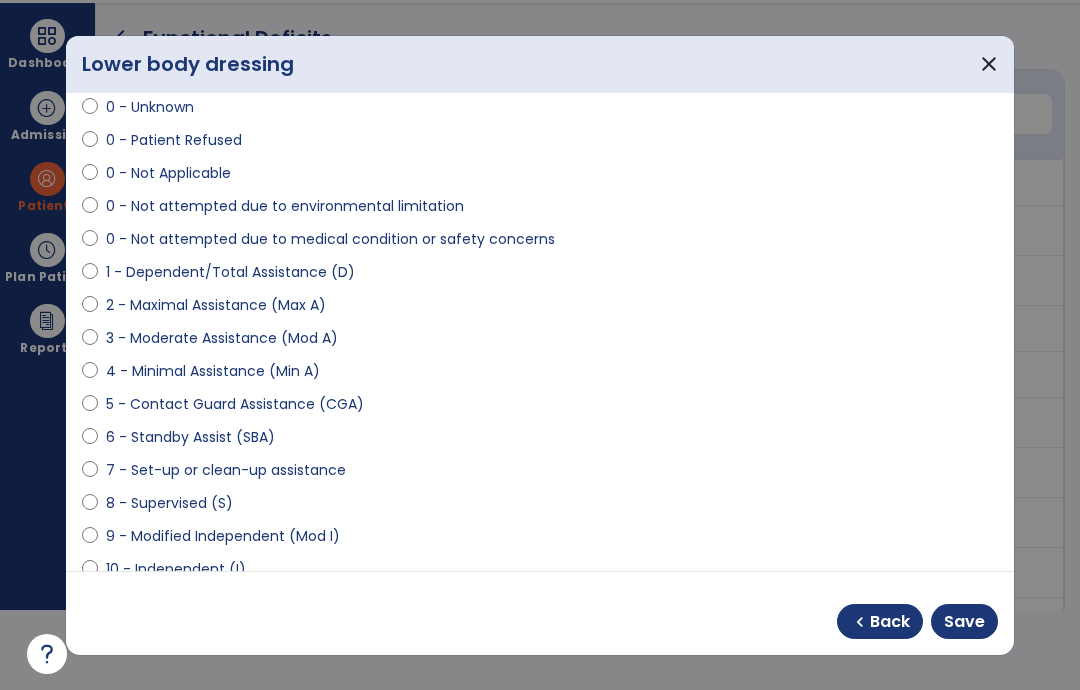 click on "Save" at bounding box center (964, 622) 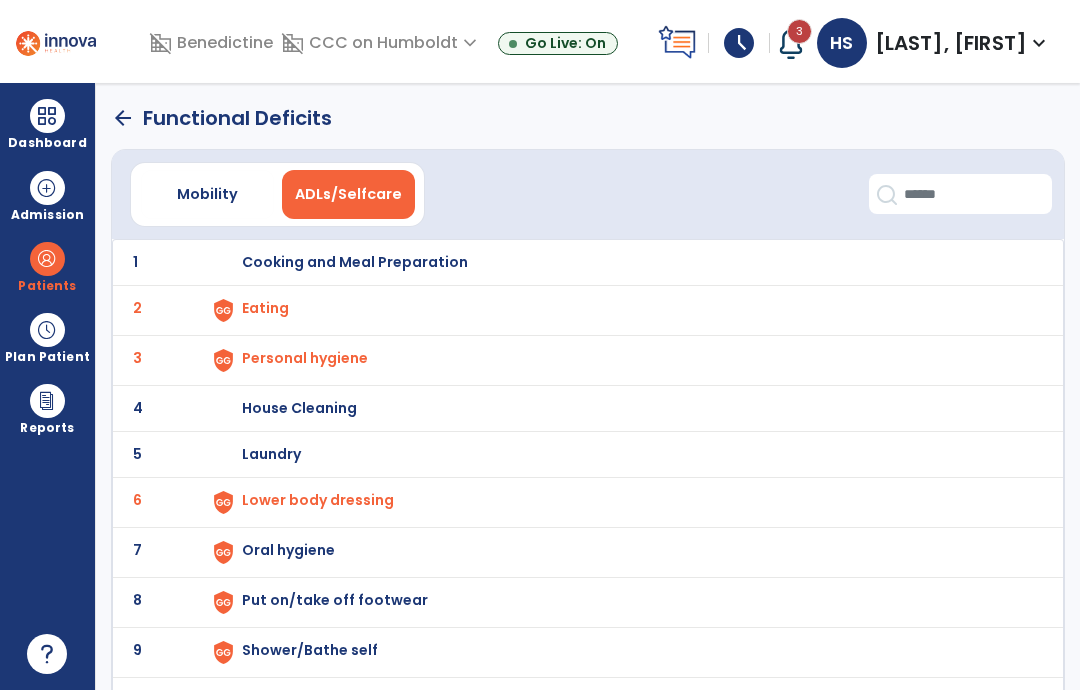 click at bounding box center [223, 310] 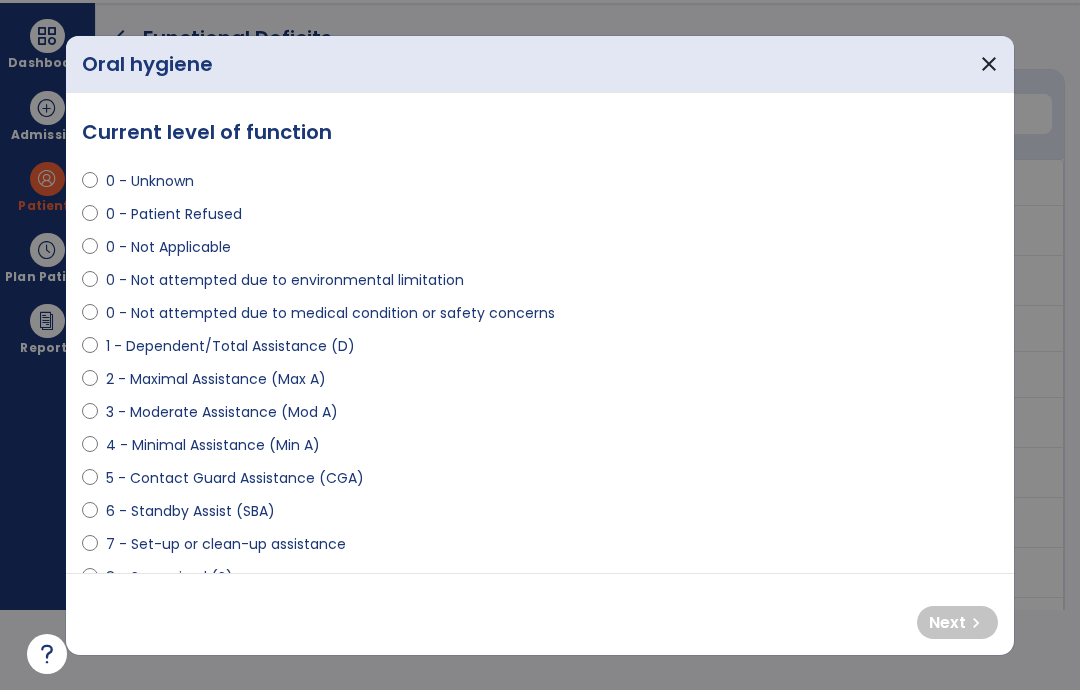 scroll, scrollTop: 0, scrollLeft: 0, axis: both 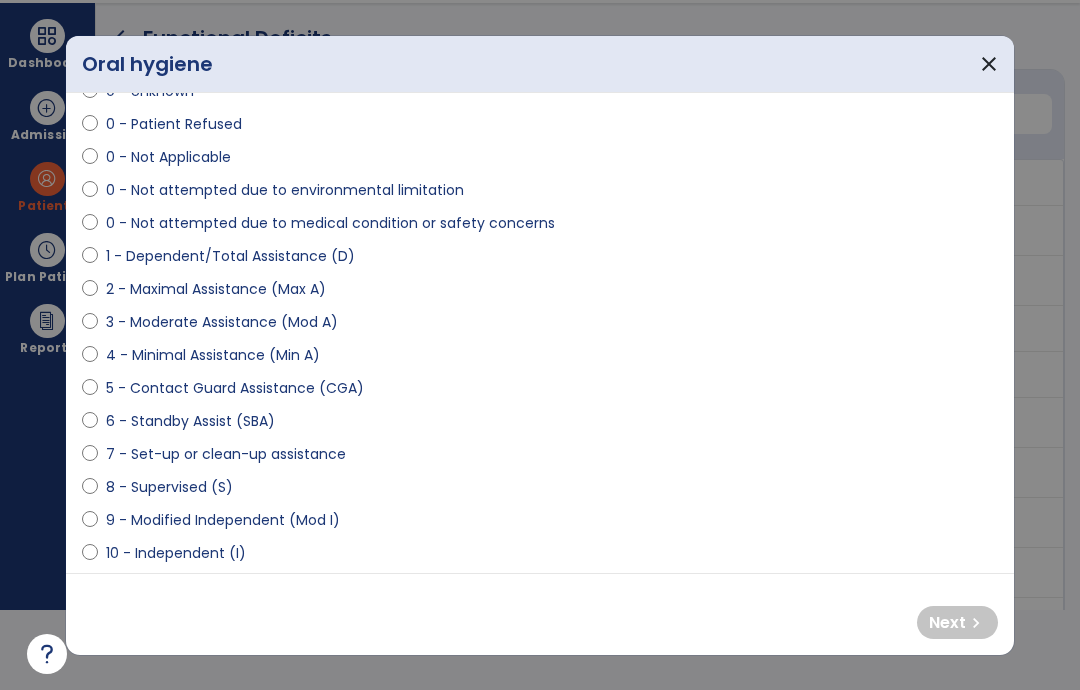 click on "10 - Independent (I)" at bounding box center (176, 553) 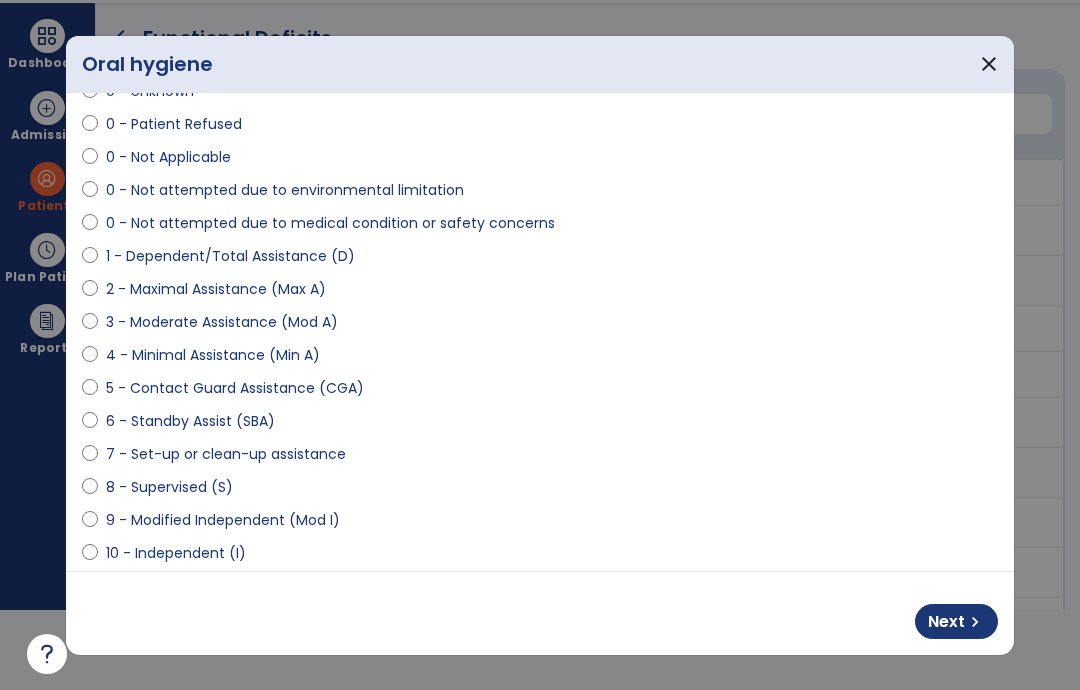 click on "chevron_right" at bounding box center [975, 622] 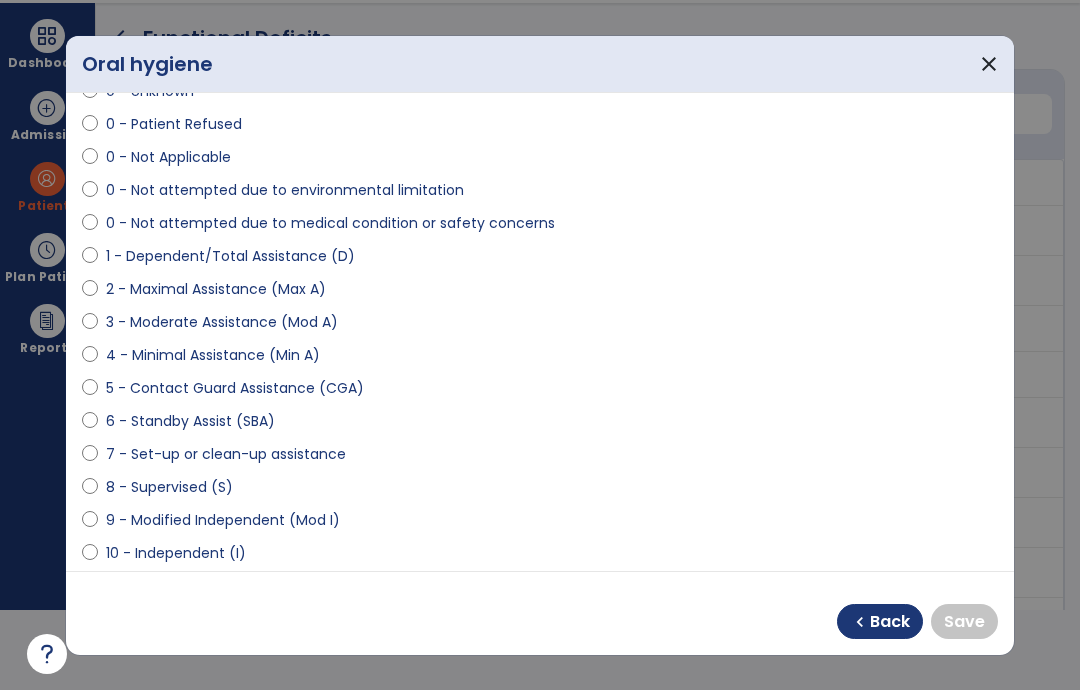 click on "10 - Independent (I)" at bounding box center [176, 553] 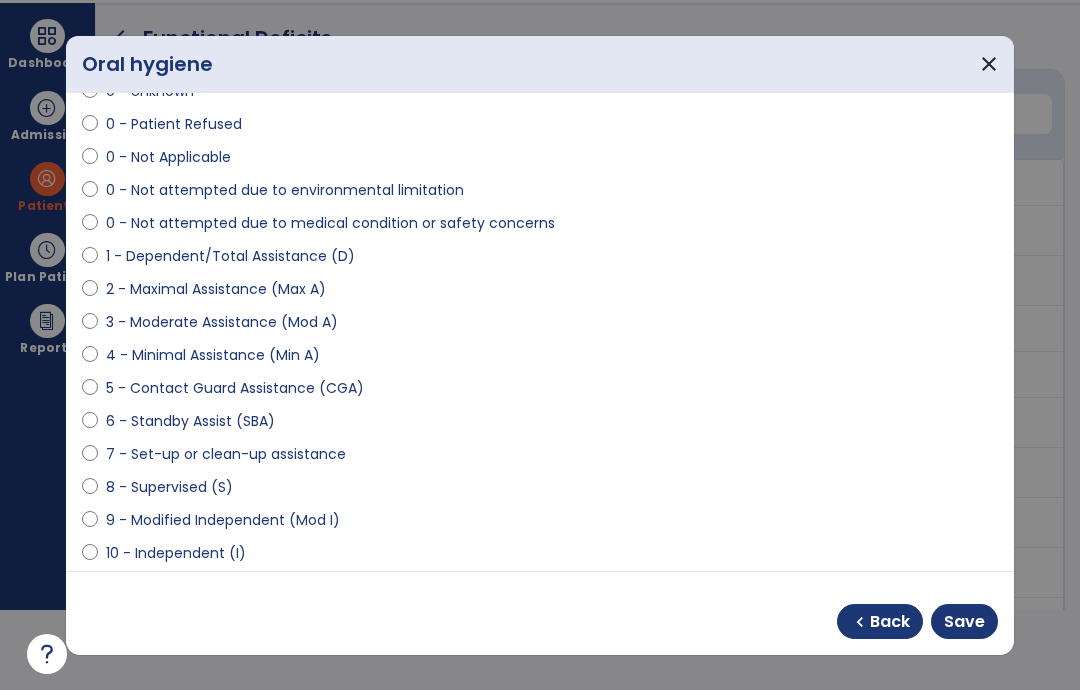 click on "Save" at bounding box center [964, 622] 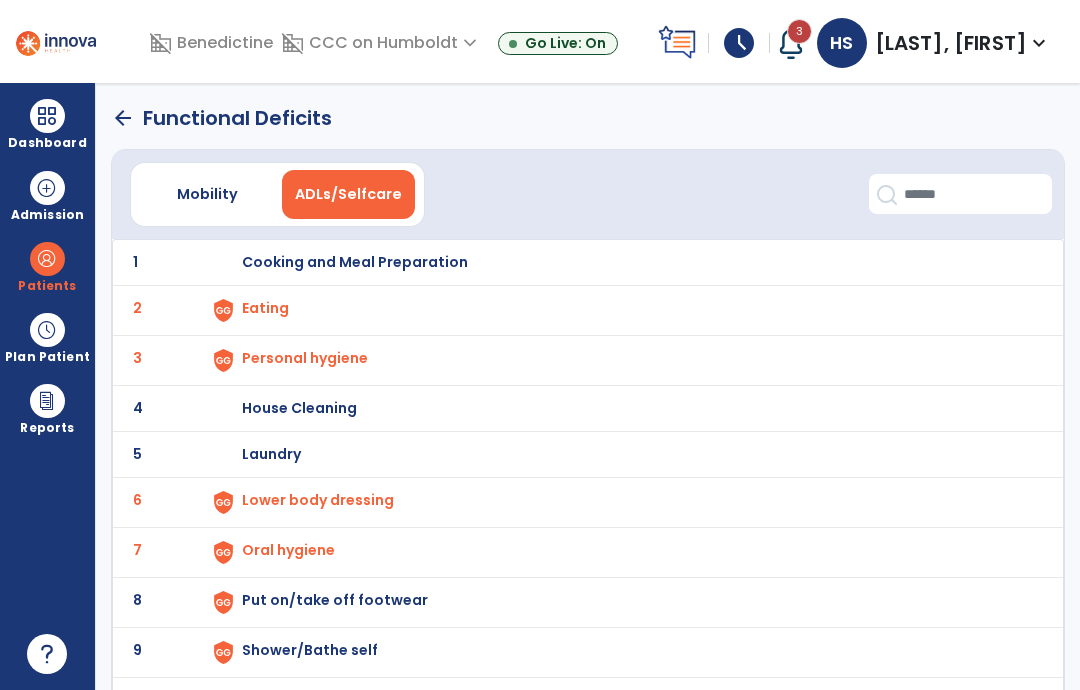 click on "Put on/take off footwear" at bounding box center (622, 262) 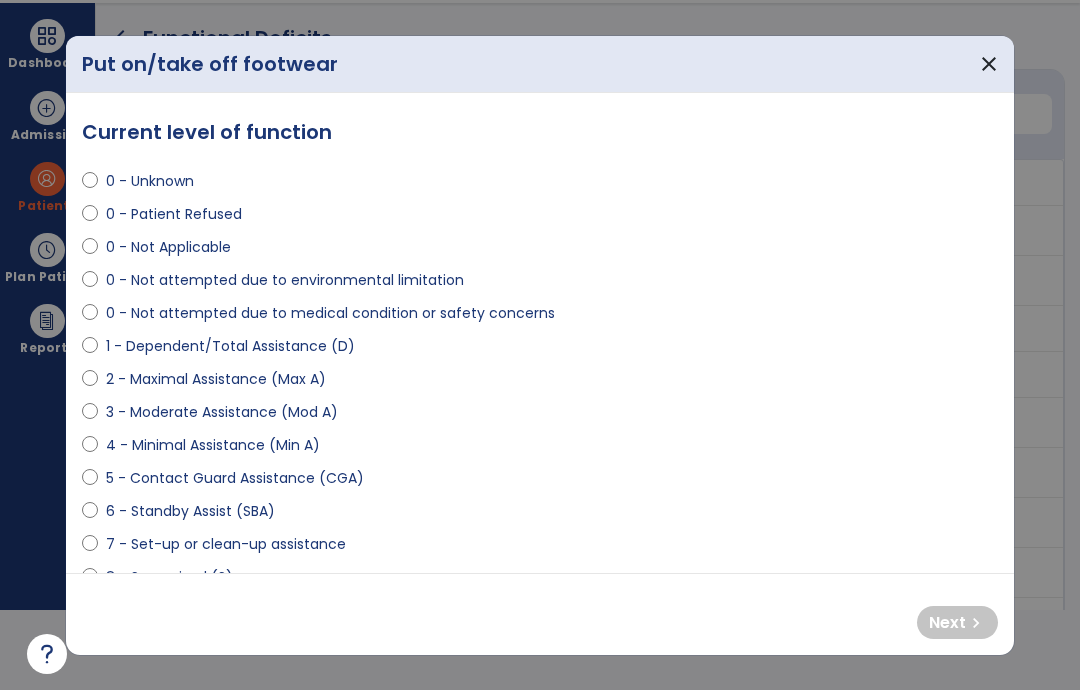 scroll, scrollTop: 0, scrollLeft: 0, axis: both 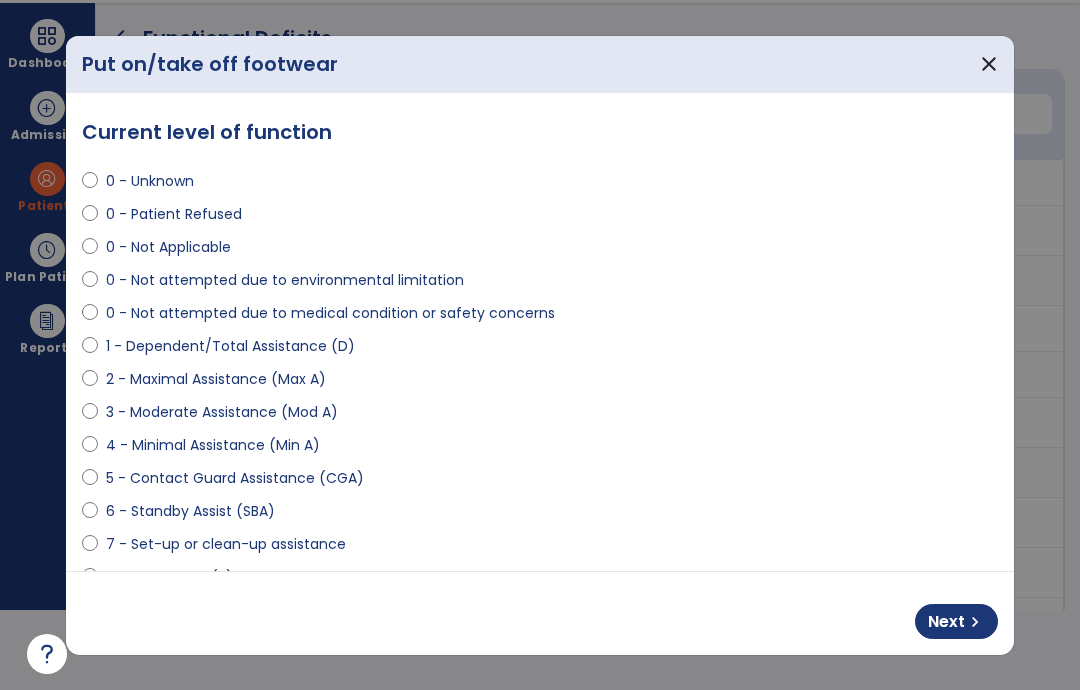 click on "Next  chevron_right" at bounding box center (956, 621) 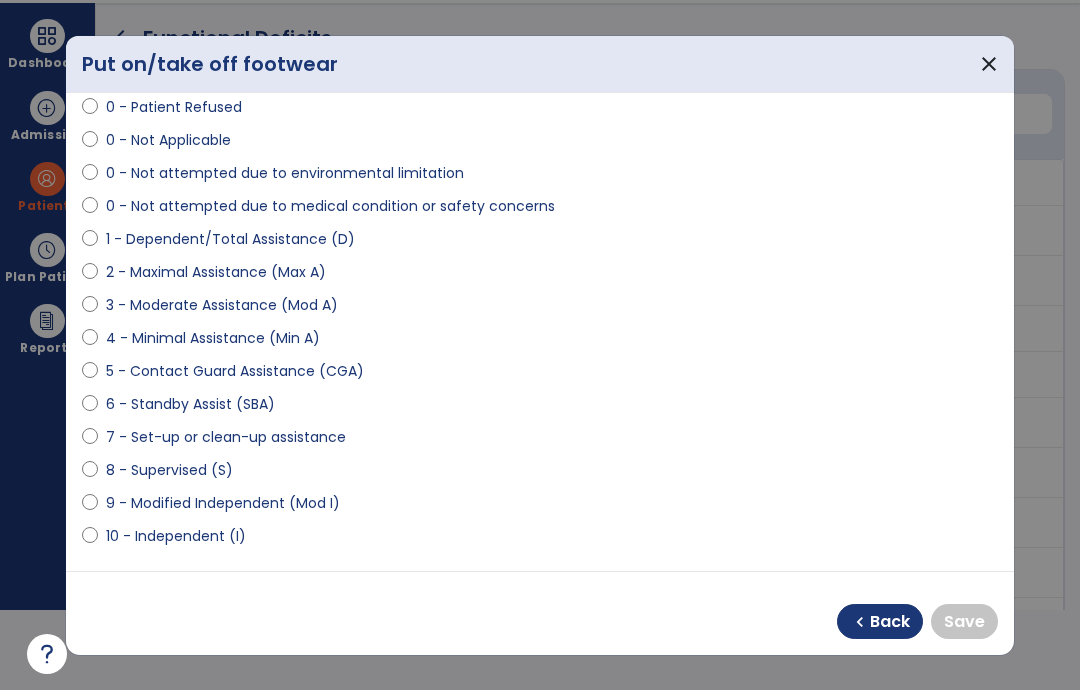 scroll, scrollTop: 108, scrollLeft: 0, axis: vertical 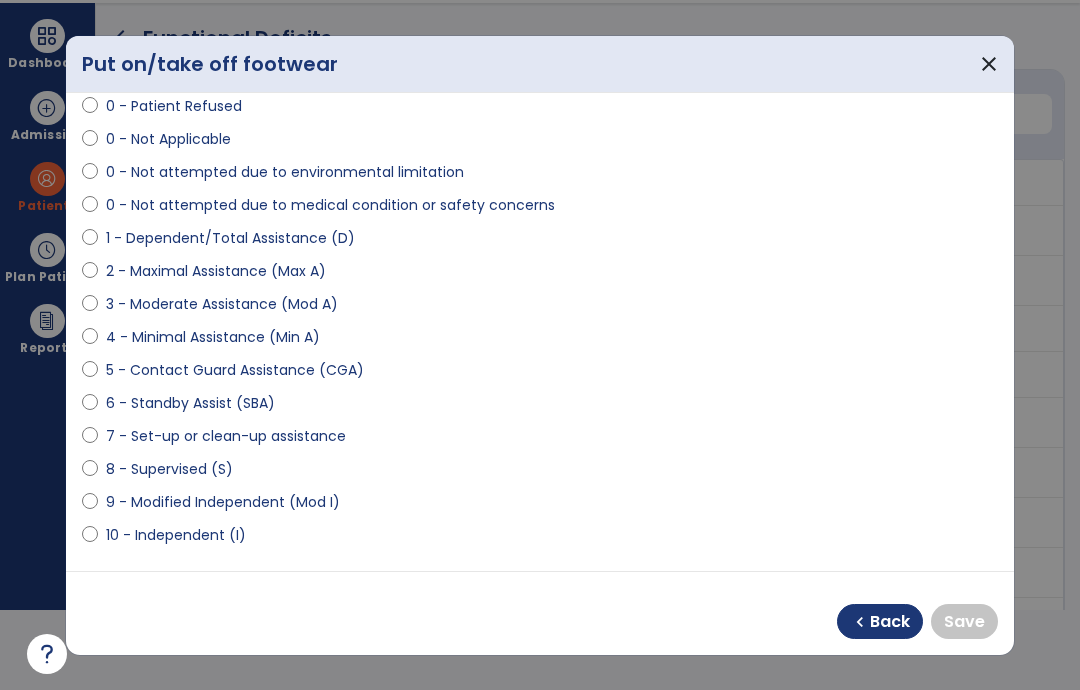 click on "10 - Independent (I)" at bounding box center (176, 535) 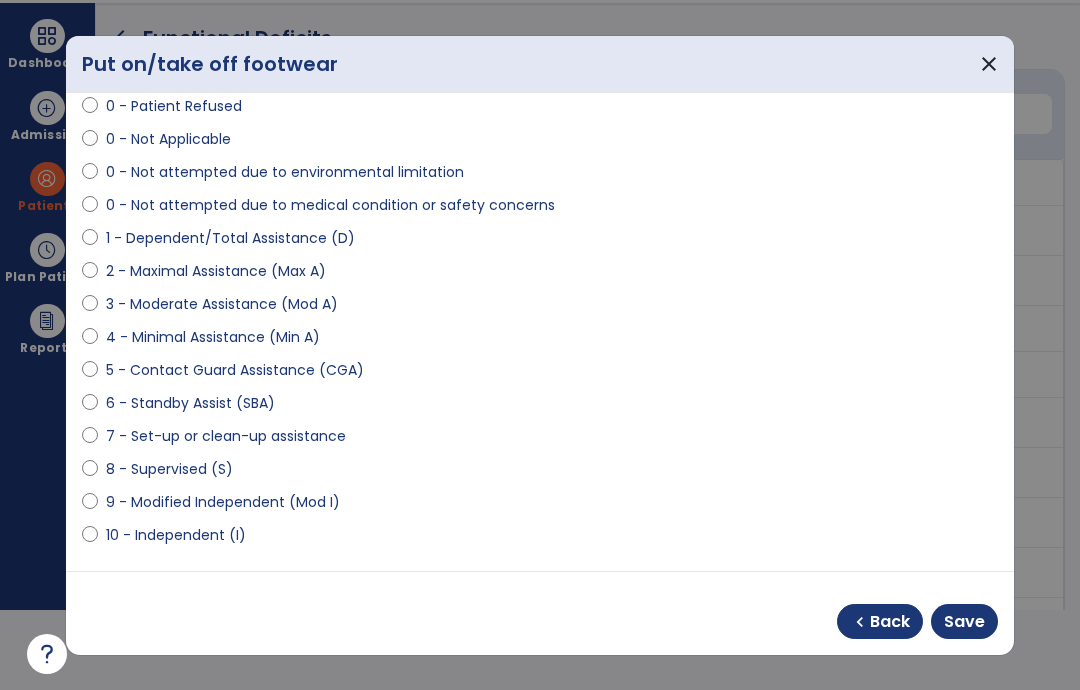 click on "Save" at bounding box center [964, 622] 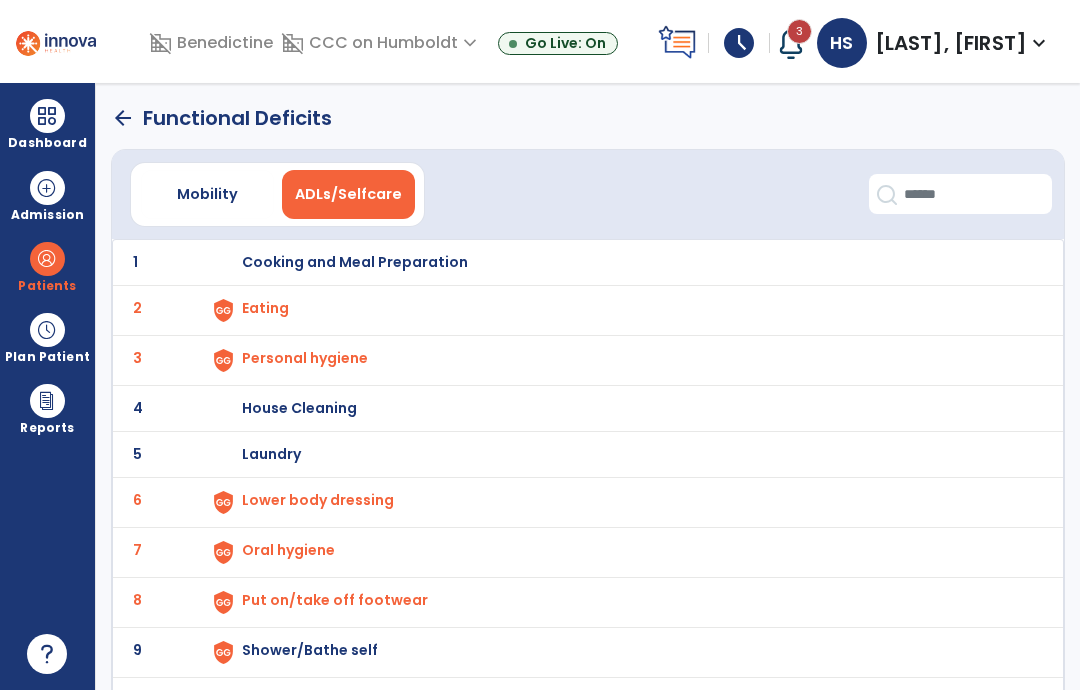 click at bounding box center [238, 262] 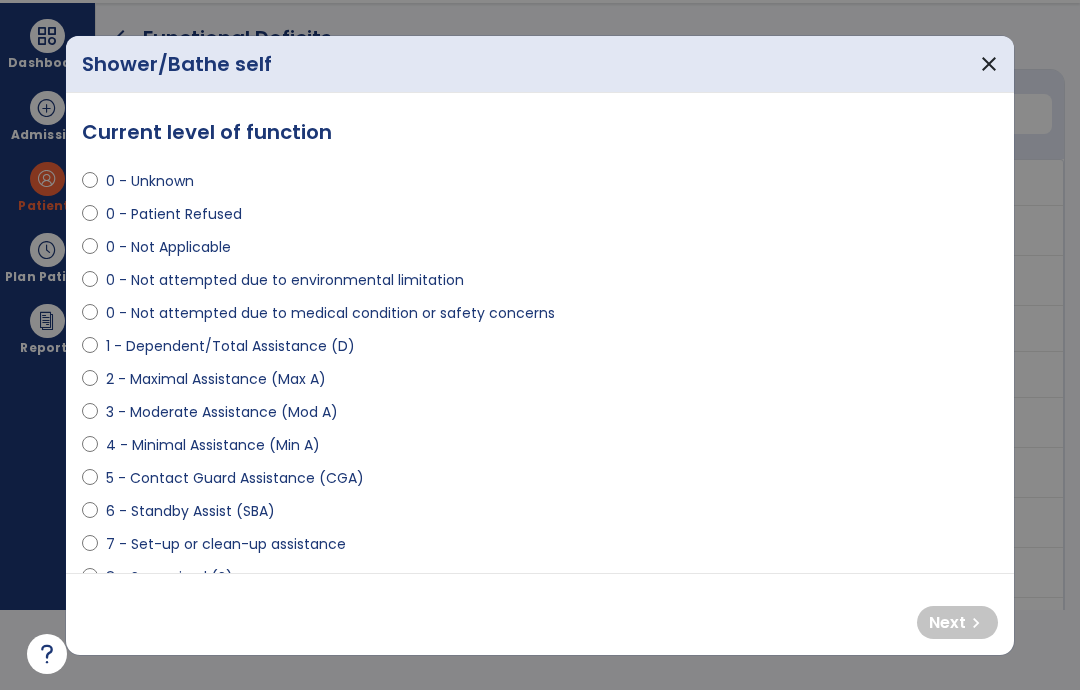 scroll, scrollTop: 0, scrollLeft: 0, axis: both 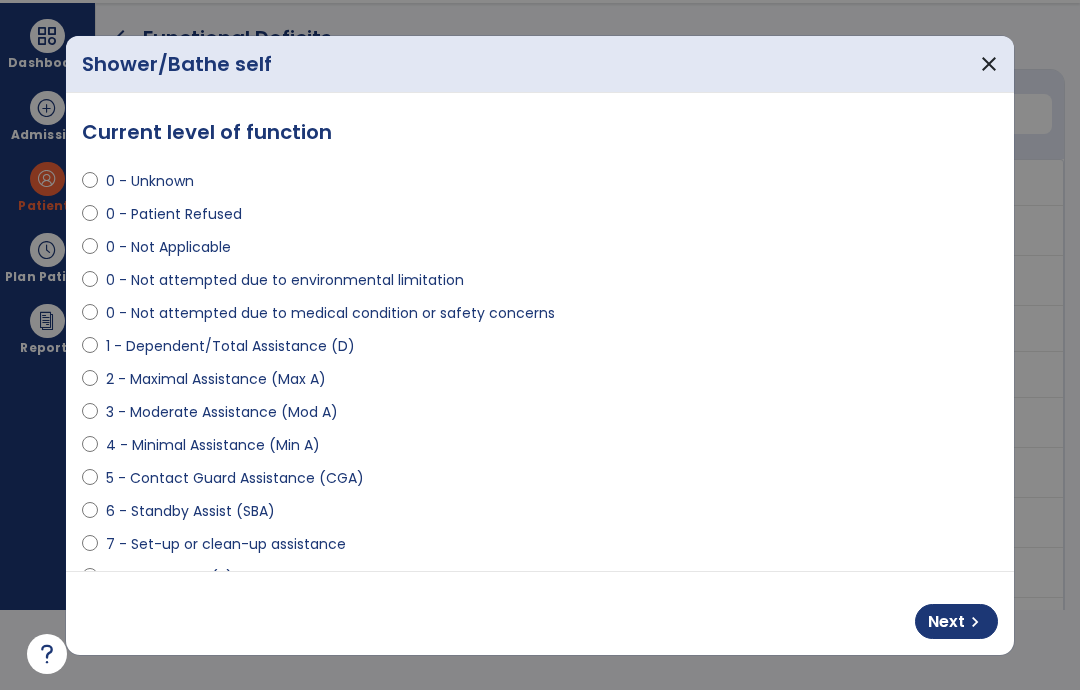 click on "Next" at bounding box center [946, 622] 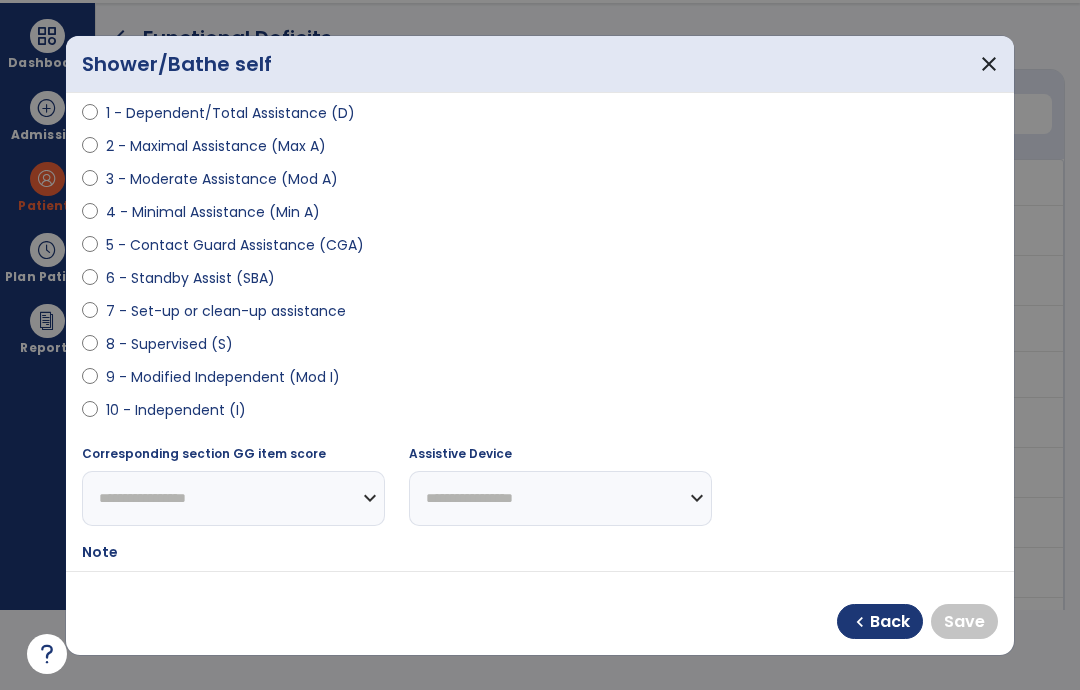 scroll, scrollTop: 221, scrollLeft: 0, axis: vertical 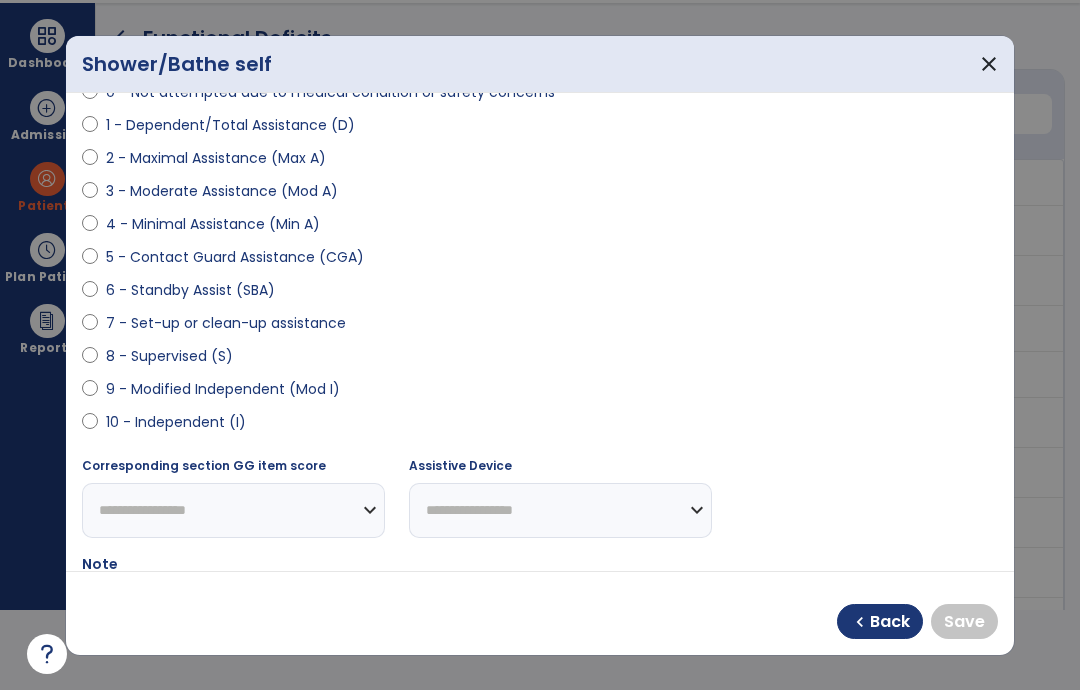 click on "10 - Independent (I)" at bounding box center (176, 422) 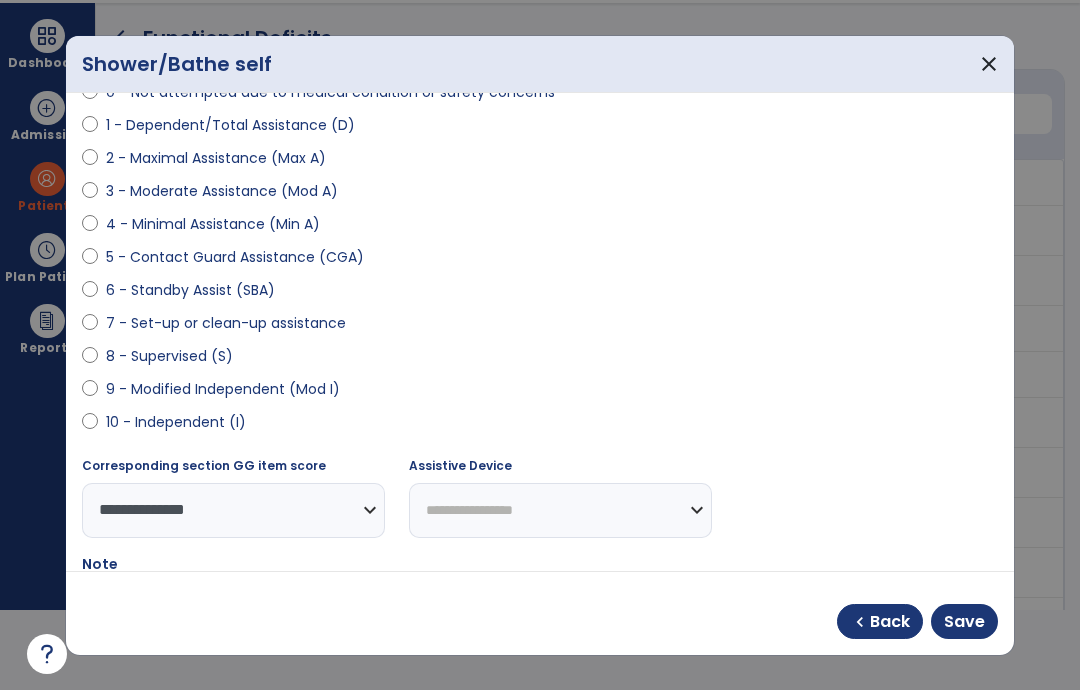 click on "Save" at bounding box center [964, 622] 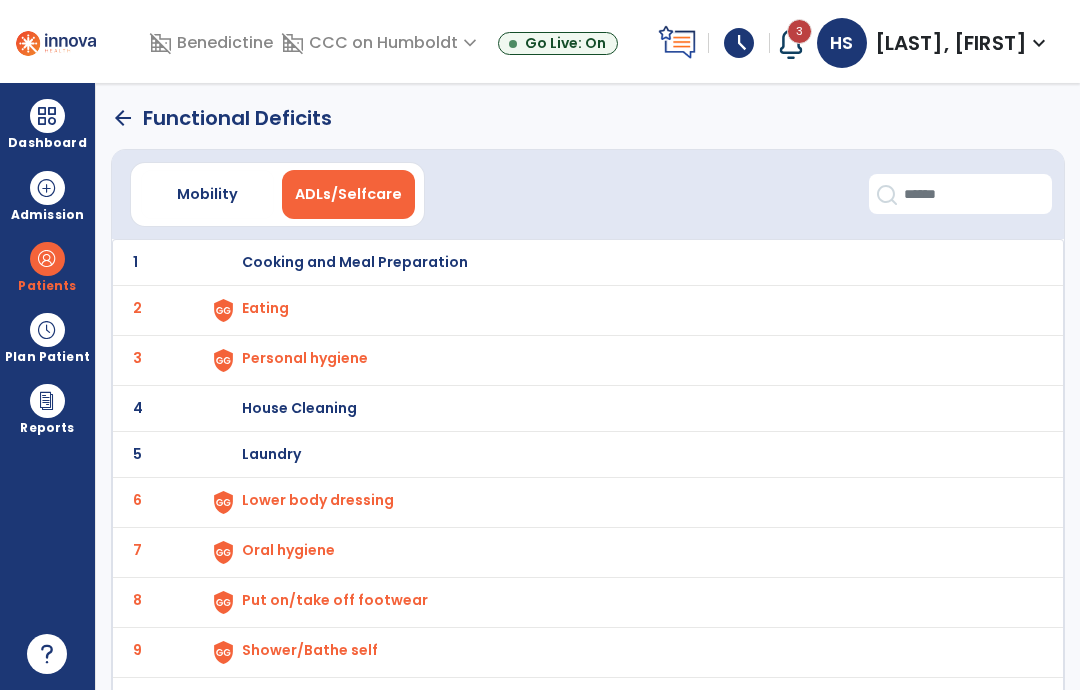 click on "10 Toileting hygiene" 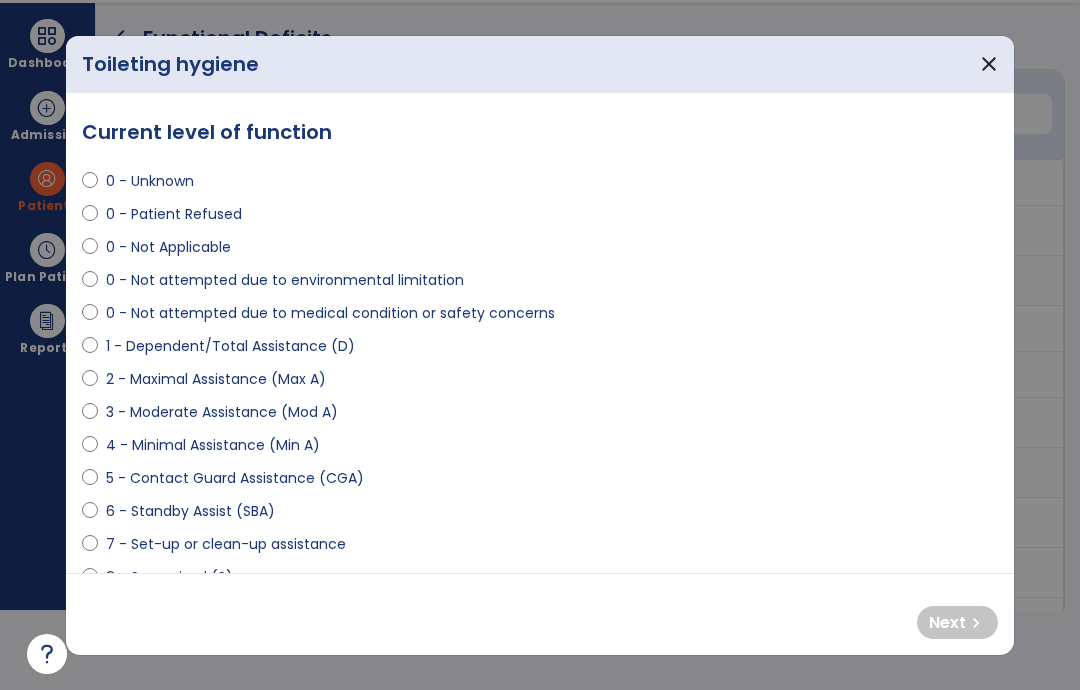 scroll, scrollTop: 0, scrollLeft: 0, axis: both 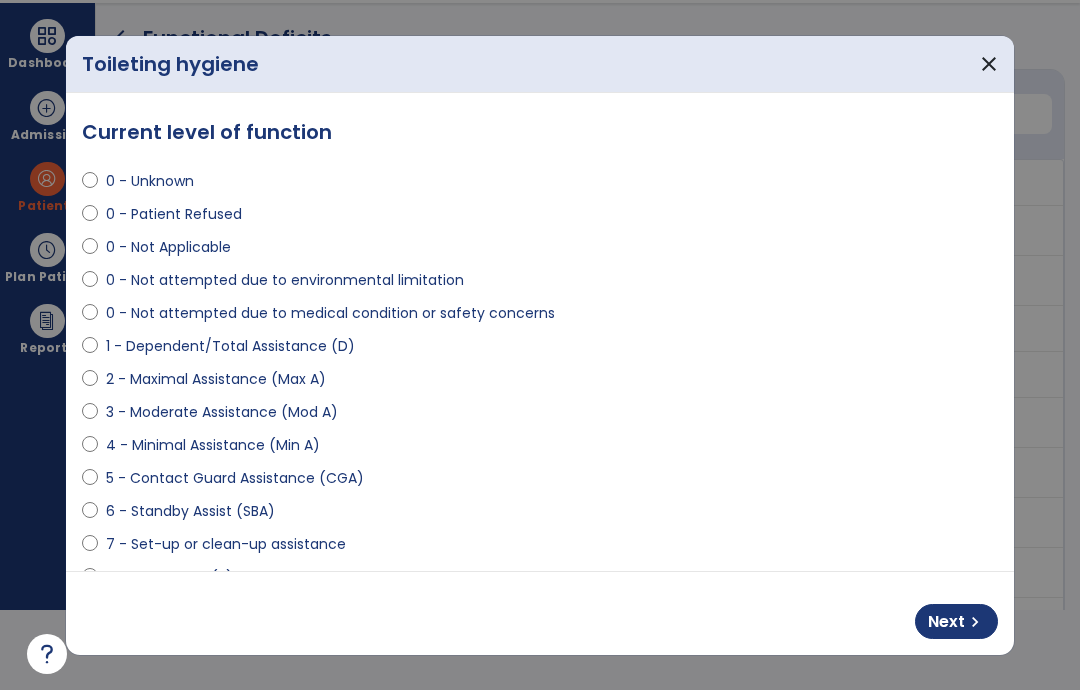 click on "chevron_right" at bounding box center (975, 622) 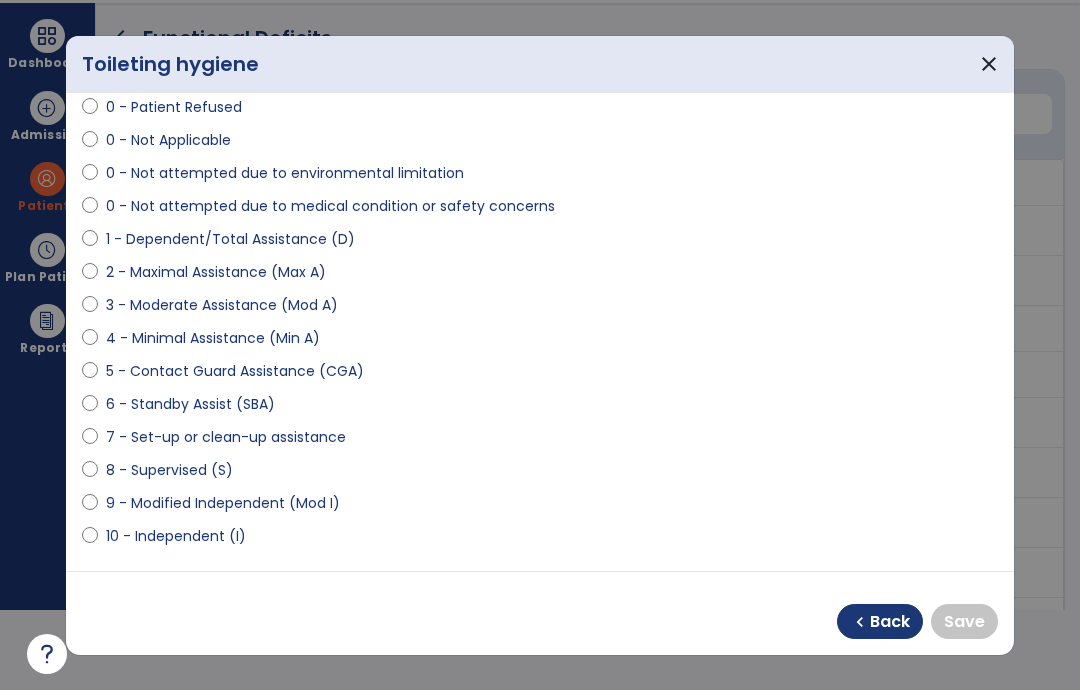 scroll, scrollTop: 111, scrollLeft: 0, axis: vertical 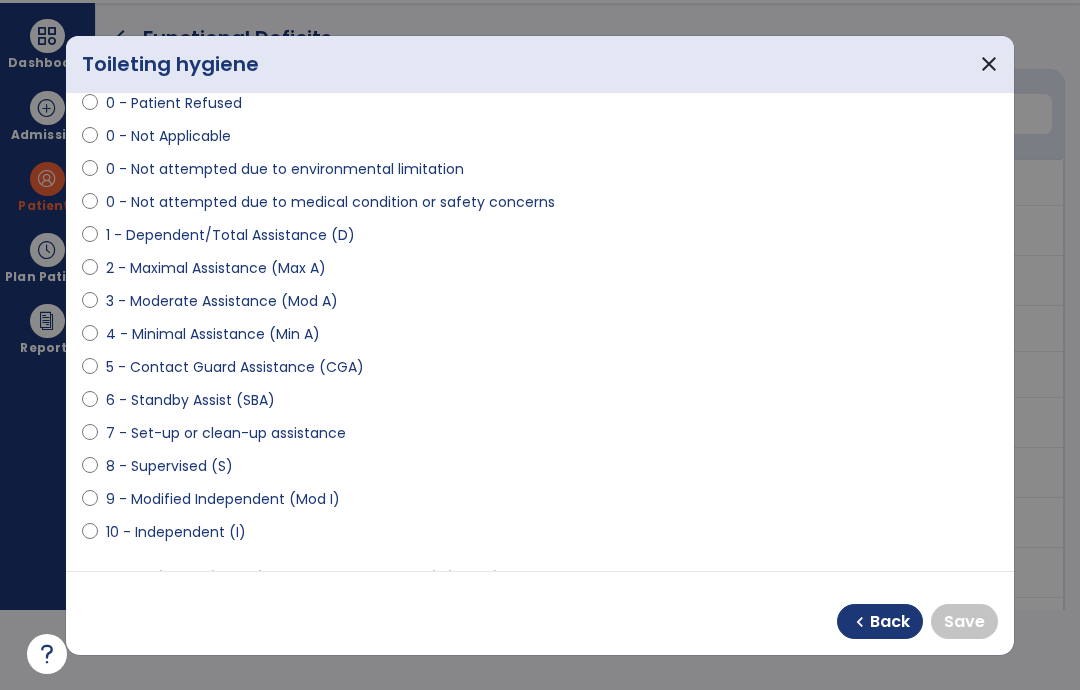 click on "10 - Independent (I)" at bounding box center [176, 532] 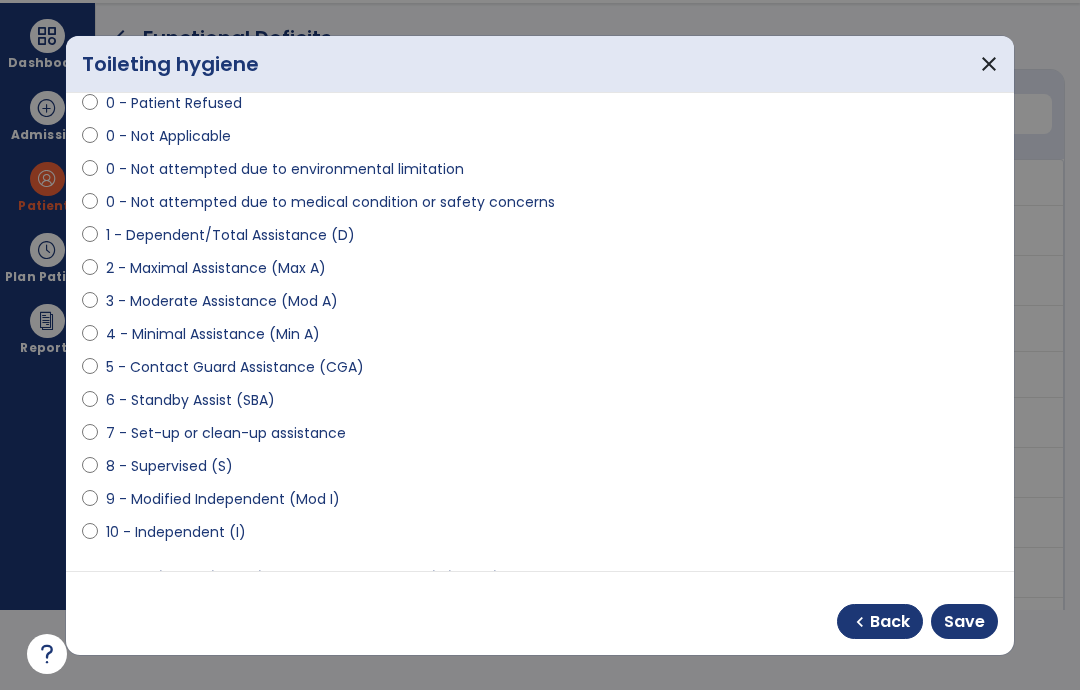 click on "Save" at bounding box center [964, 621] 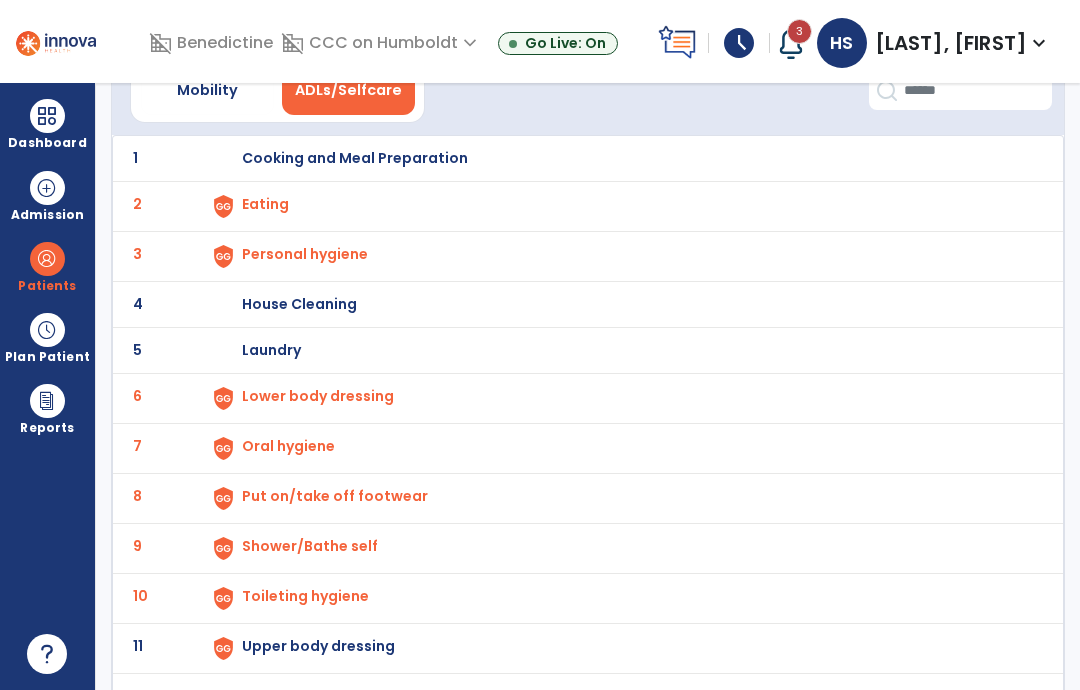 scroll, scrollTop: 101, scrollLeft: 0, axis: vertical 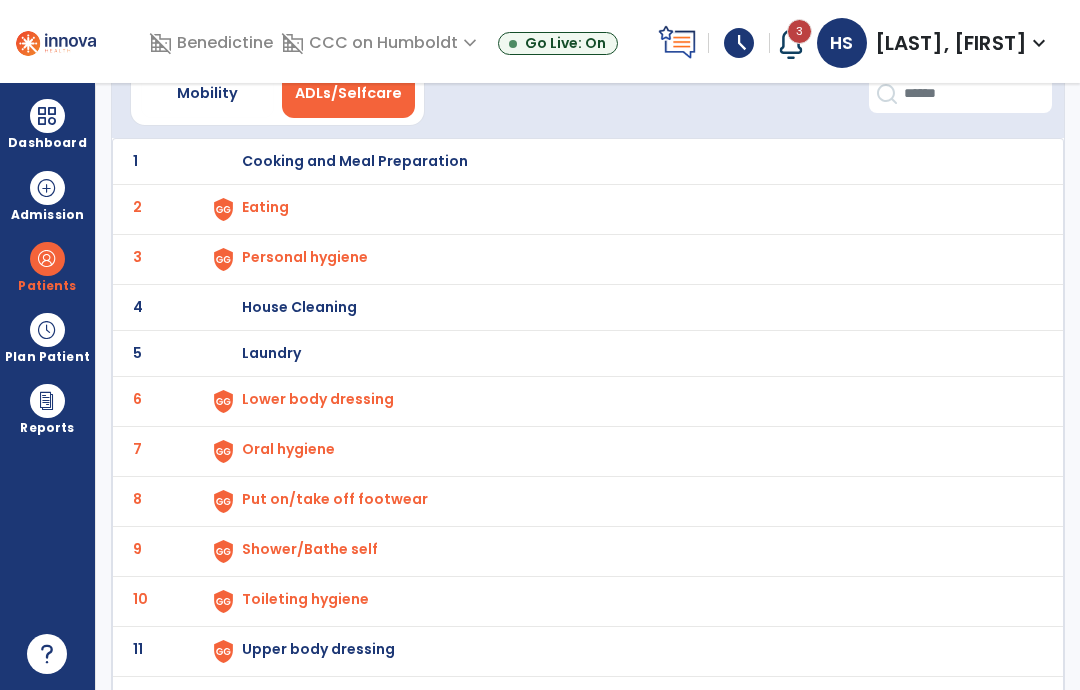 click on "11" 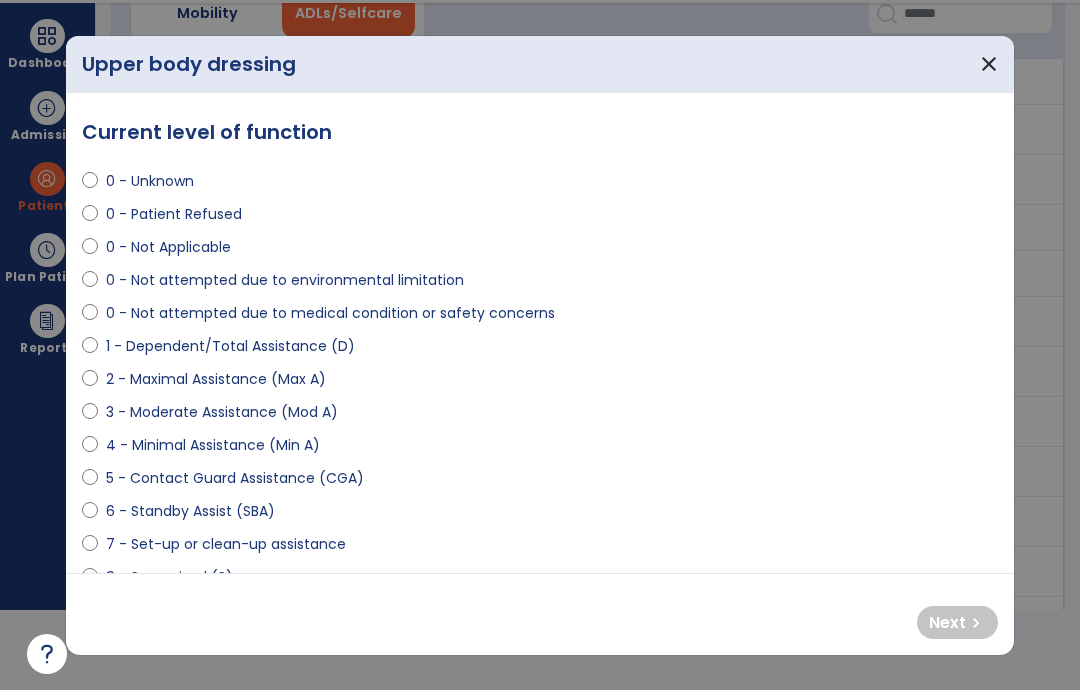 scroll, scrollTop: 0, scrollLeft: 0, axis: both 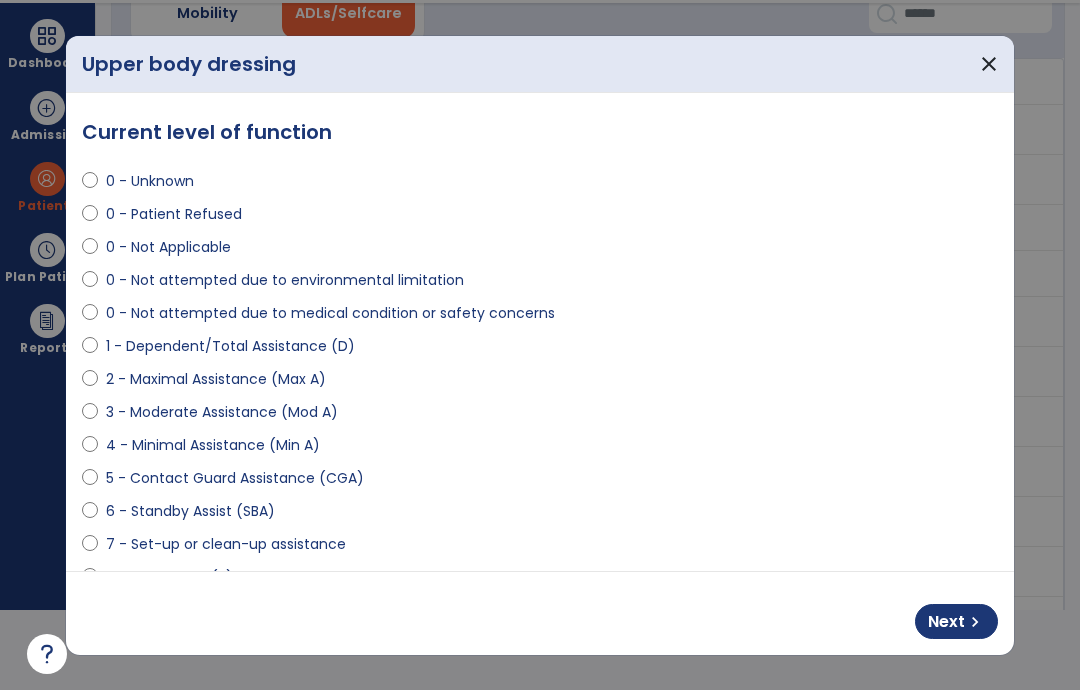 click on "Next  chevron_right" at bounding box center (540, 613) 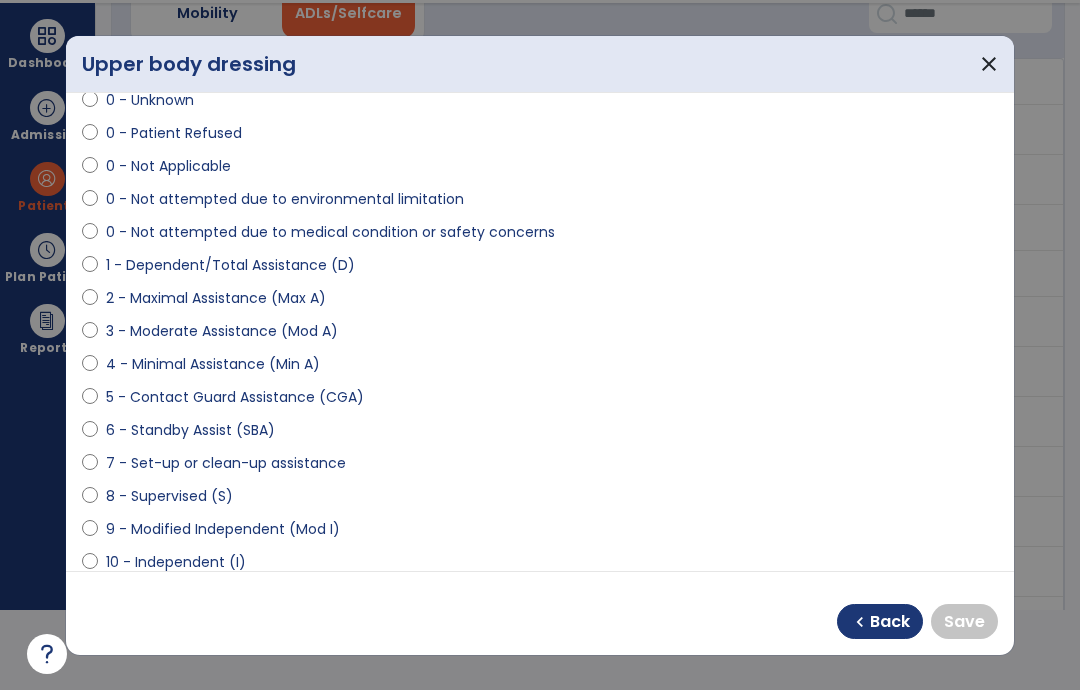 scroll, scrollTop: 77, scrollLeft: 0, axis: vertical 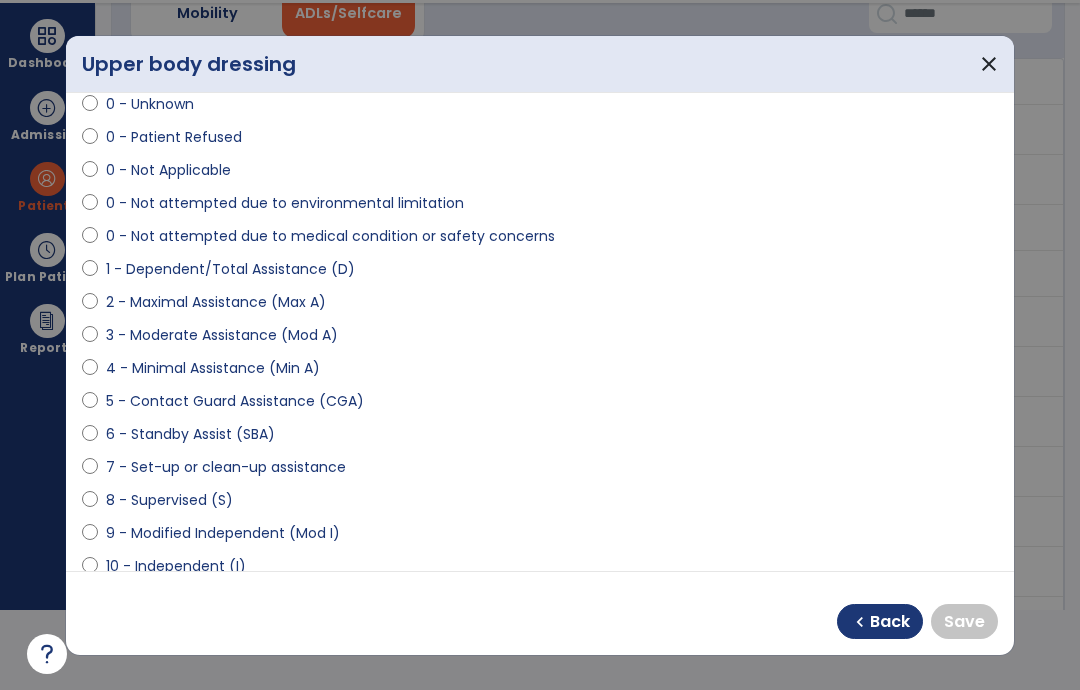 click on "10 - Independent (I)" at bounding box center (176, 566) 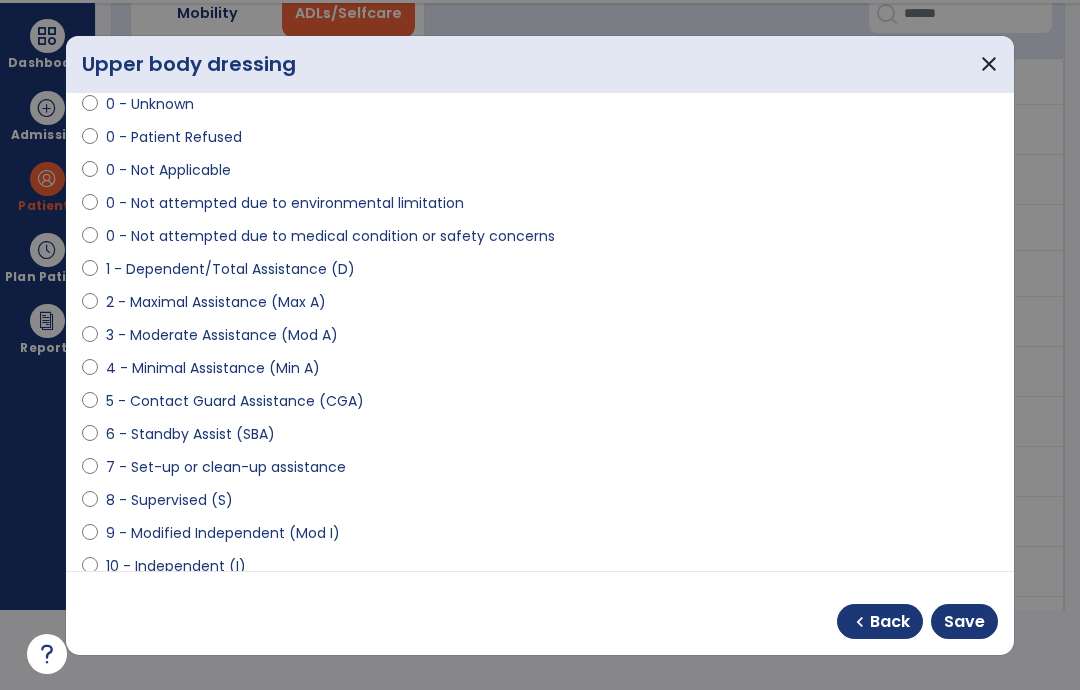 select on "**********" 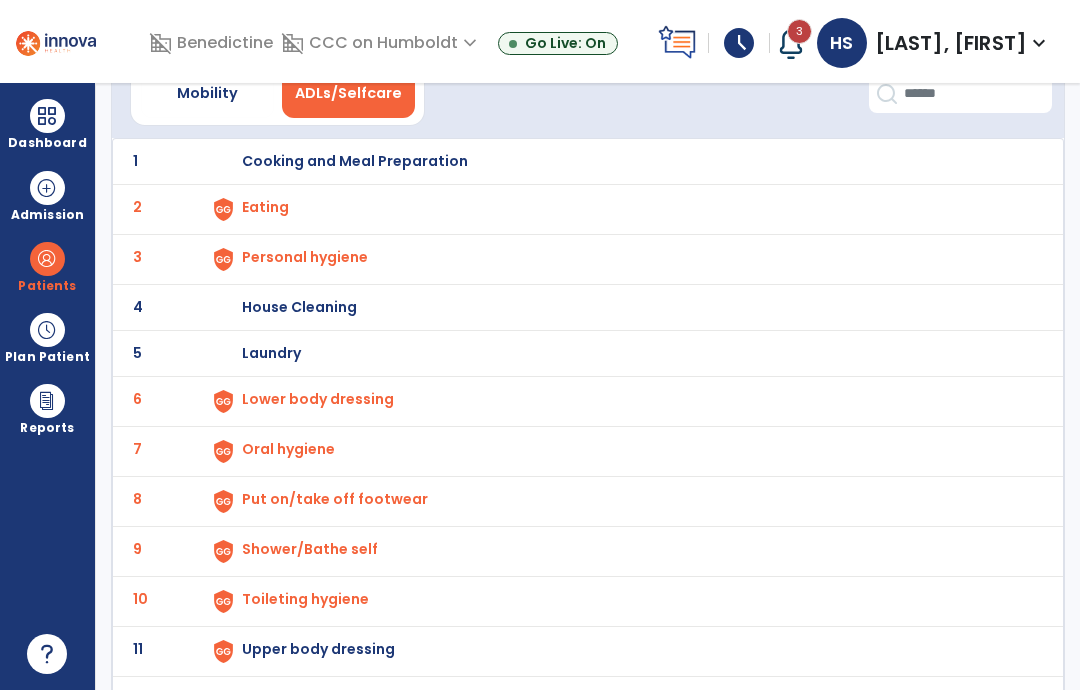 scroll, scrollTop: 80, scrollLeft: 0, axis: vertical 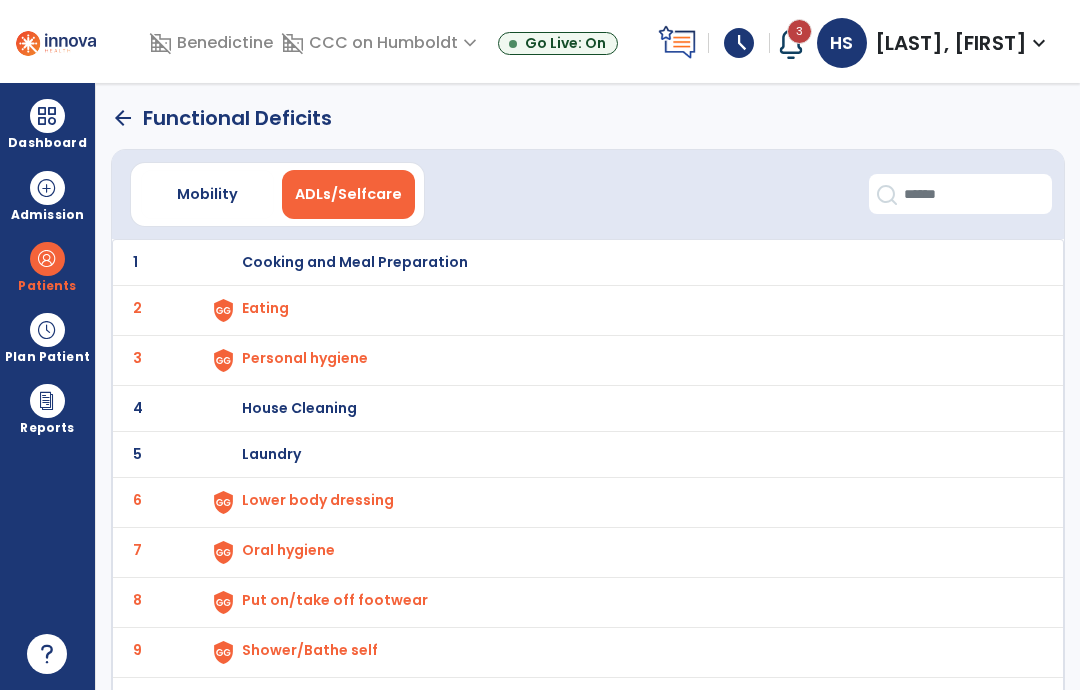 click on "Cooking and Meal Preparation" at bounding box center (355, 262) 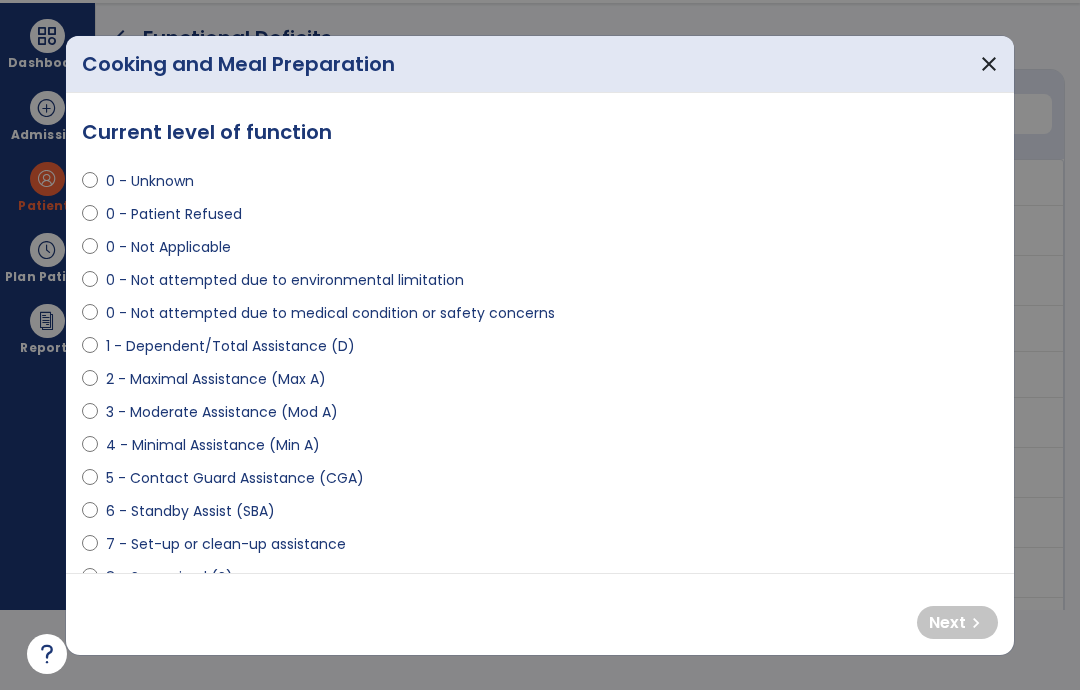 click on "0 - Not attempted due to medical condition or safety concerns" at bounding box center (330, 313) 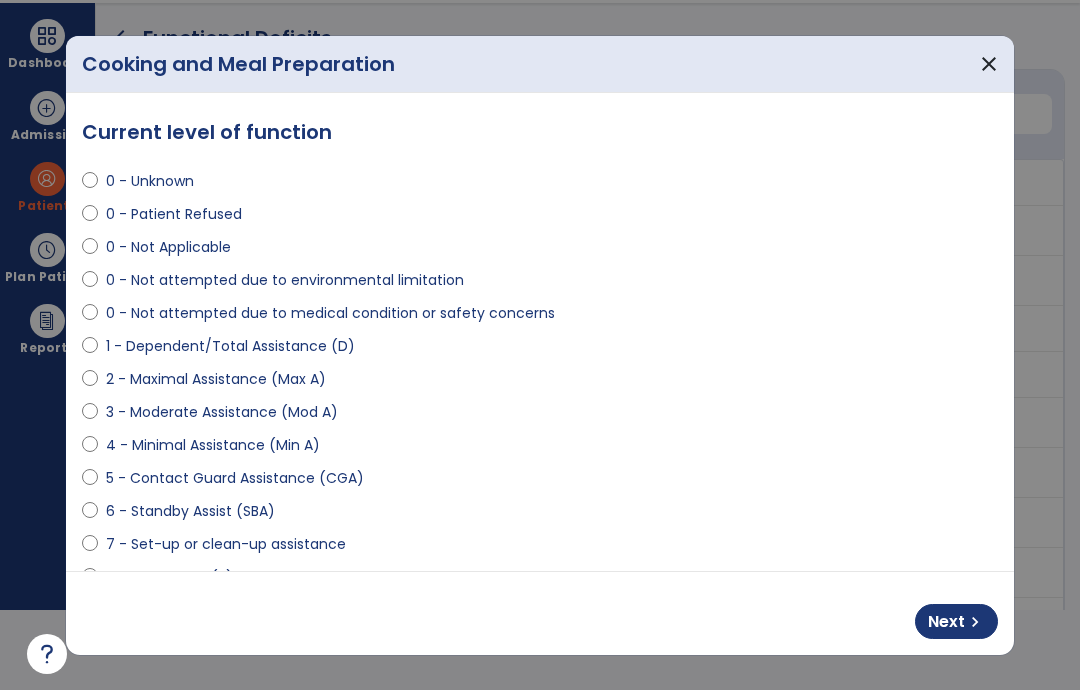 click on "Next" at bounding box center (946, 622) 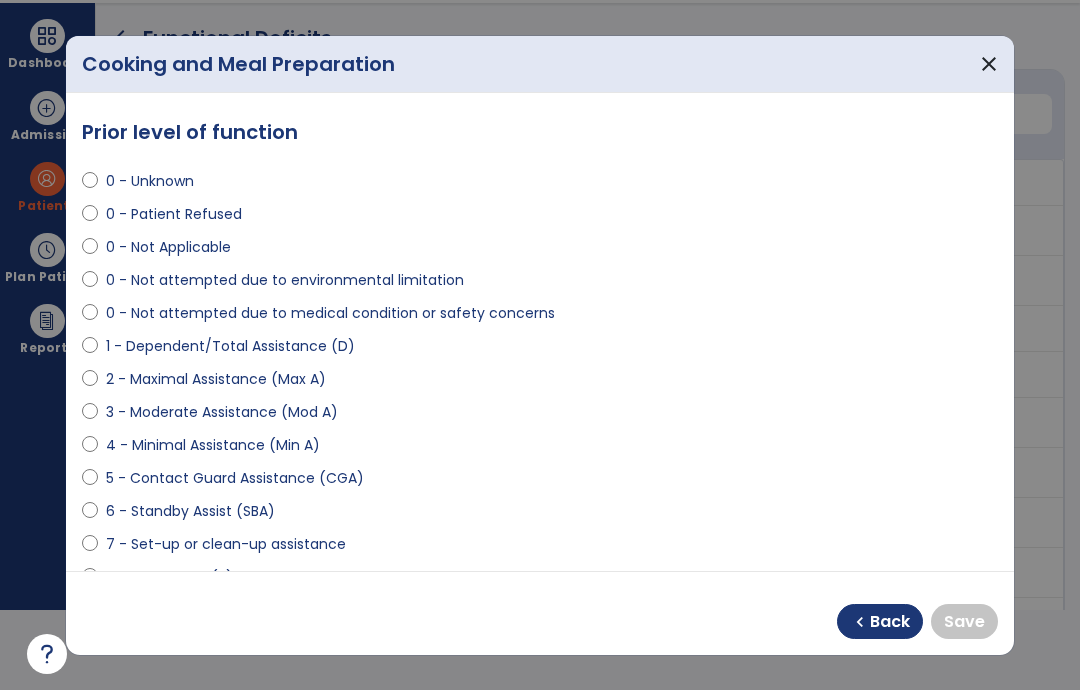 scroll, scrollTop: 104, scrollLeft: 0, axis: vertical 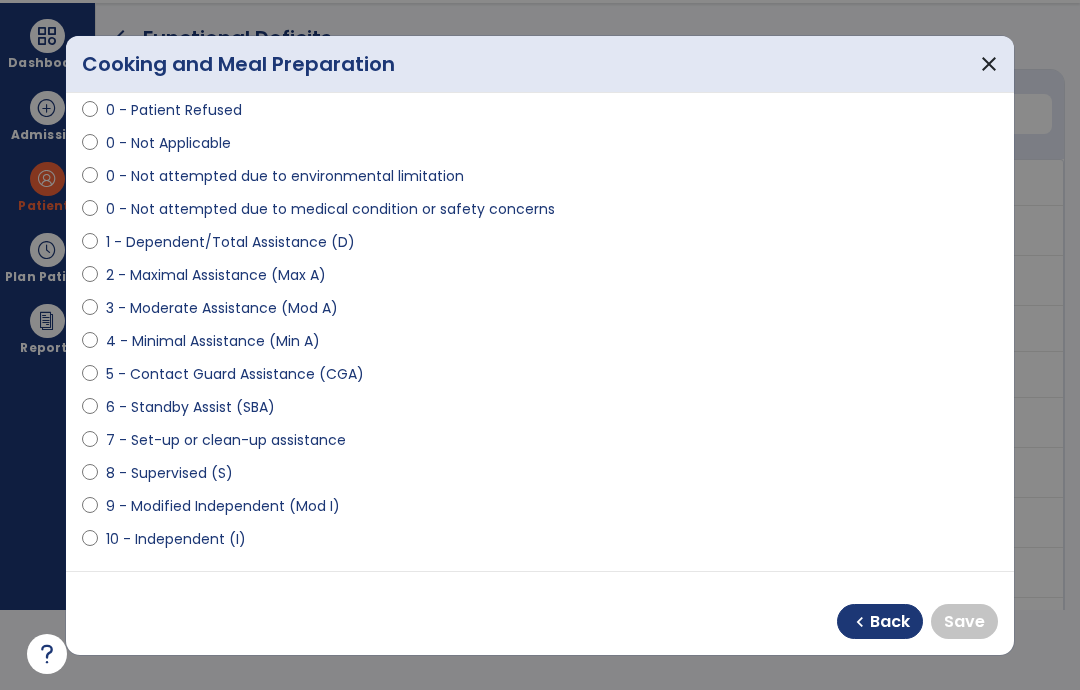 click on "10 - Independent (I)" at bounding box center [176, 539] 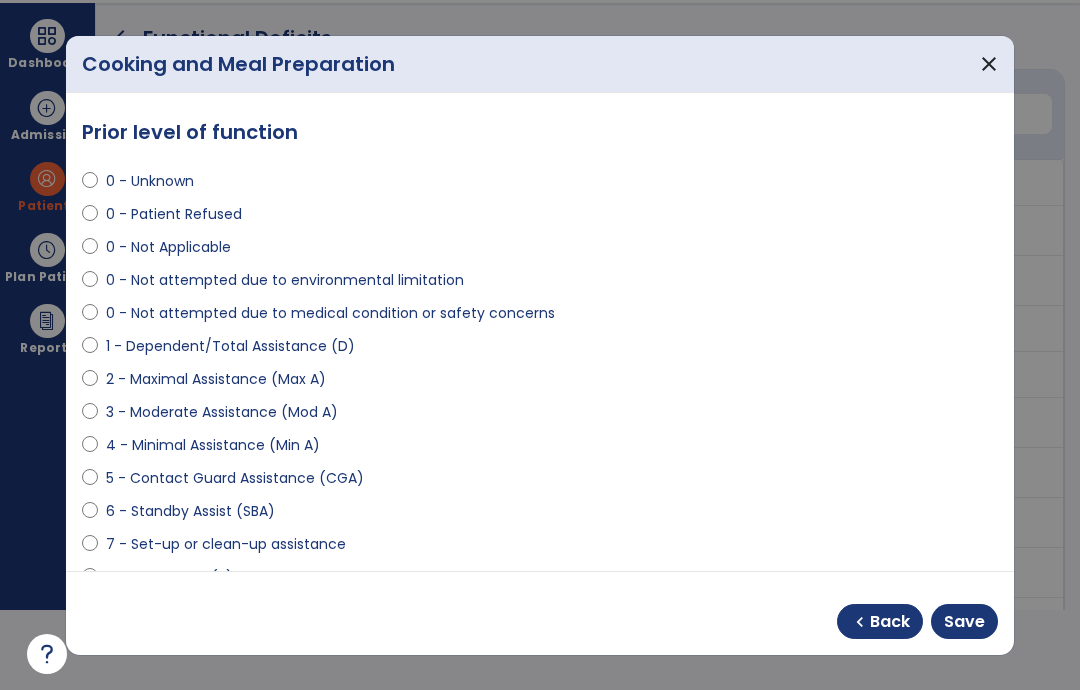 scroll, scrollTop: 0, scrollLeft: 0, axis: both 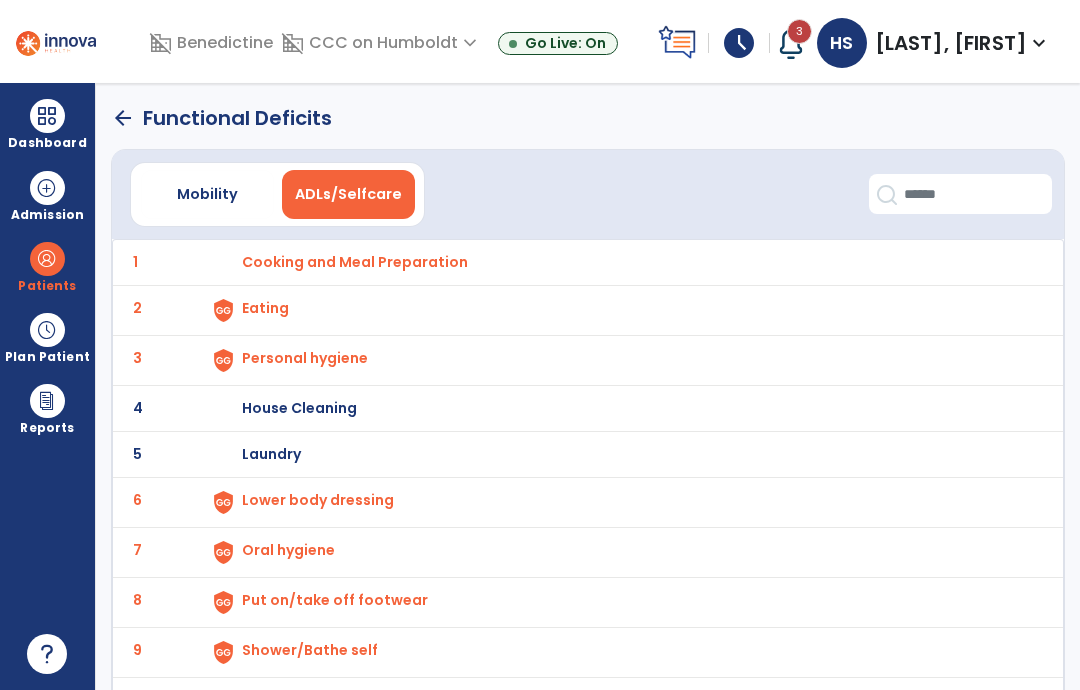 click on "arrow_back" 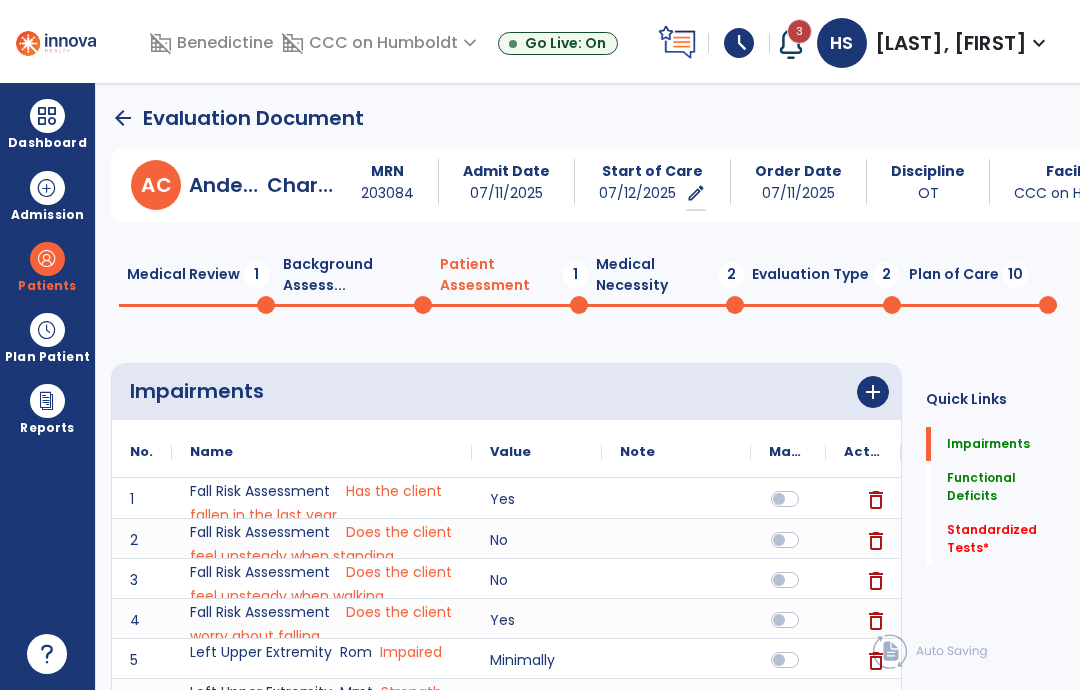 scroll, scrollTop: 11, scrollLeft: 0, axis: vertical 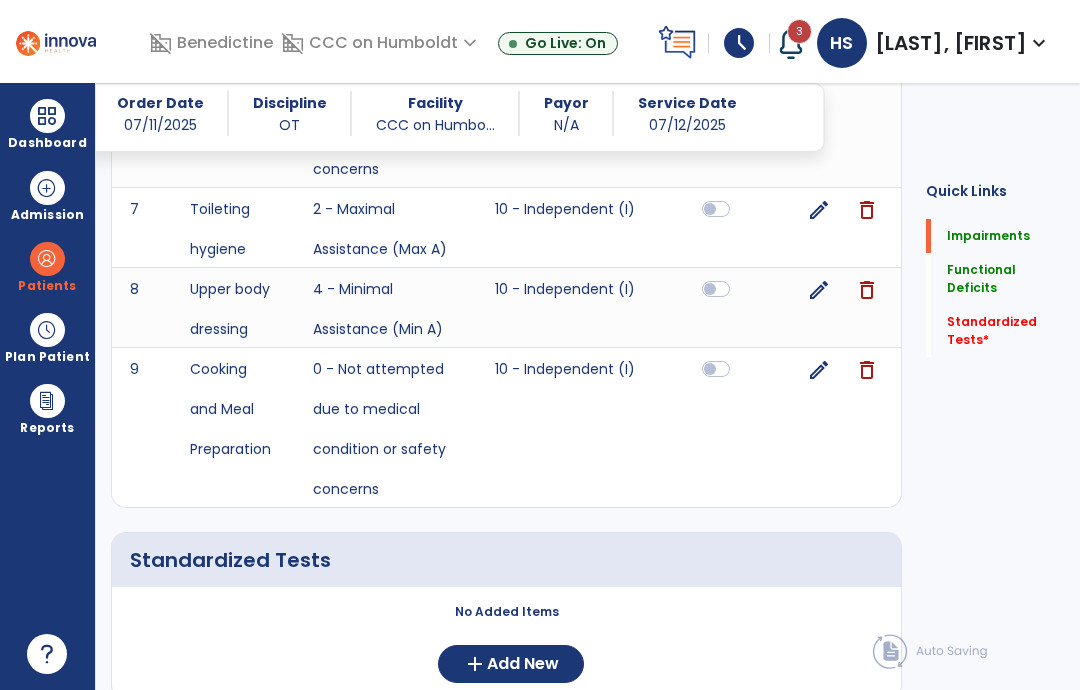 click on "Add New" 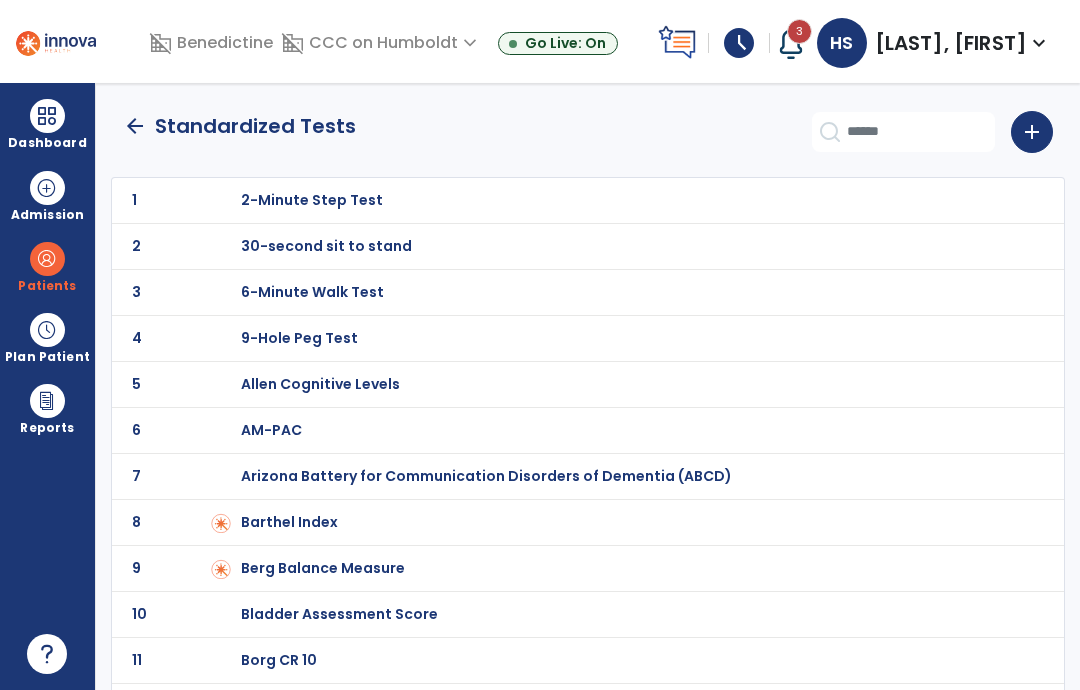 scroll, scrollTop: 0, scrollLeft: 0, axis: both 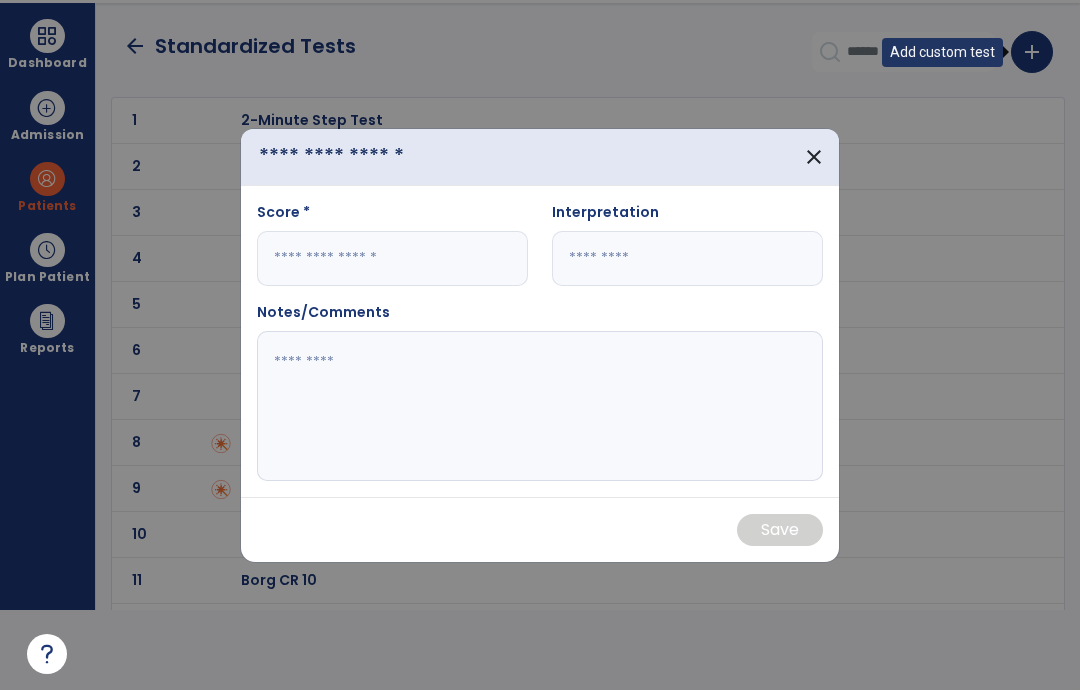 click at bounding box center (338, 156) 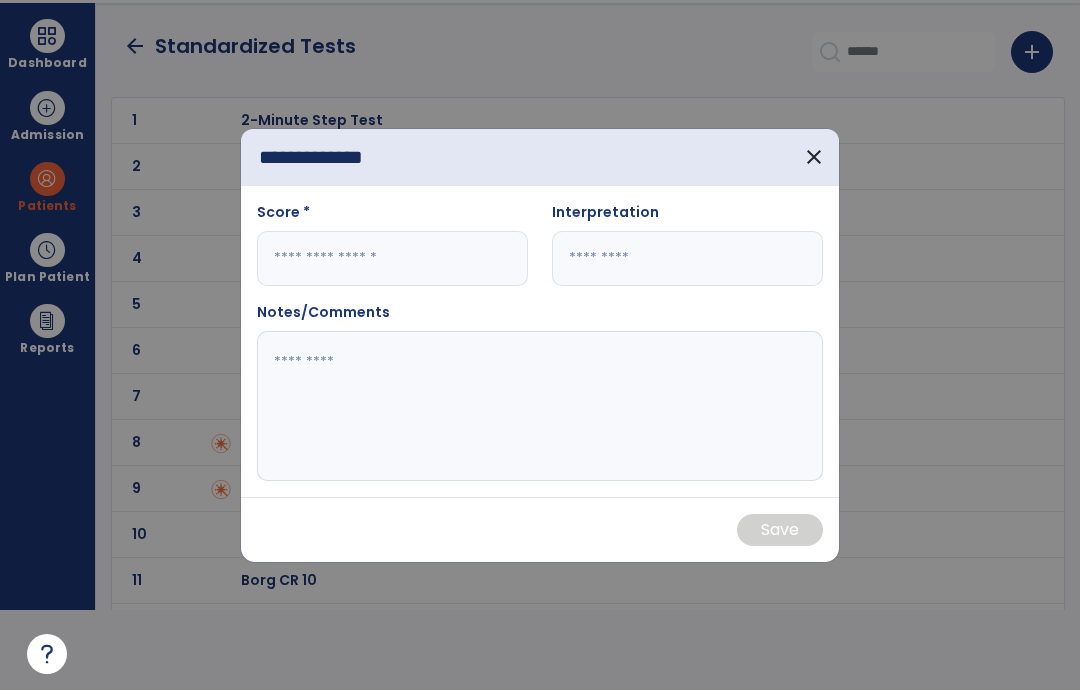type on "**********" 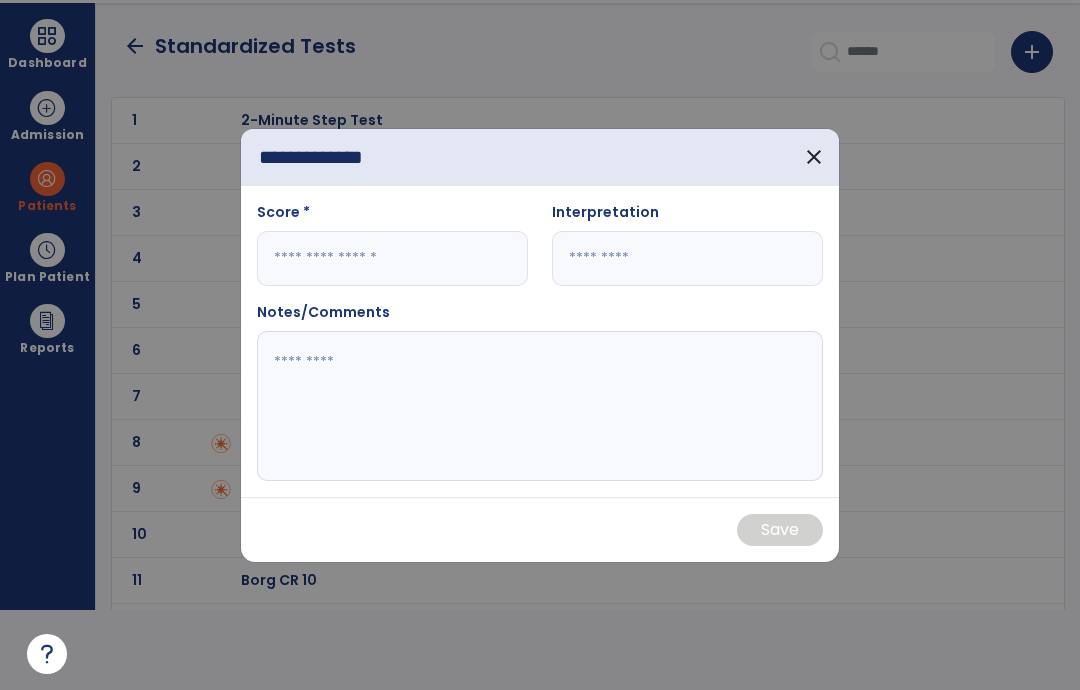 click at bounding box center (392, 258) 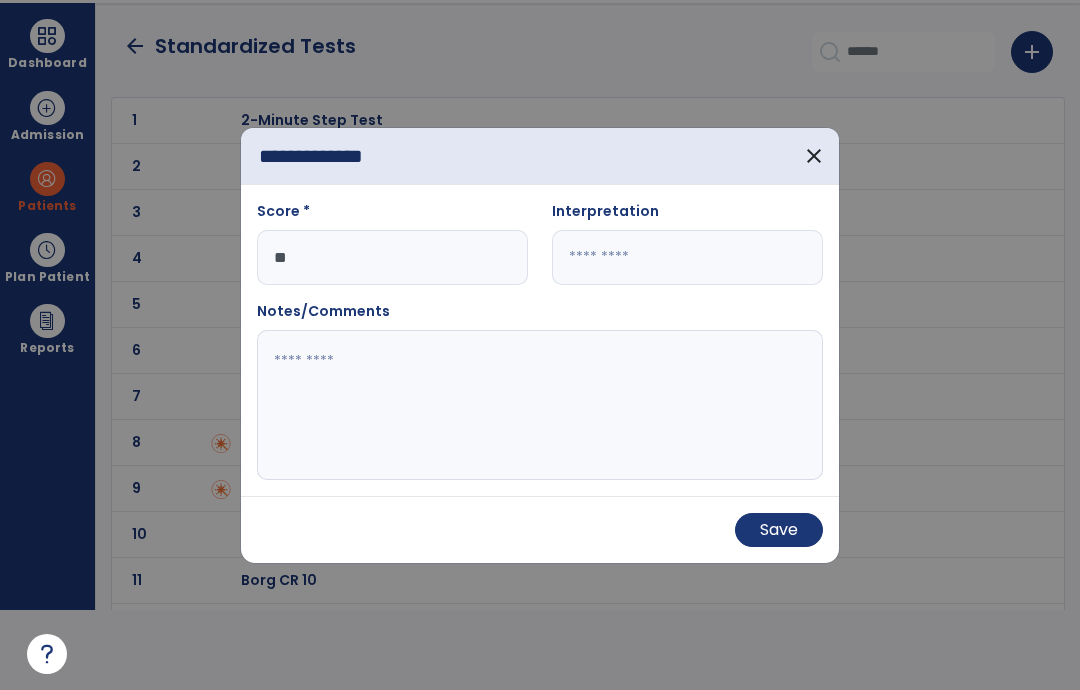 type on "***" 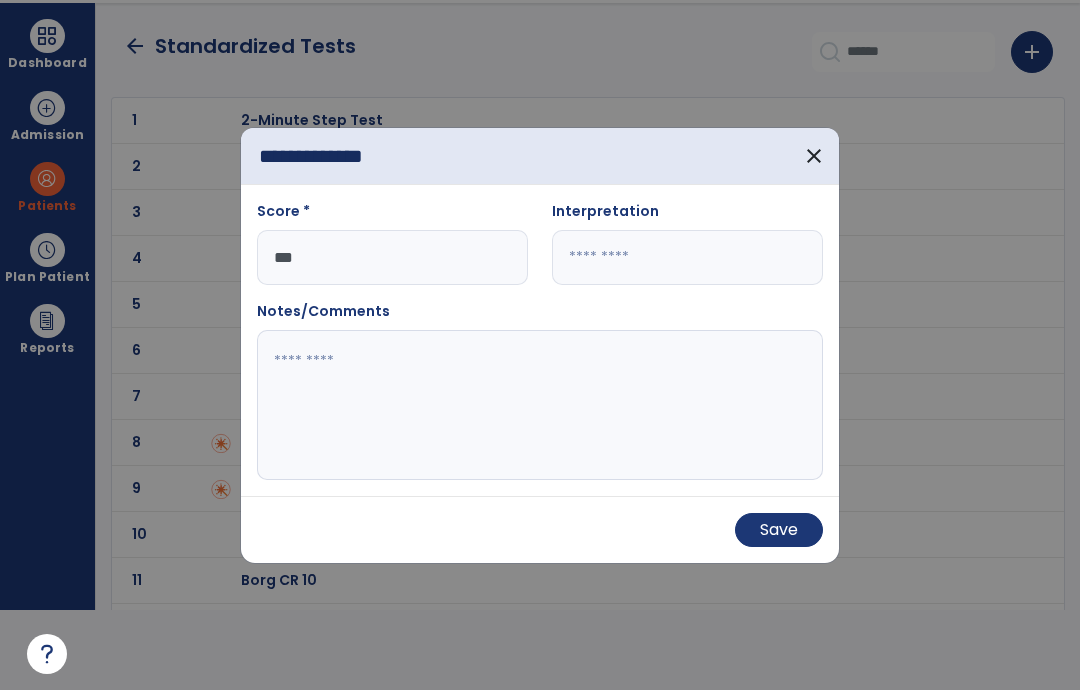 click on "Save" at bounding box center [779, 530] 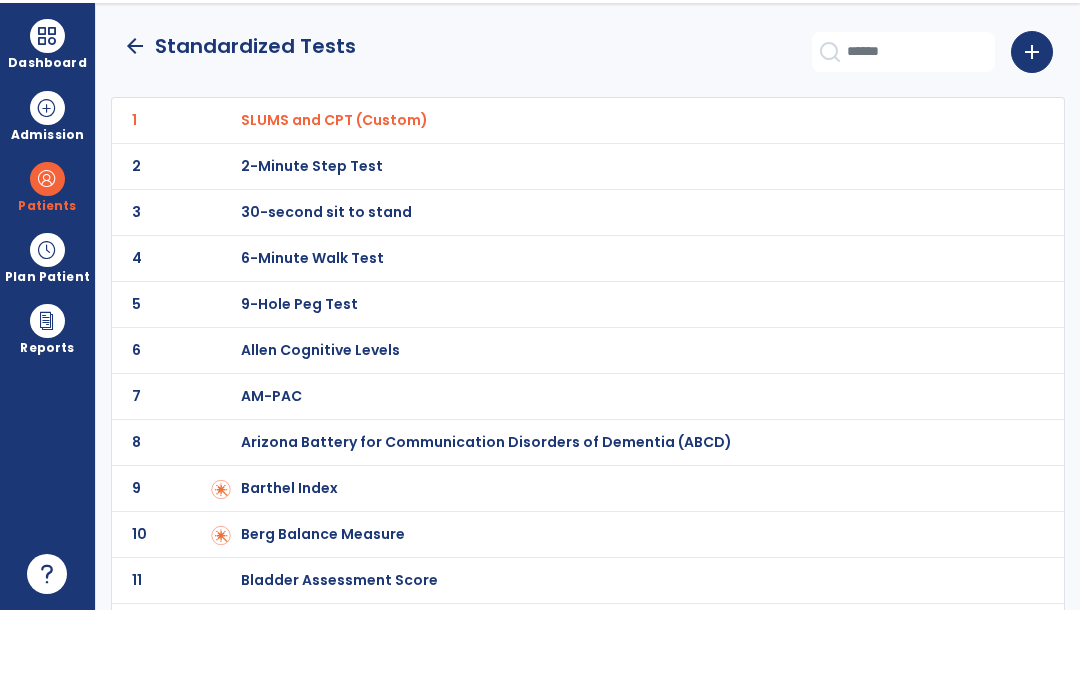 scroll, scrollTop: 80, scrollLeft: 0, axis: vertical 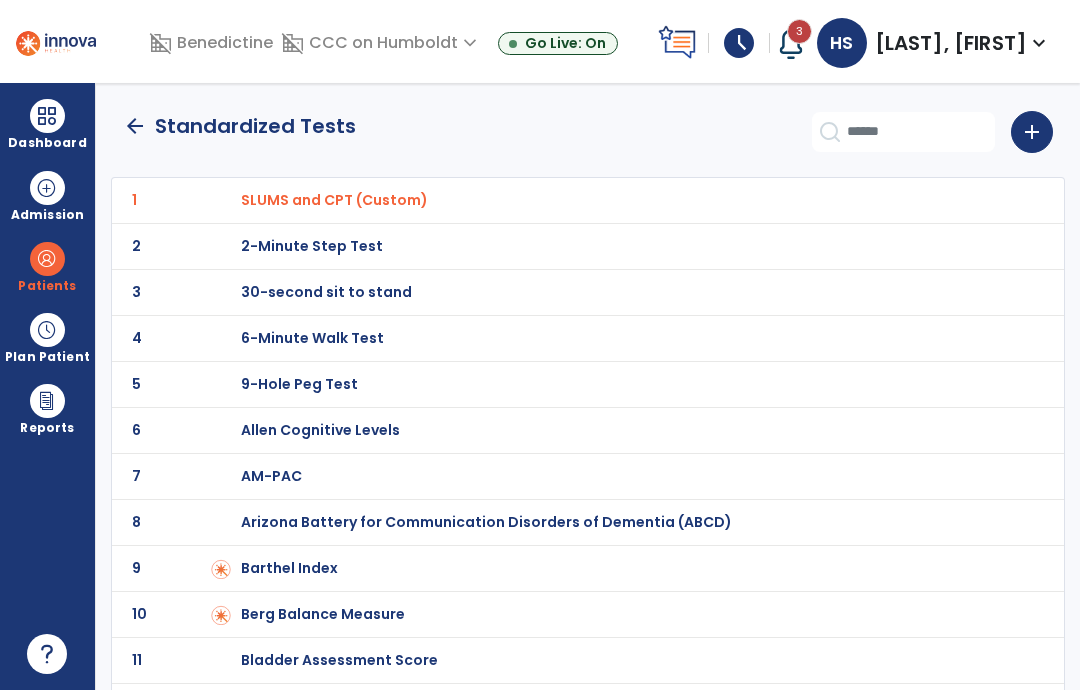 click on "arrow_back" 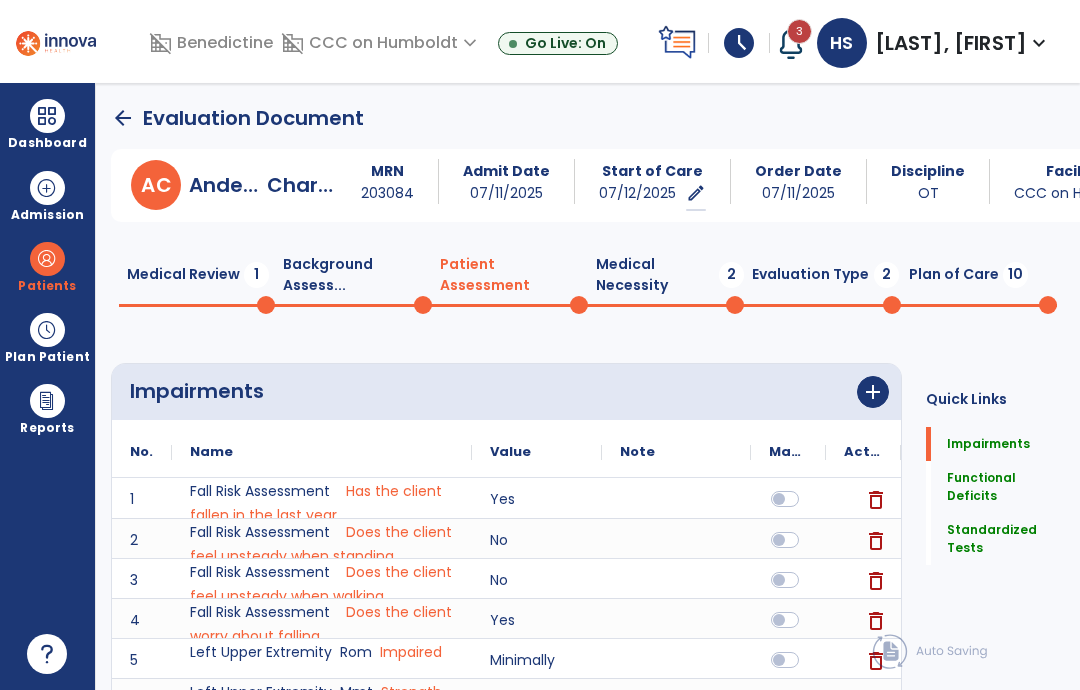 scroll, scrollTop: 0, scrollLeft: 0, axis: both 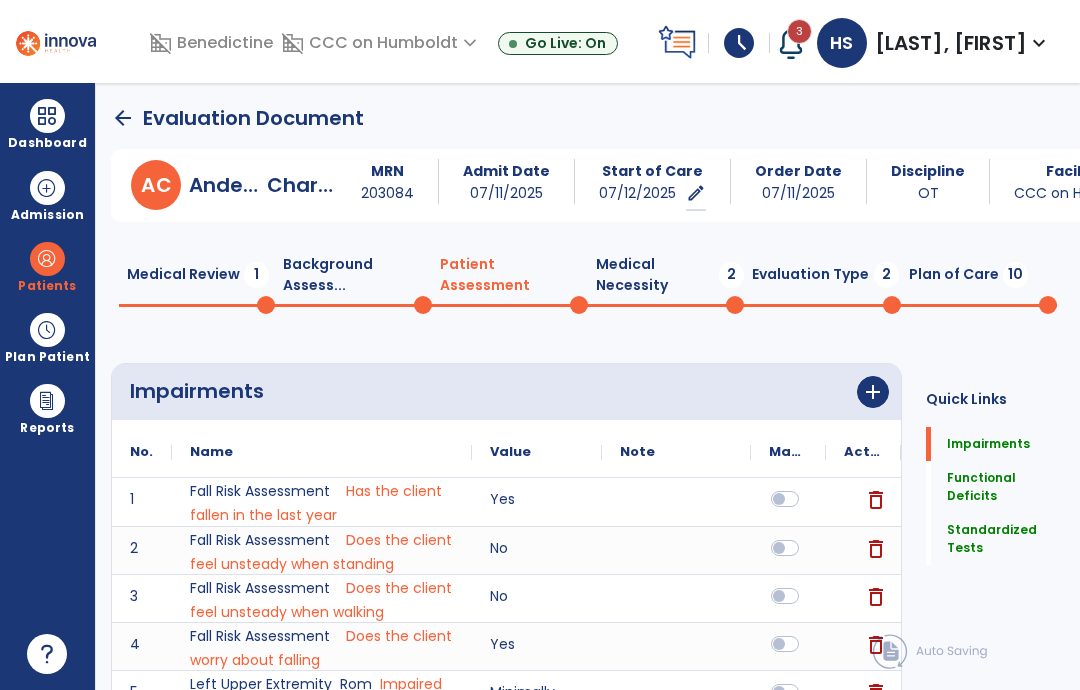 click on "Medical Necessity  2" 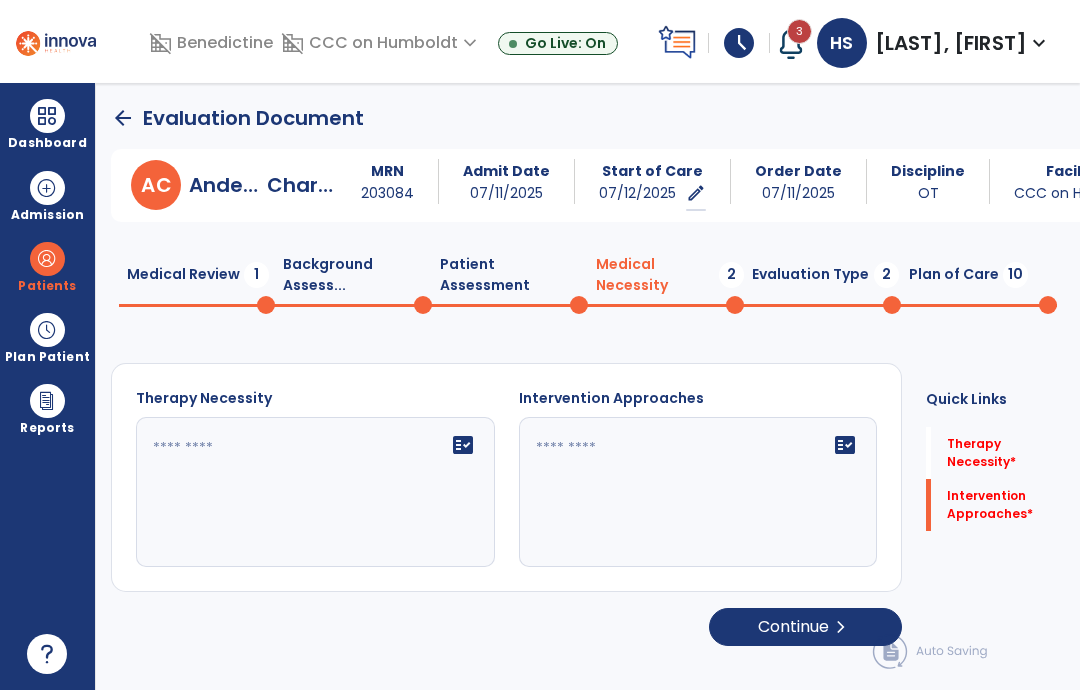 click on "fact_check" 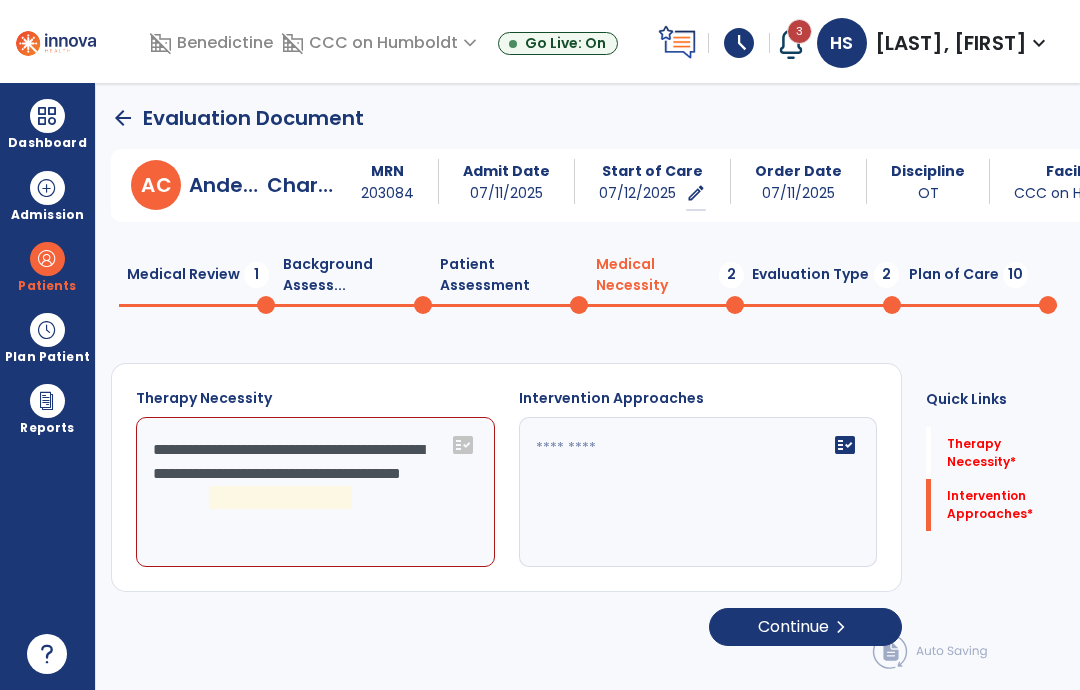 click on "**********" 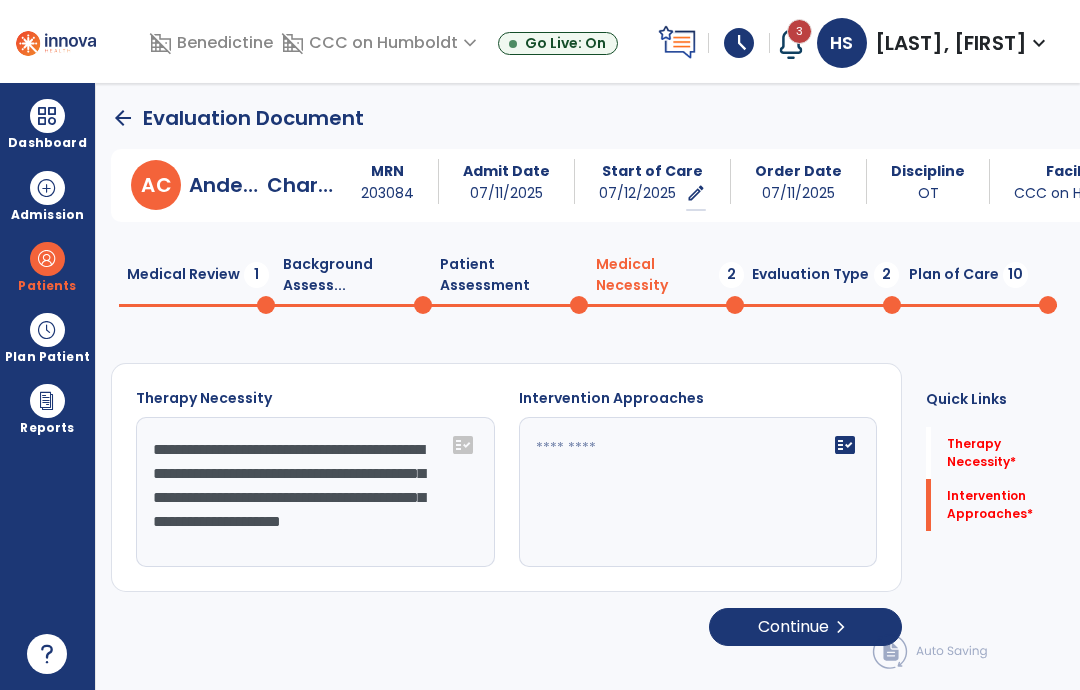 type on "**********" 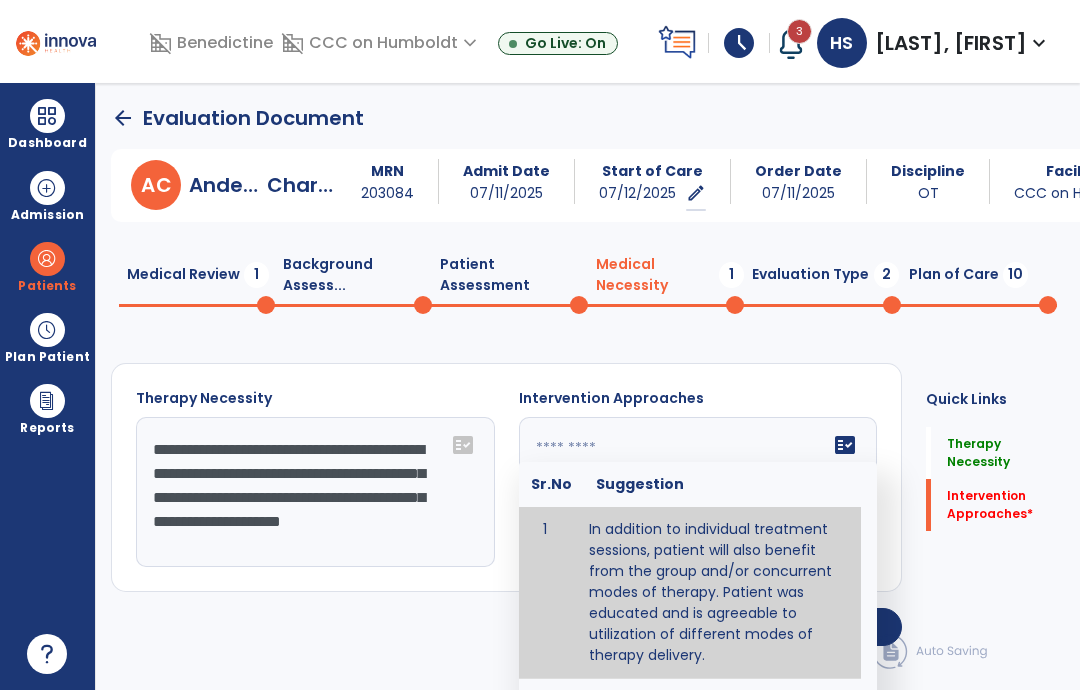 type on "**********" 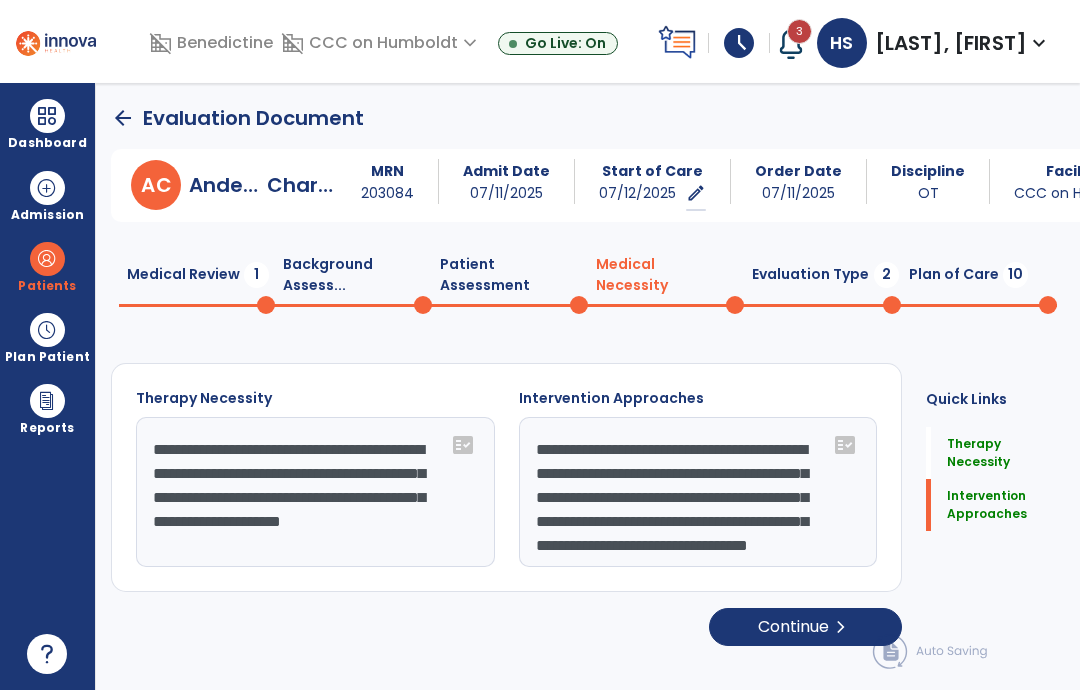 click on "Medical Review  1" 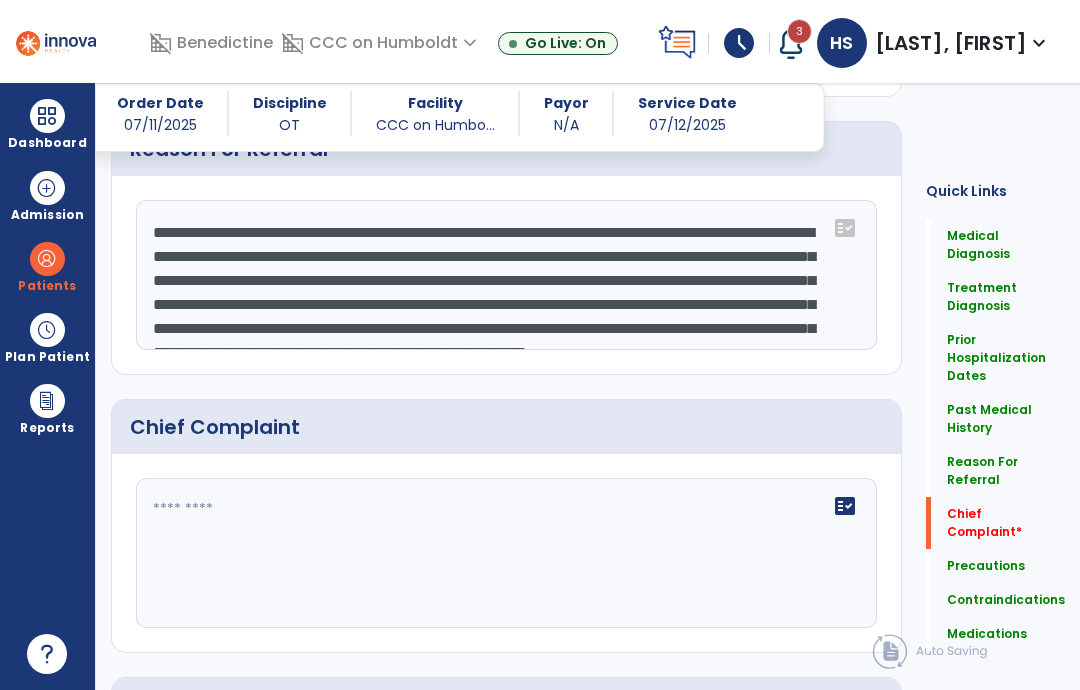 scroll, scrollTop: 1939, scrollLeft: 0, axis: vertical 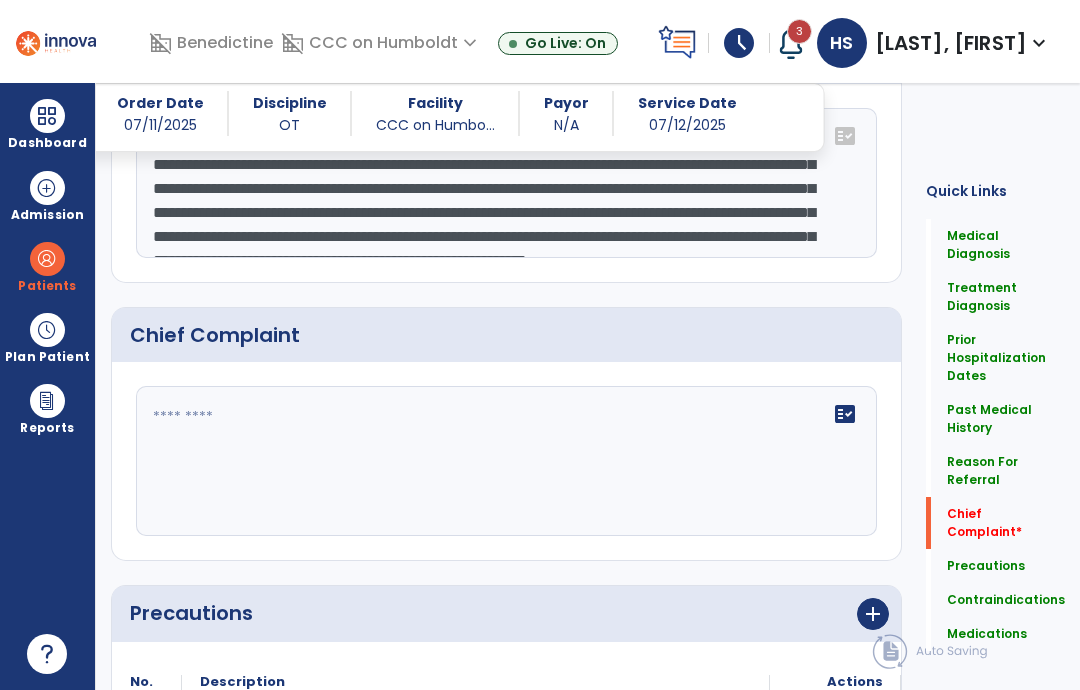 click 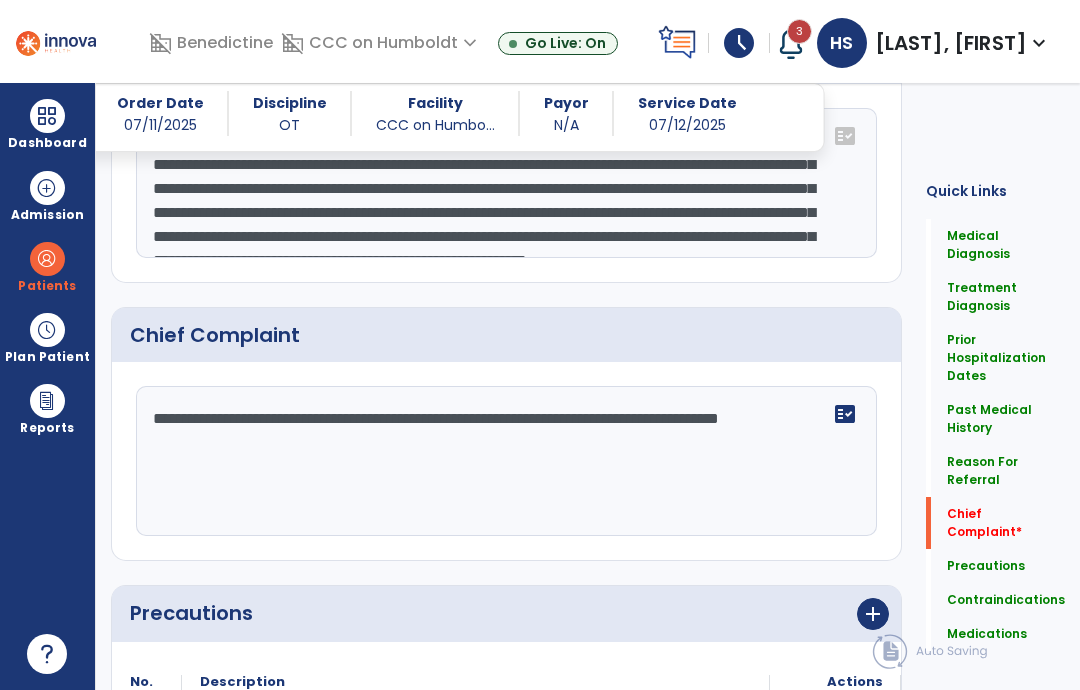 type on "**********" 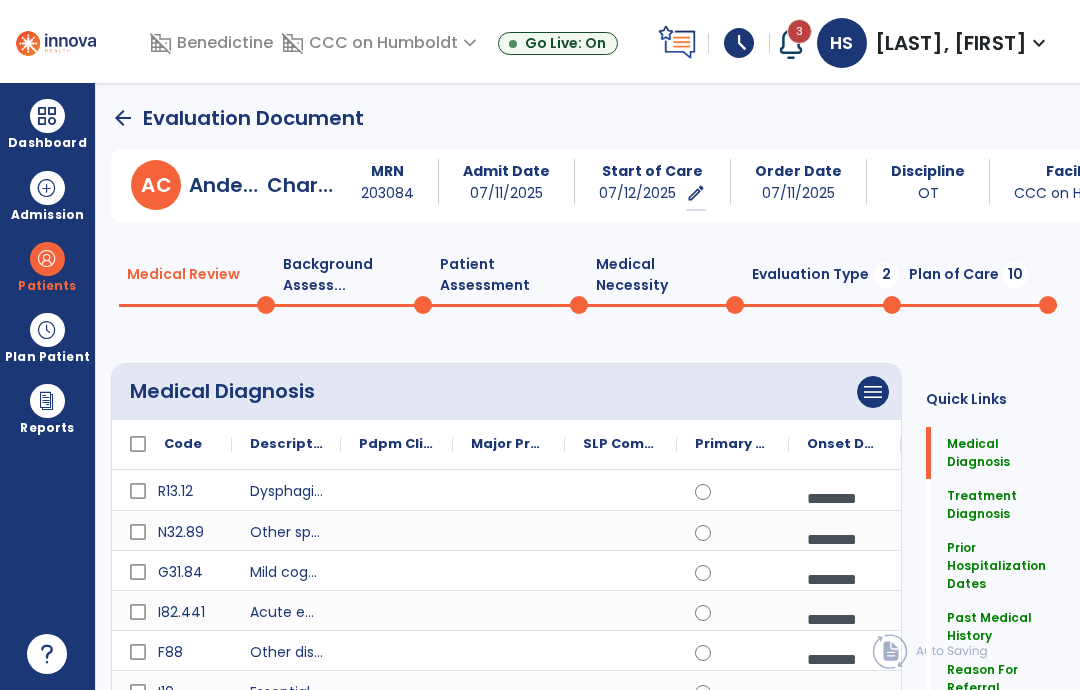 scroll, scrollTop: 0, scrollLeft: 0, axis: both 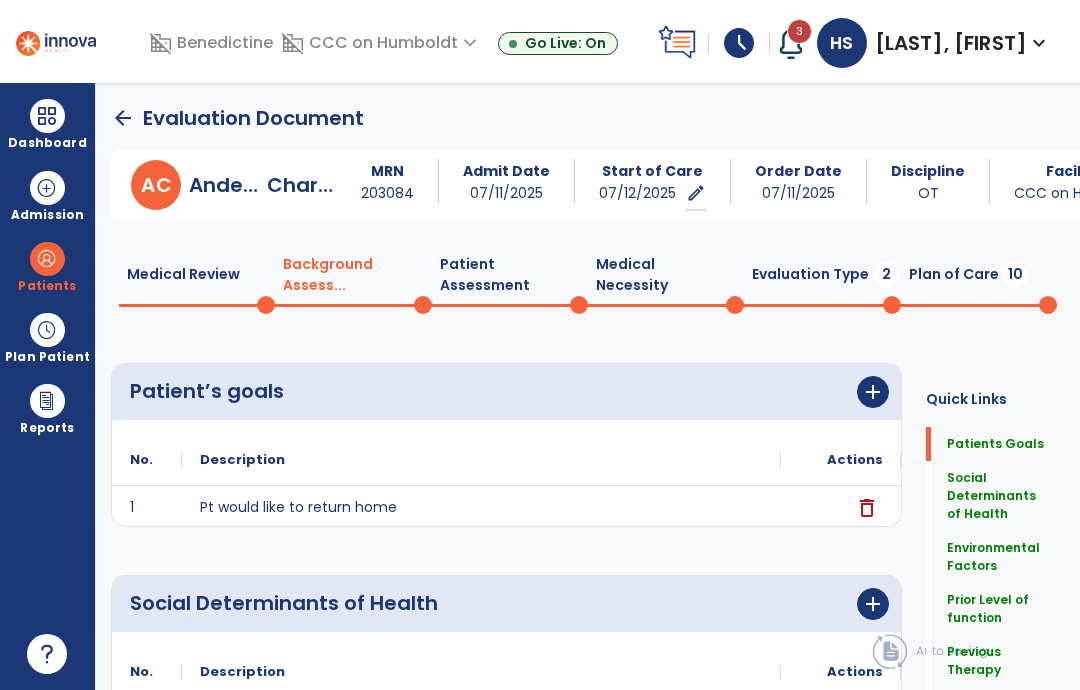 click on "Evaluation Type  2" 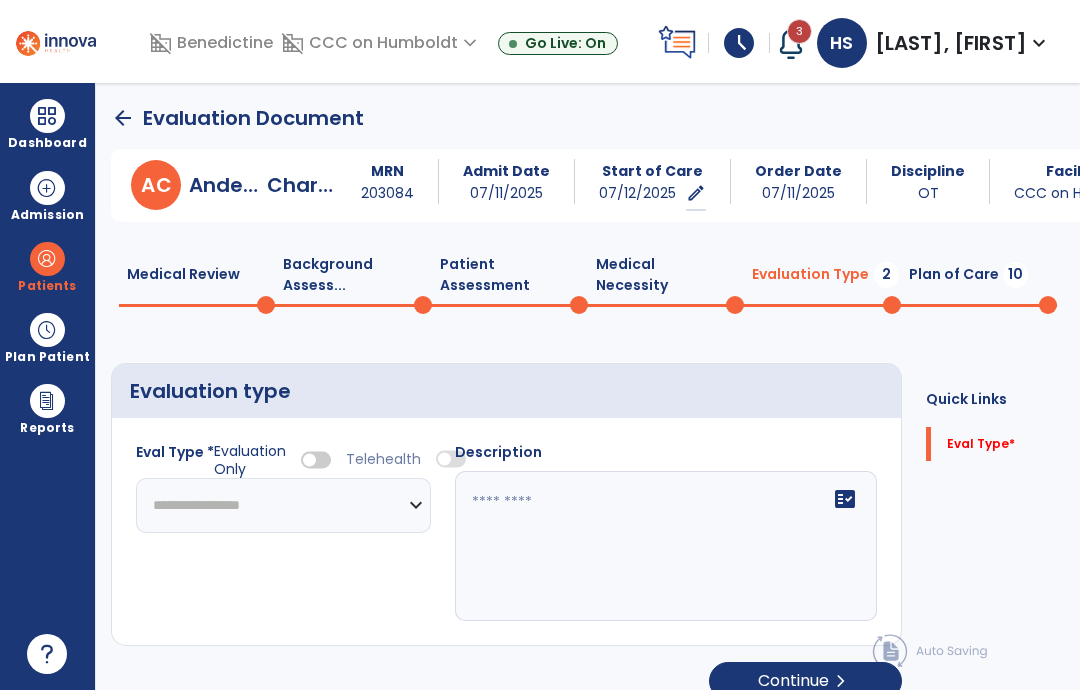 click on "**********" 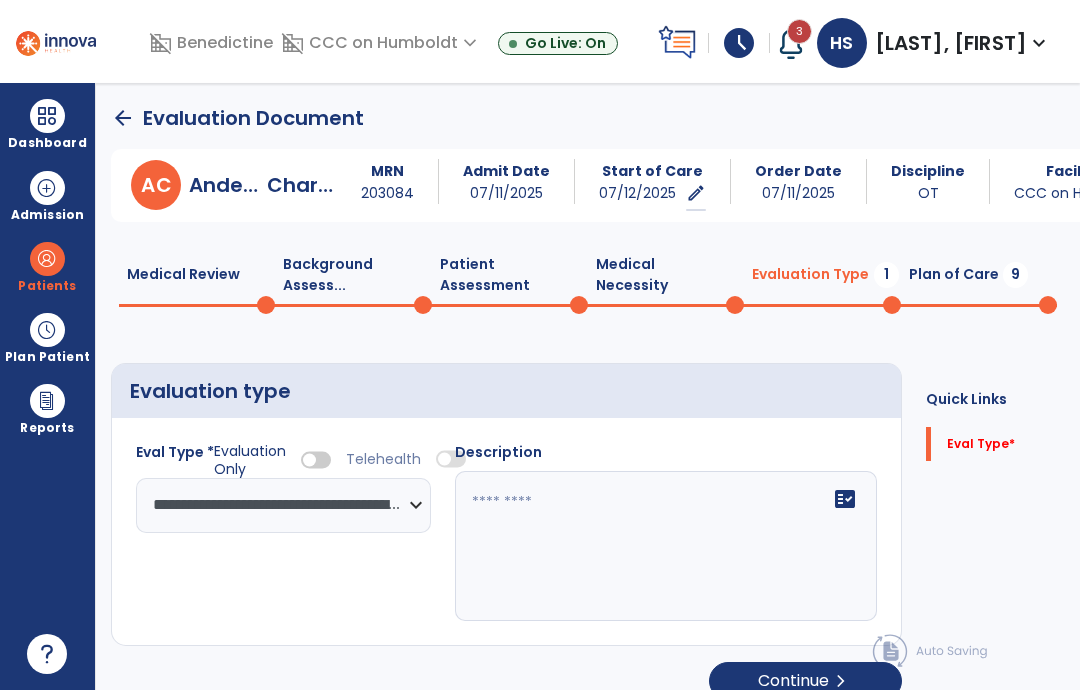 click on "fact_check" 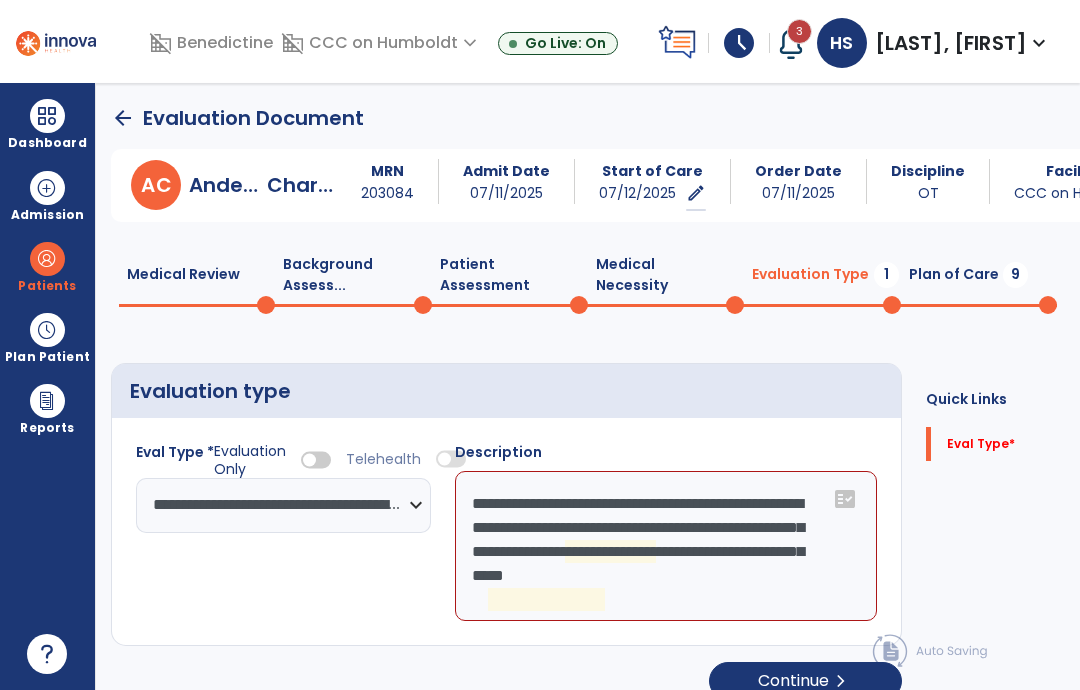 click on "**********" 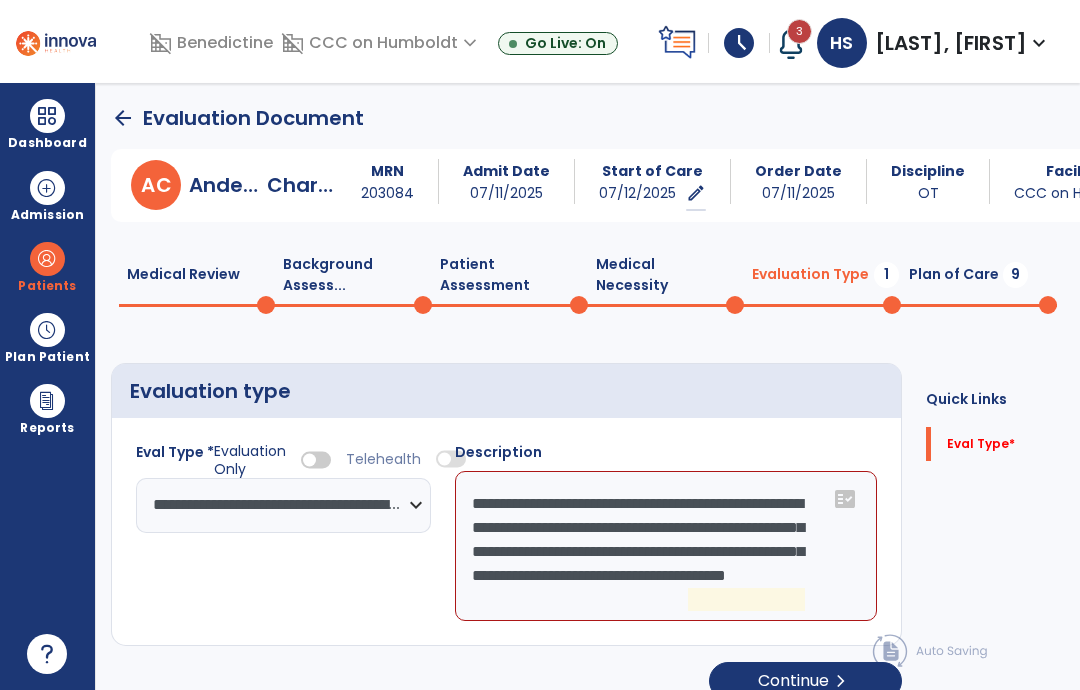 click on "**********" 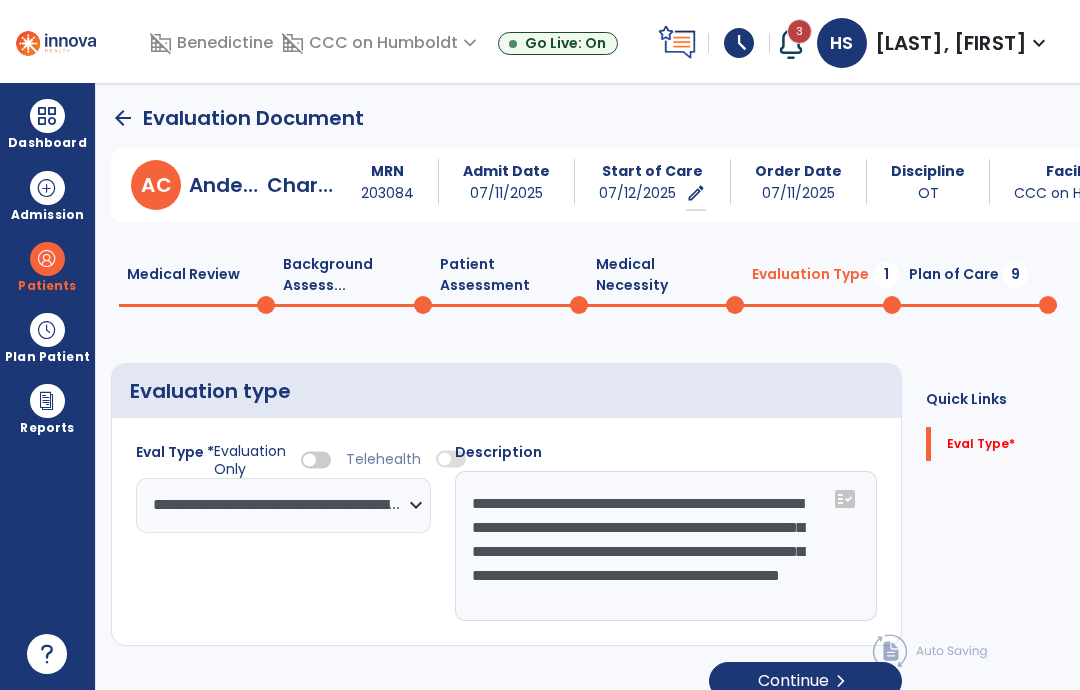 scroll, scrollTop: 15, scrollLeft: 0, axis: vertical 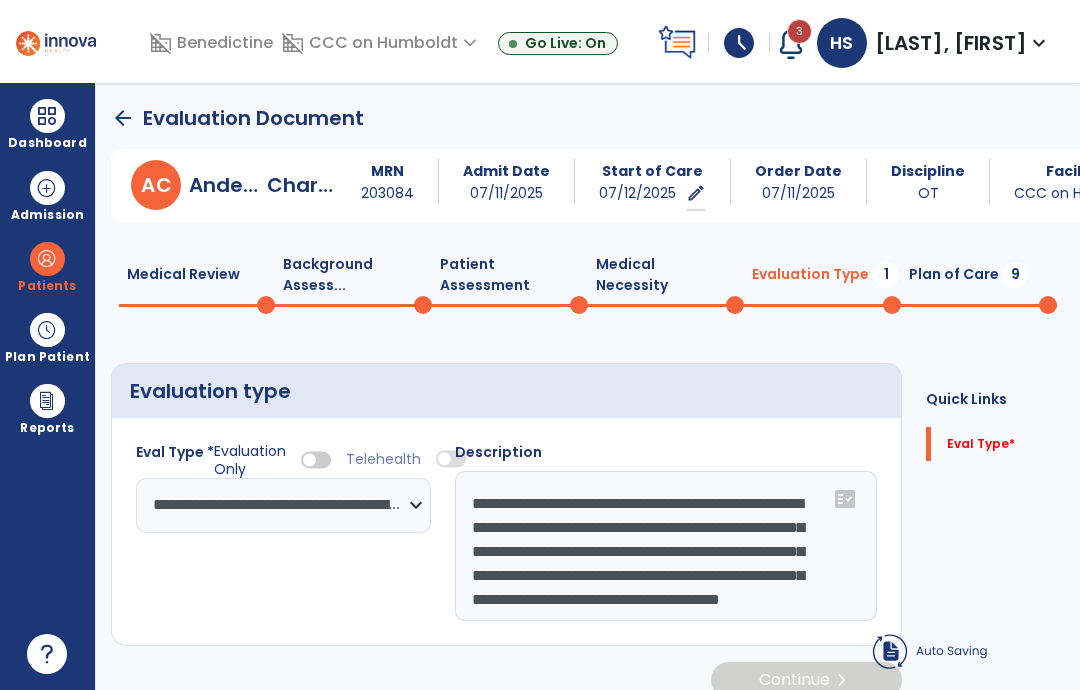 click on "**********" 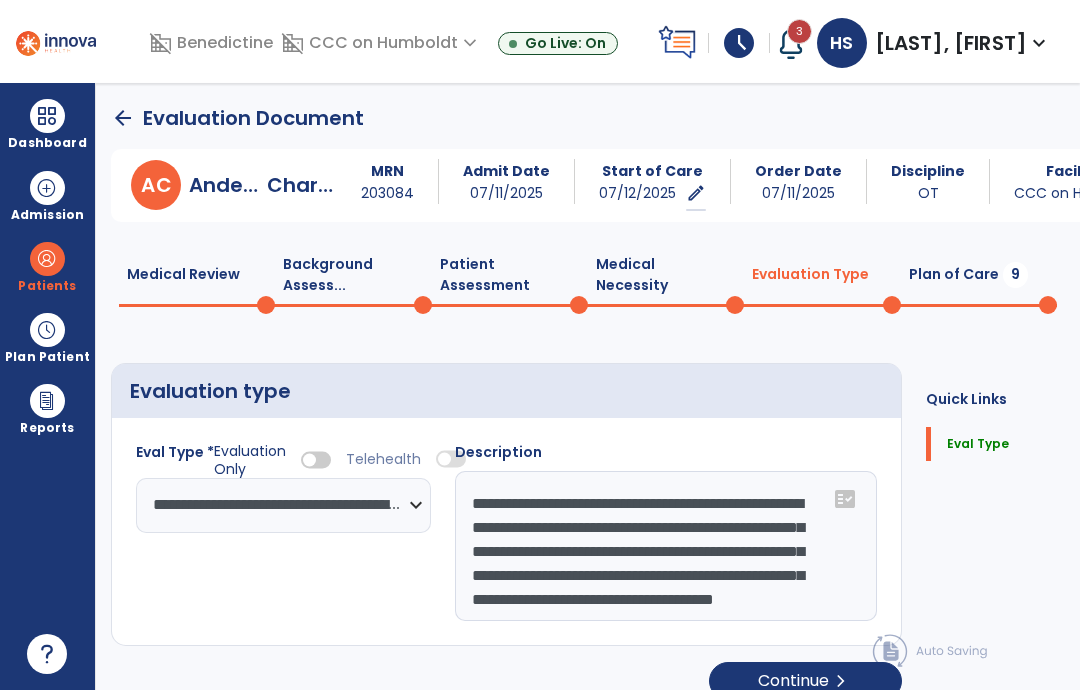 type on "**********" 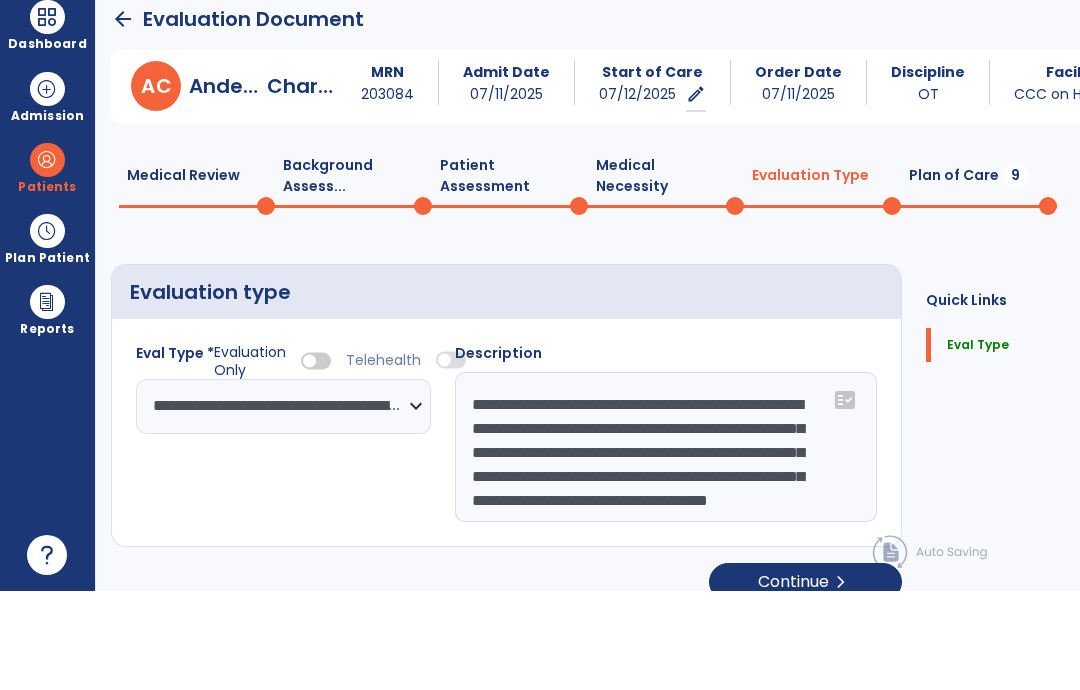 click on "Continue  chevron_right" 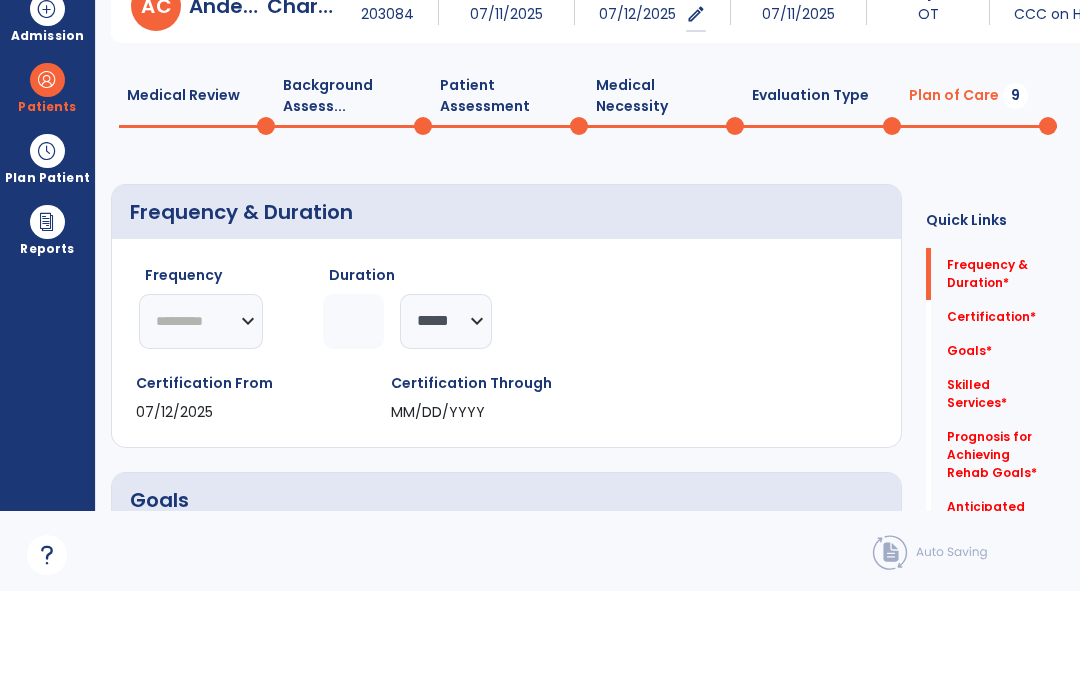 scroll, scrollTop: 179, scrollLeft: 0, axis: vertical 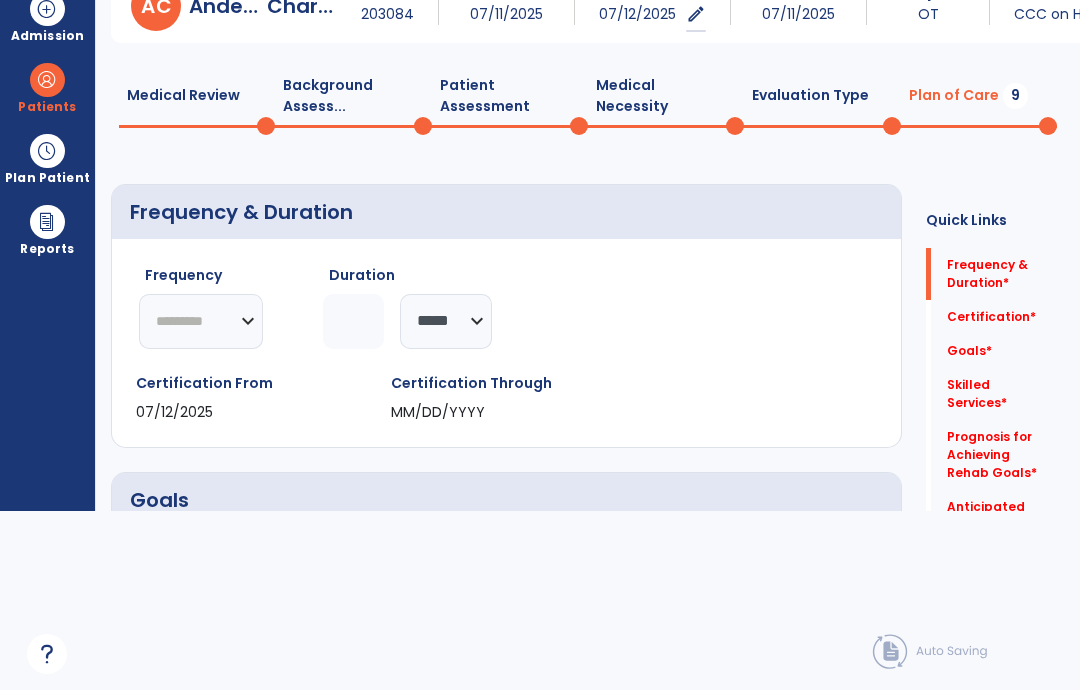 click 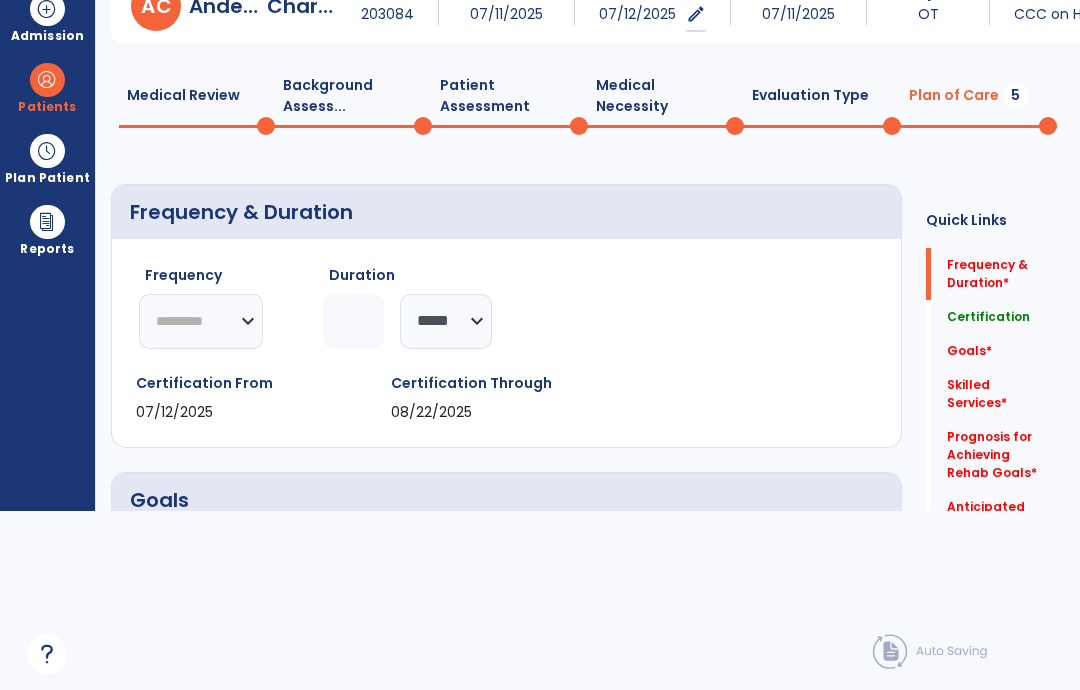 type on "*" 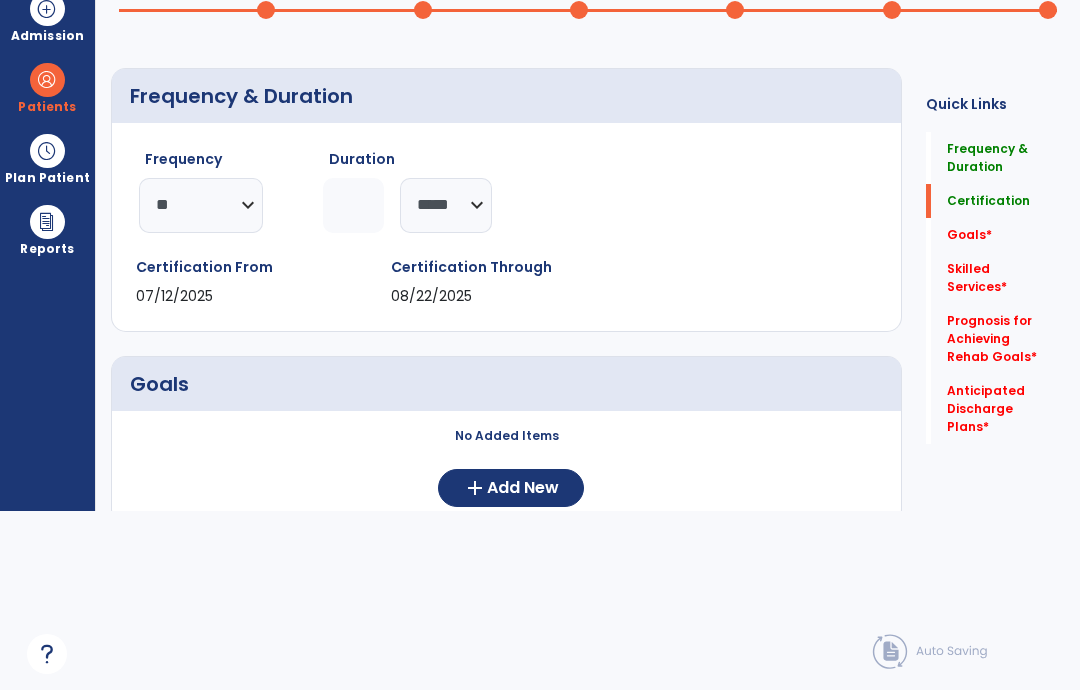 scroll, scrollTop: 98, scrollLeft: 0, axis: vertical 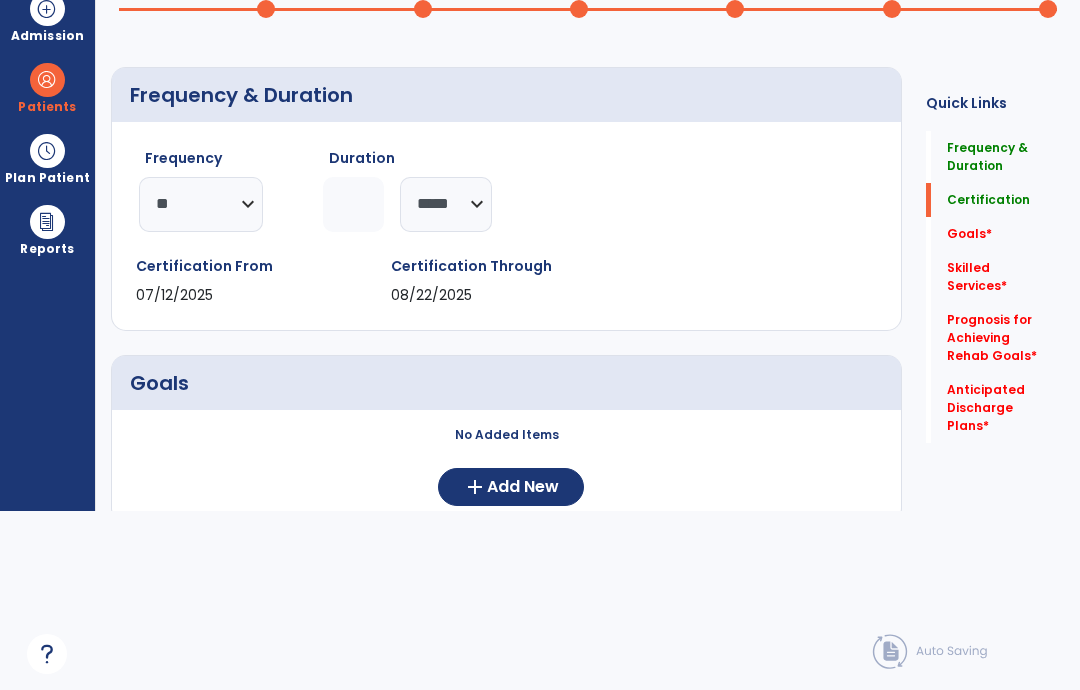 click on "********* ** ** ** ** ** ** **" 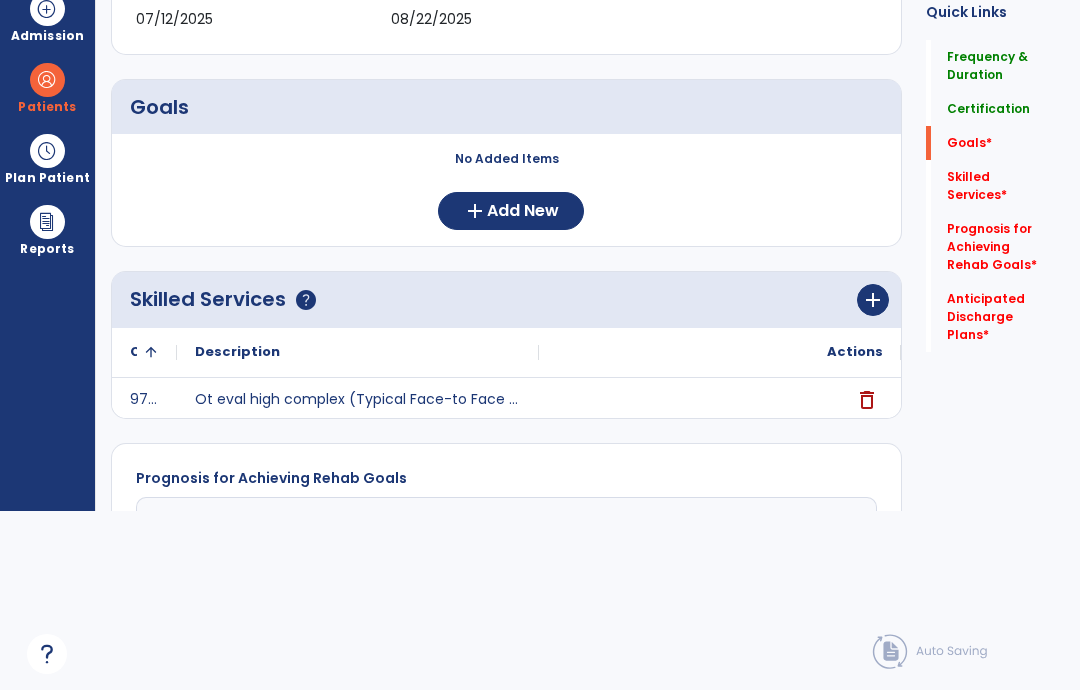 scroll, scrollTop: 375, scrollLeft: 0, axis: vertical 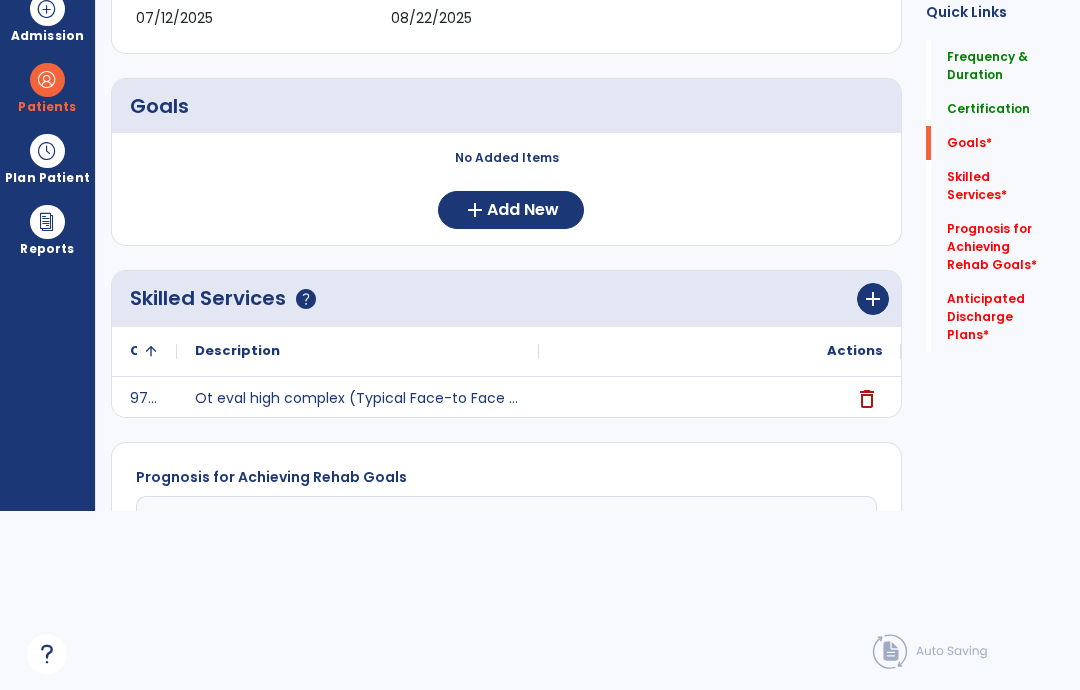 click on "Add New" at bounding box center (523, 210) 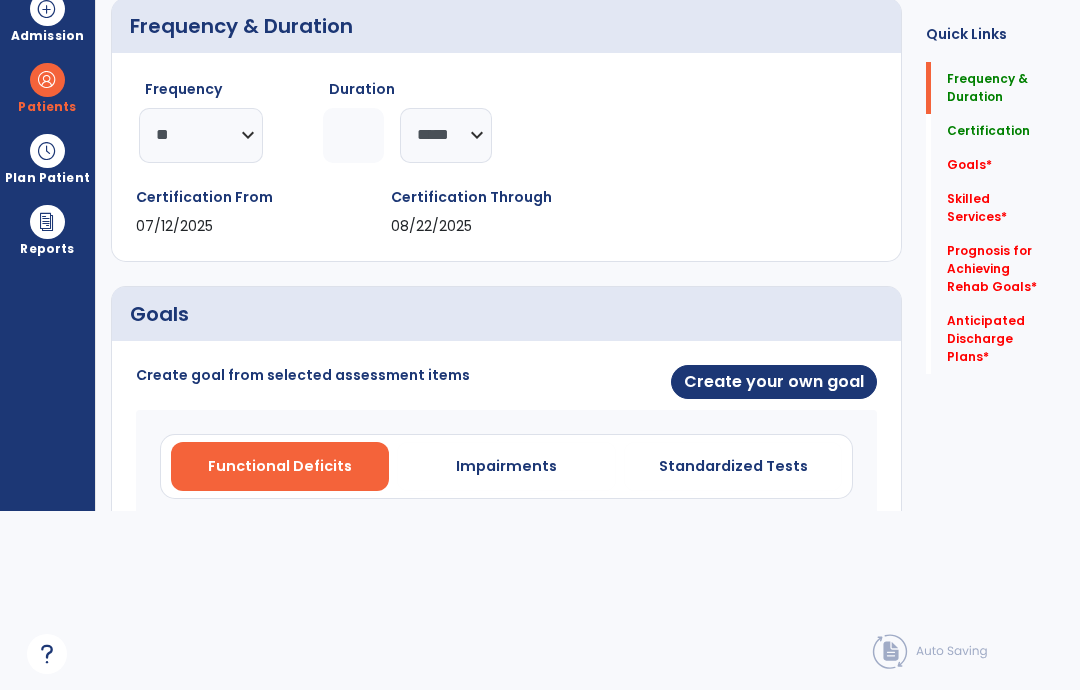 scroll, scrollTop: 170, scrollLeft: 0, axis: vertical 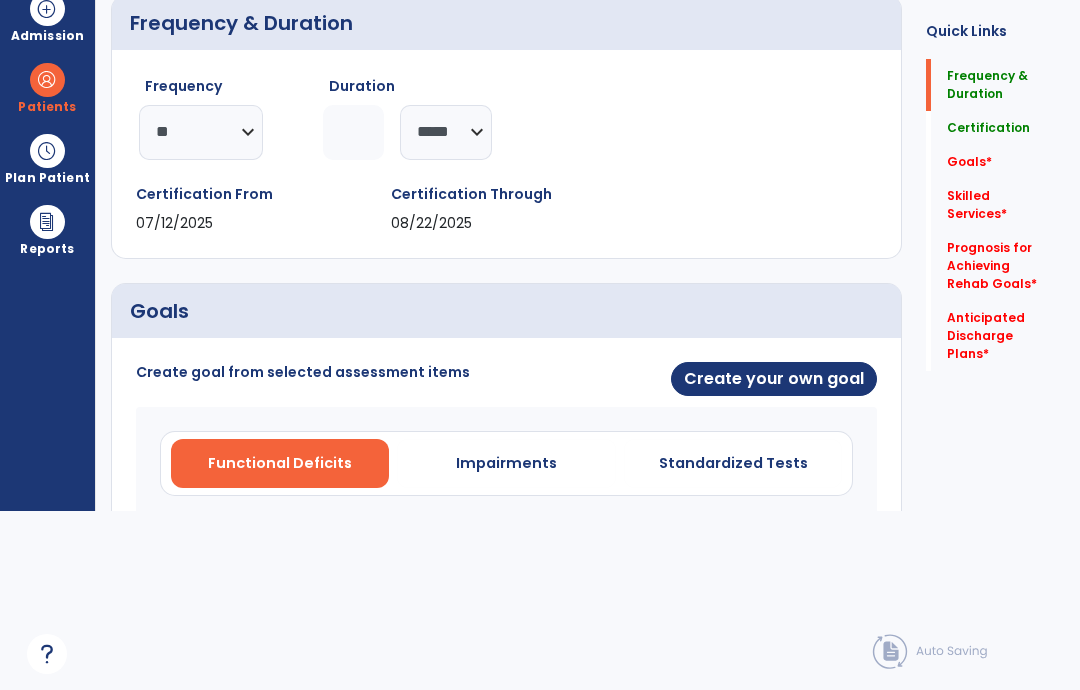 click on "*" 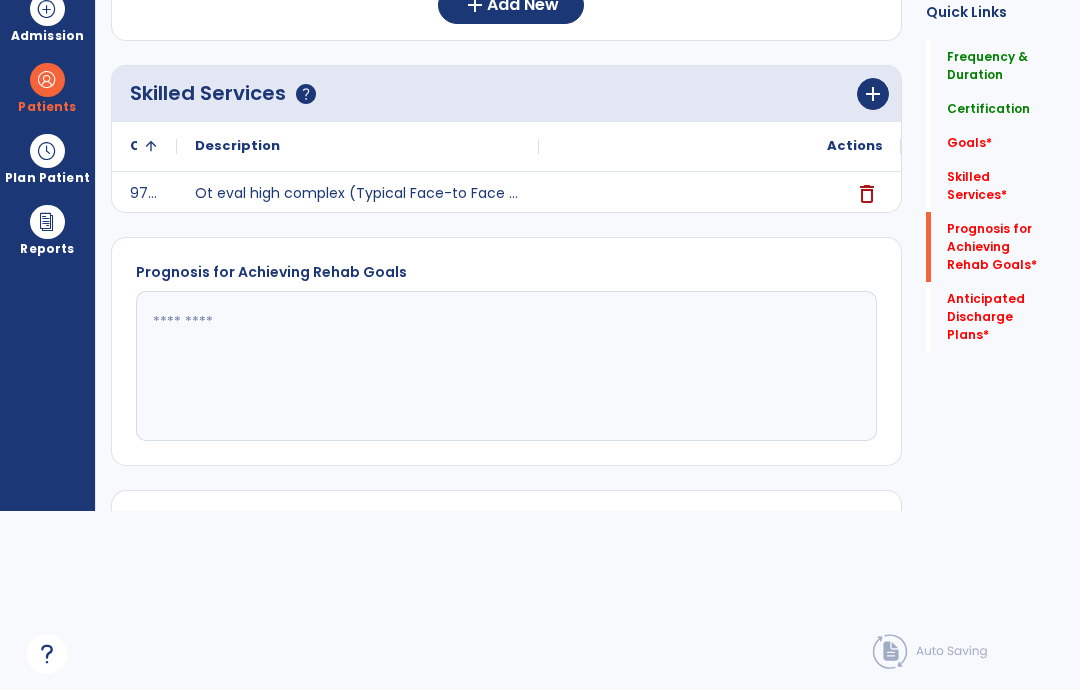 scroll, scrollTop: 588, scrollLeft: 0, axis: vertical 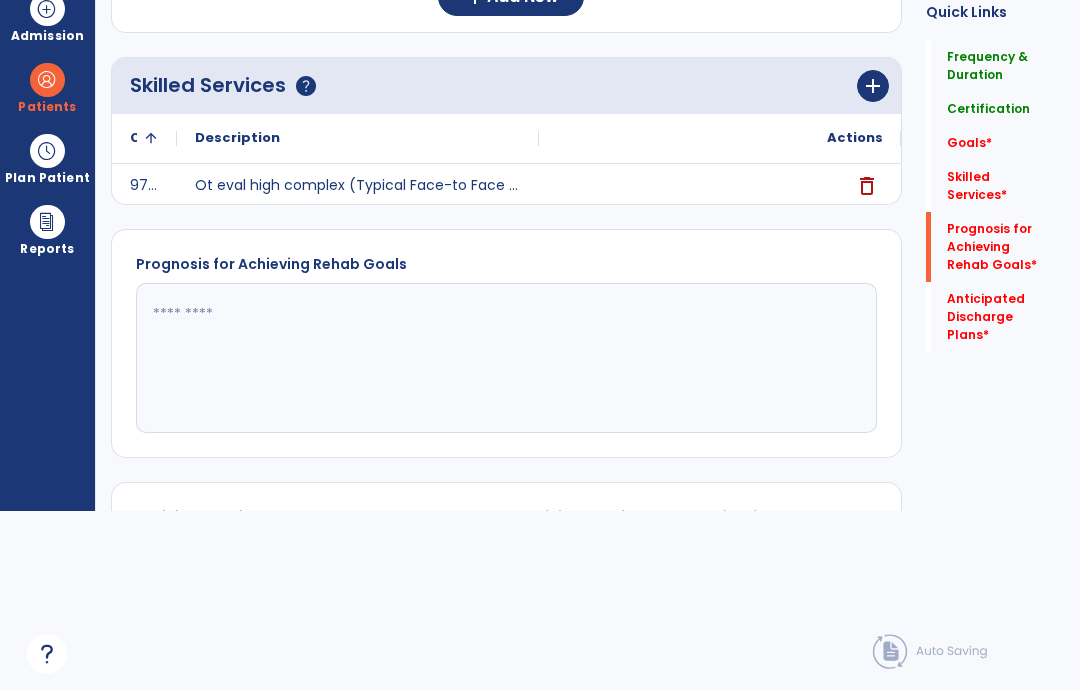 type on "*" 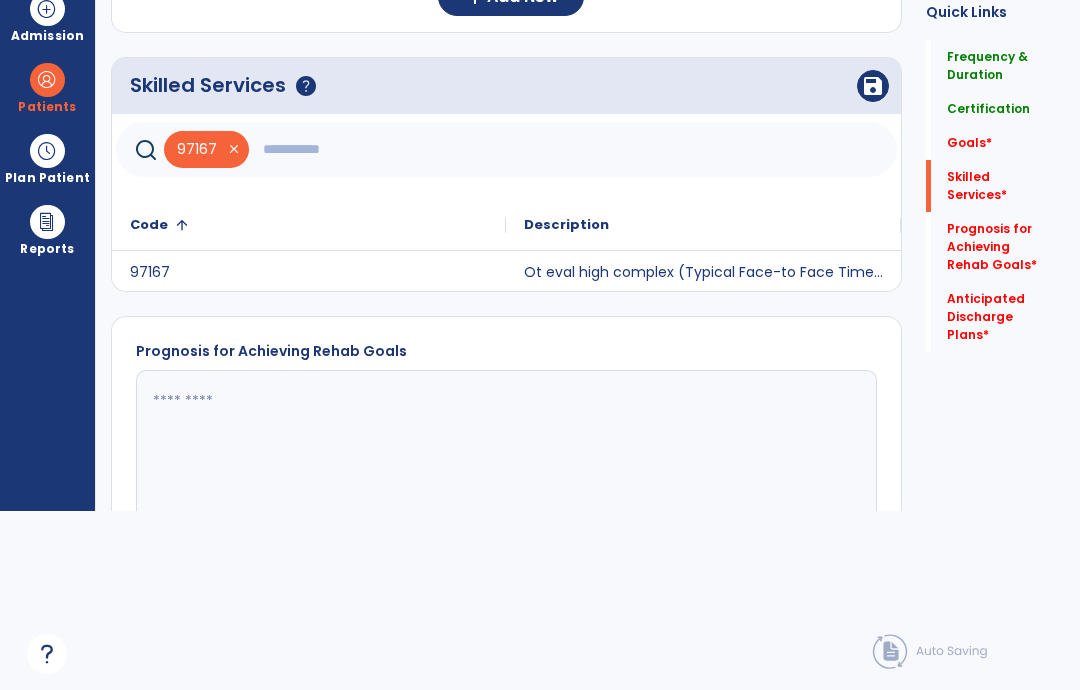 click 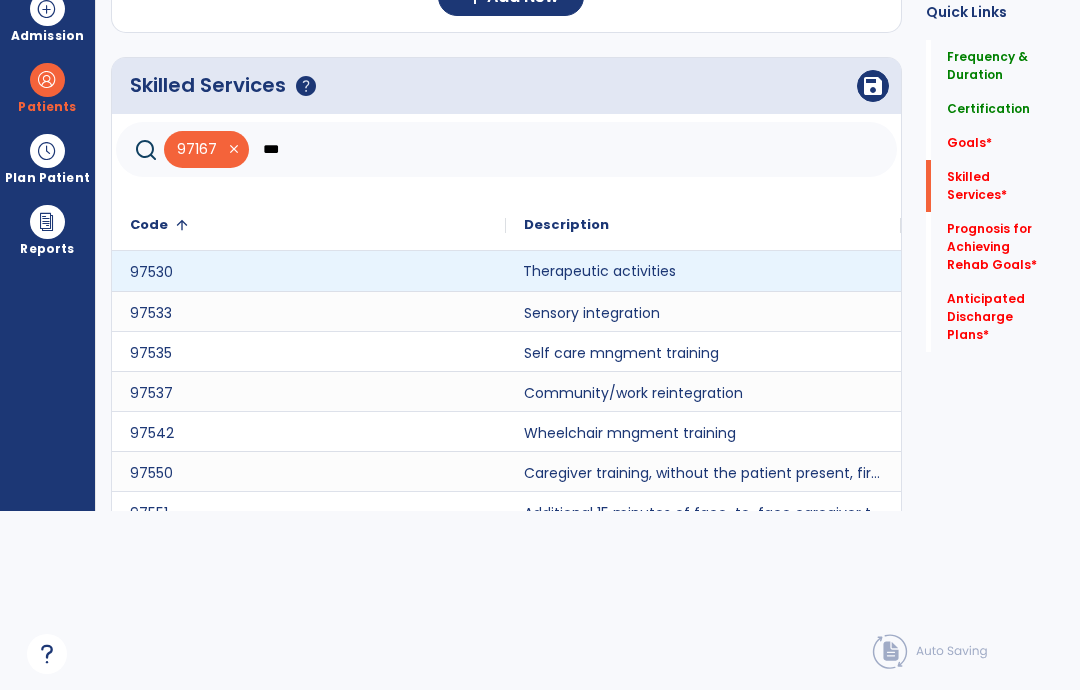 click on "Therapeutic activities" 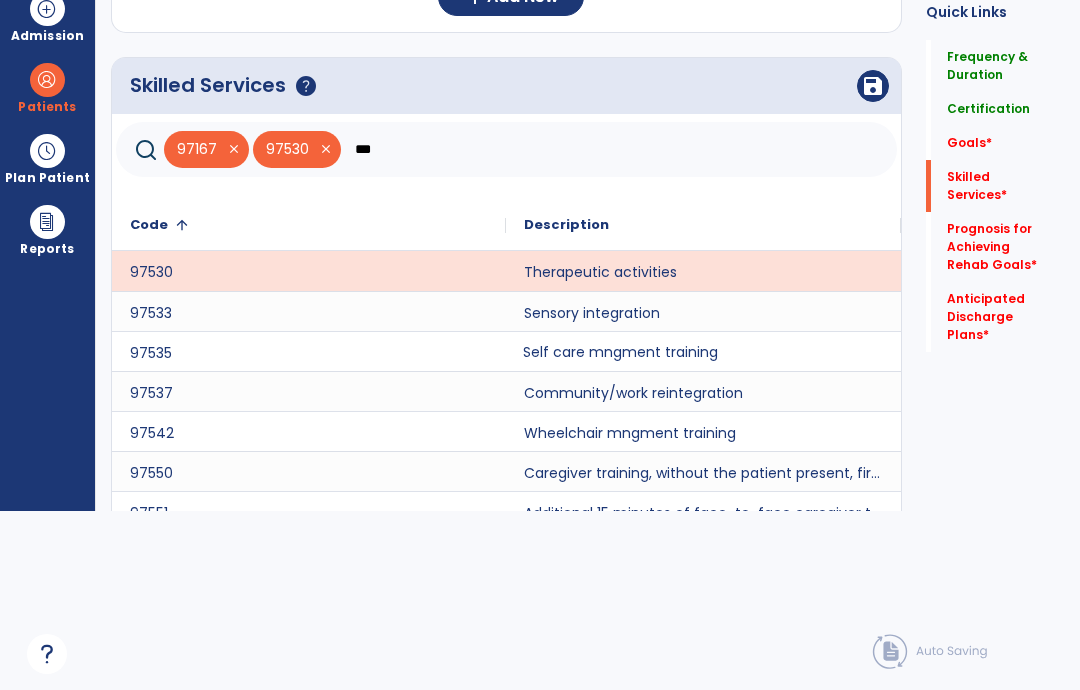 click on "Self care mngment training" 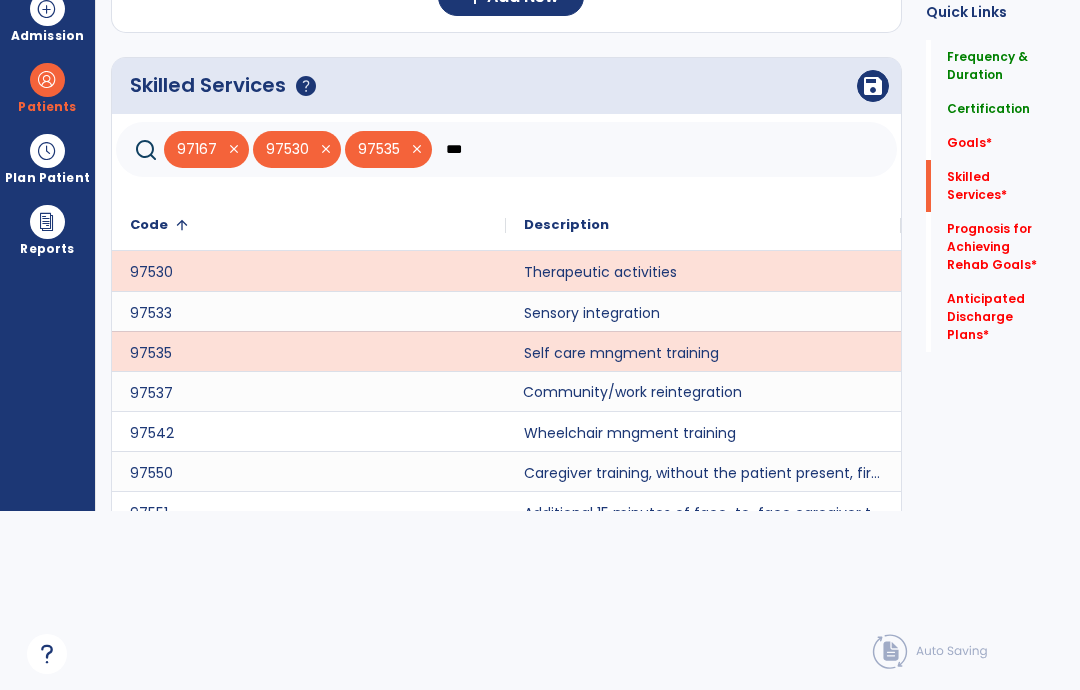 scroll, scrollTop: 814, scrollLeft: 0, axis: vertical 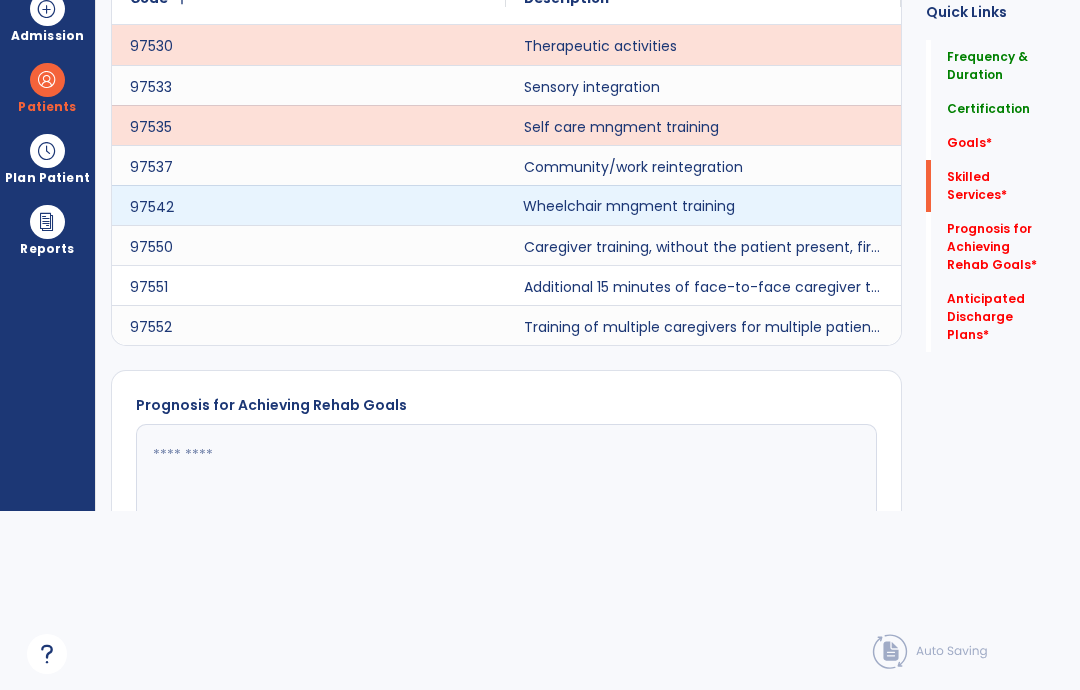 click on "Wheelchair mngment training" 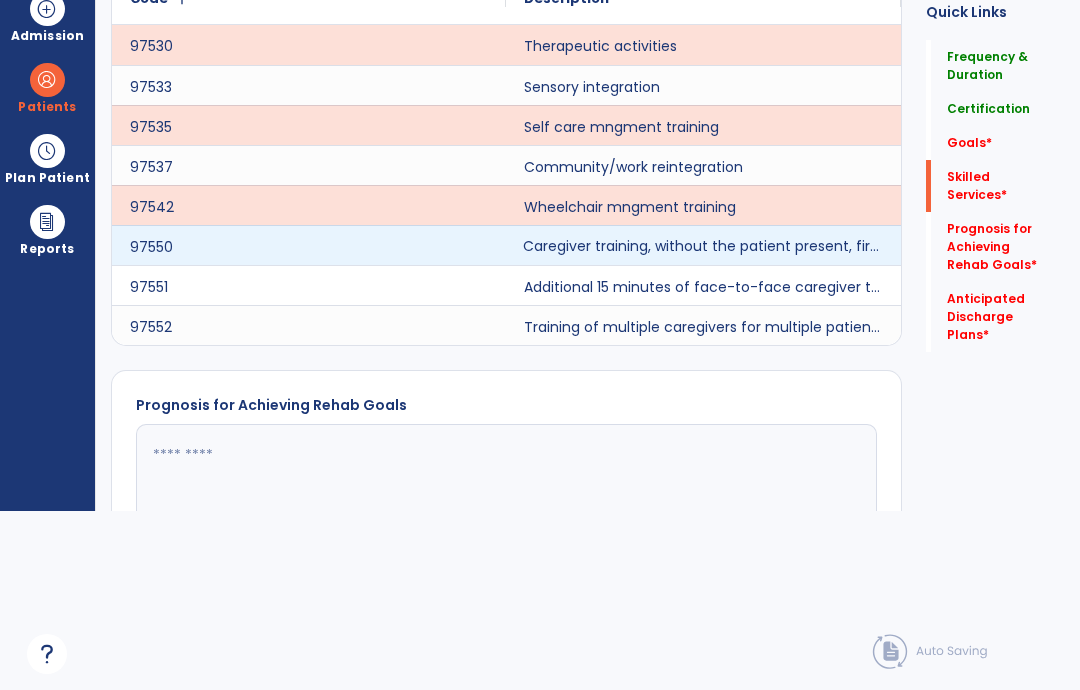 click on "Caregiver training, without the patient present, first 30 minutes." 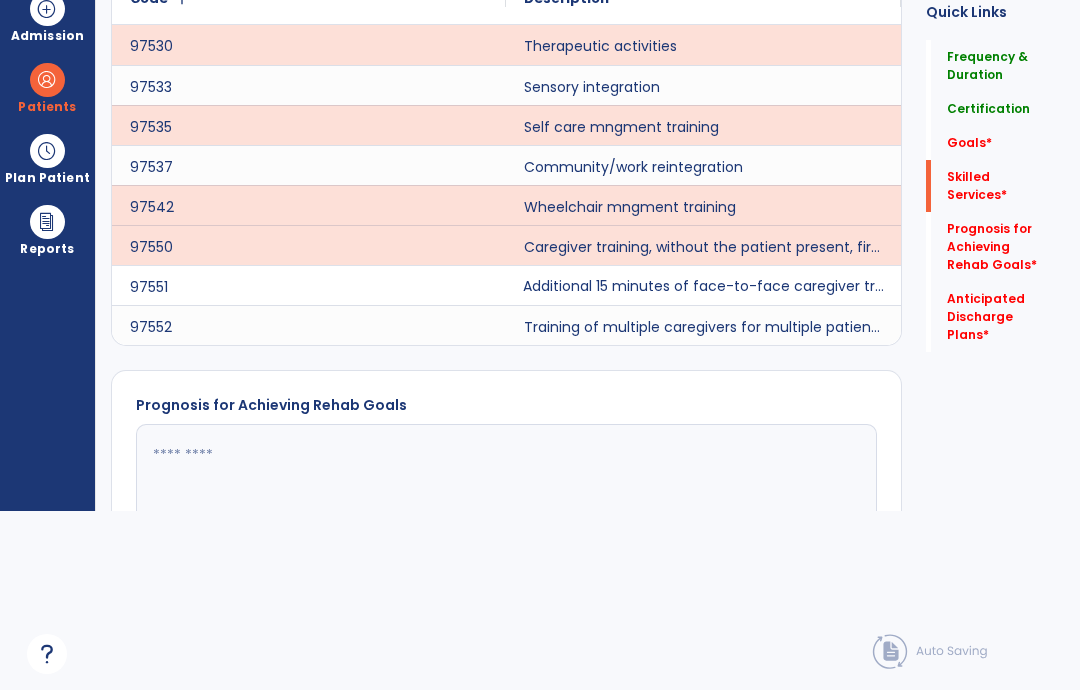 click on "Additional 15 minutes of face-to-face caregiver training, without the patient present, after 97550 is billed." 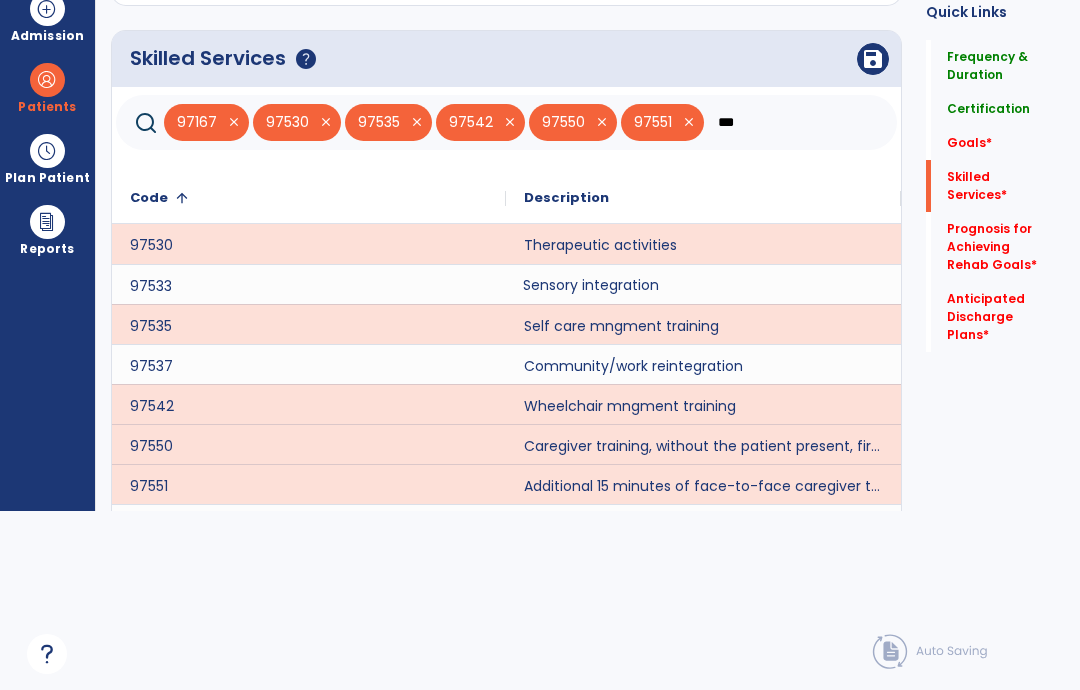 scroll, scrollTop: 601, scrollLeft: 0, axis: vertical 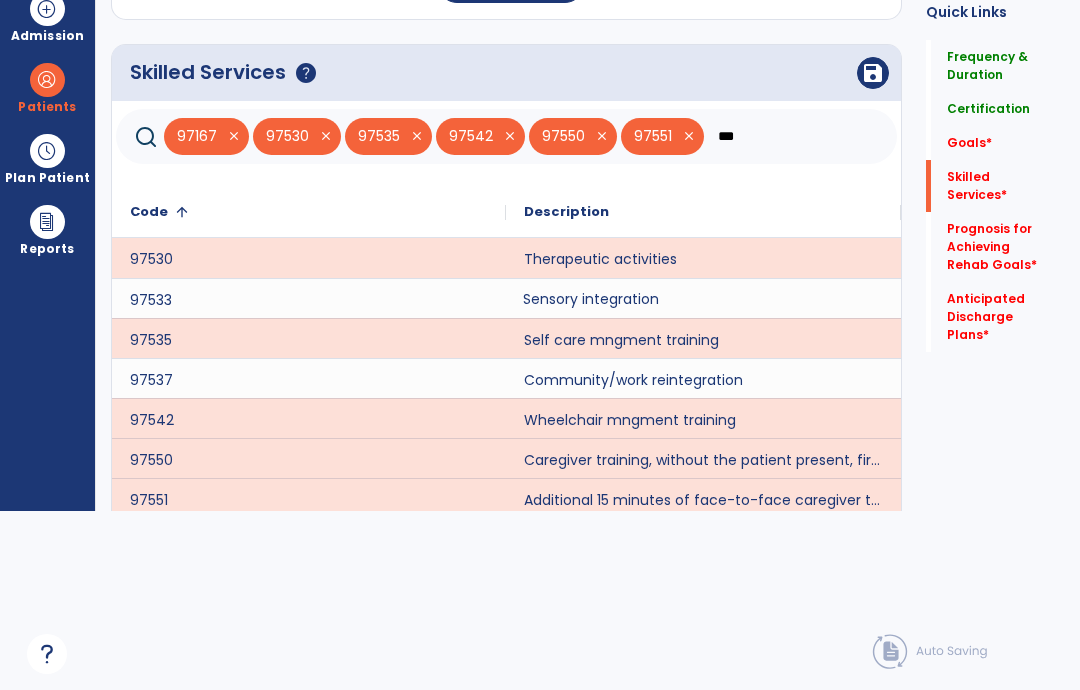 click on "***" 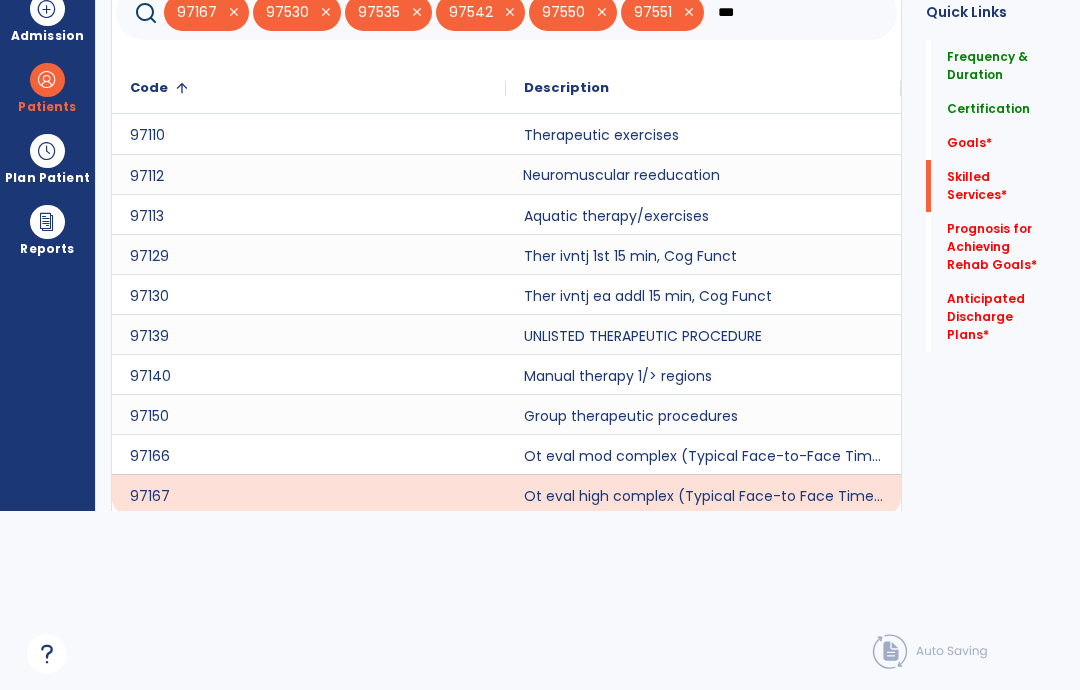 scroll, scrollTop: 782, scrollLeft: 0, axis: vertical 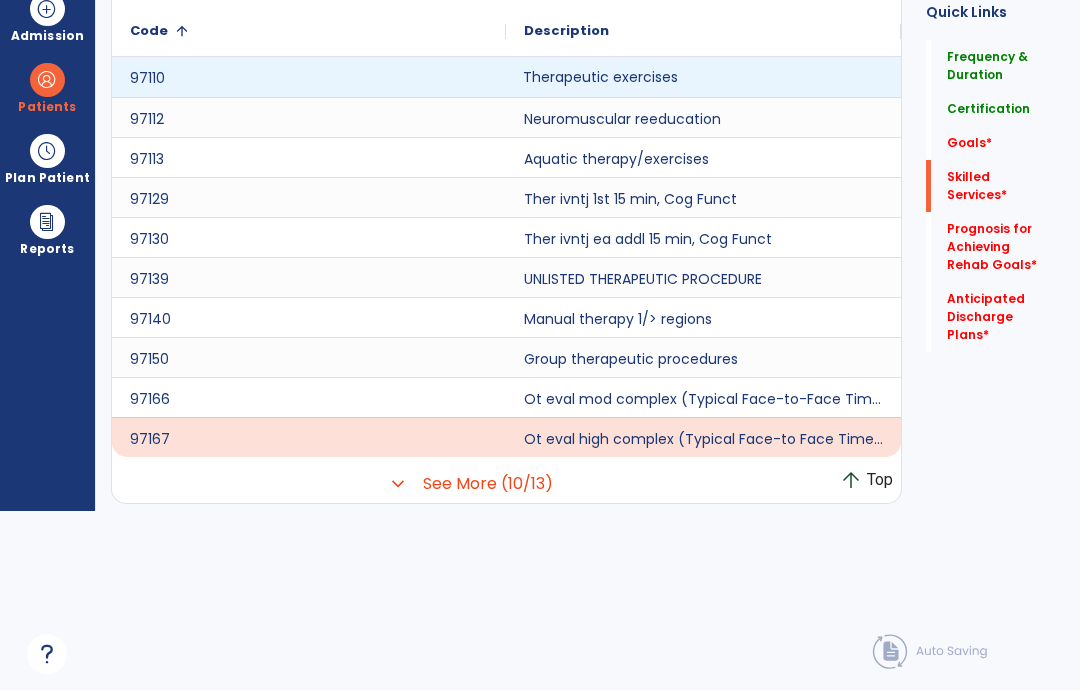 type on "***" 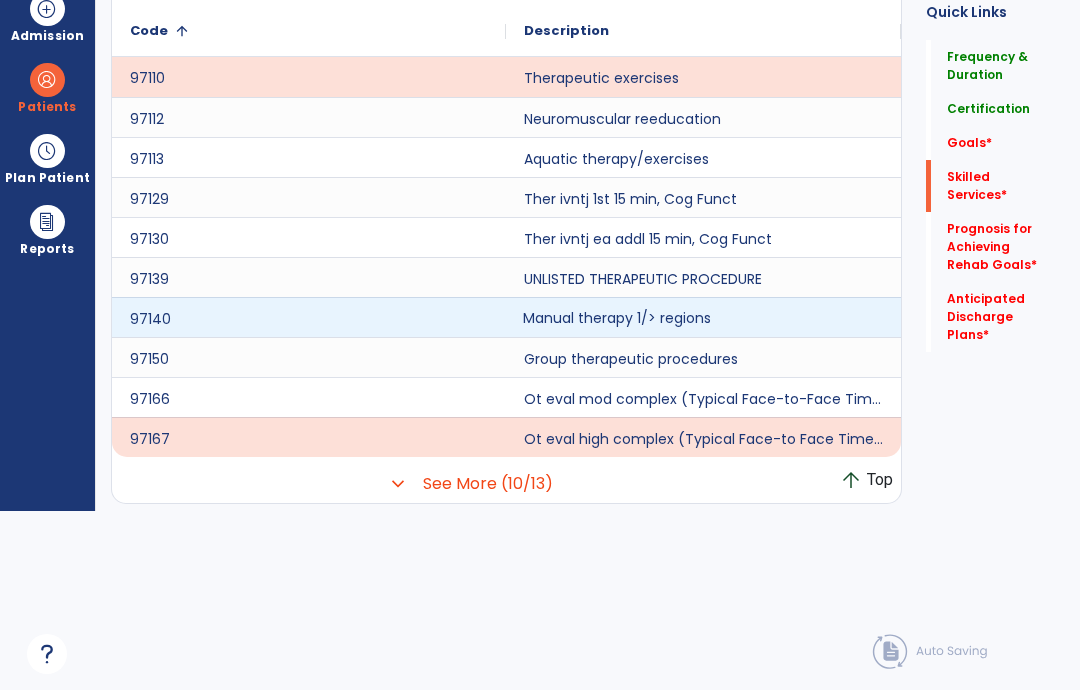 click on "Manual therapy 1/> regions" 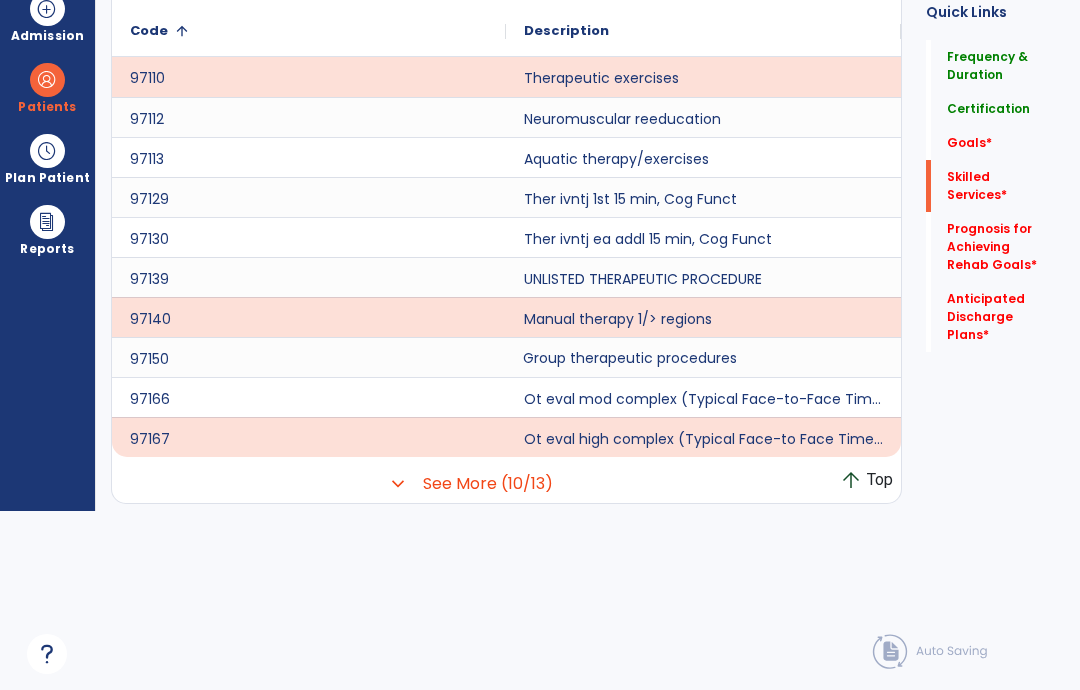 click on "Group therapeutic procedures" 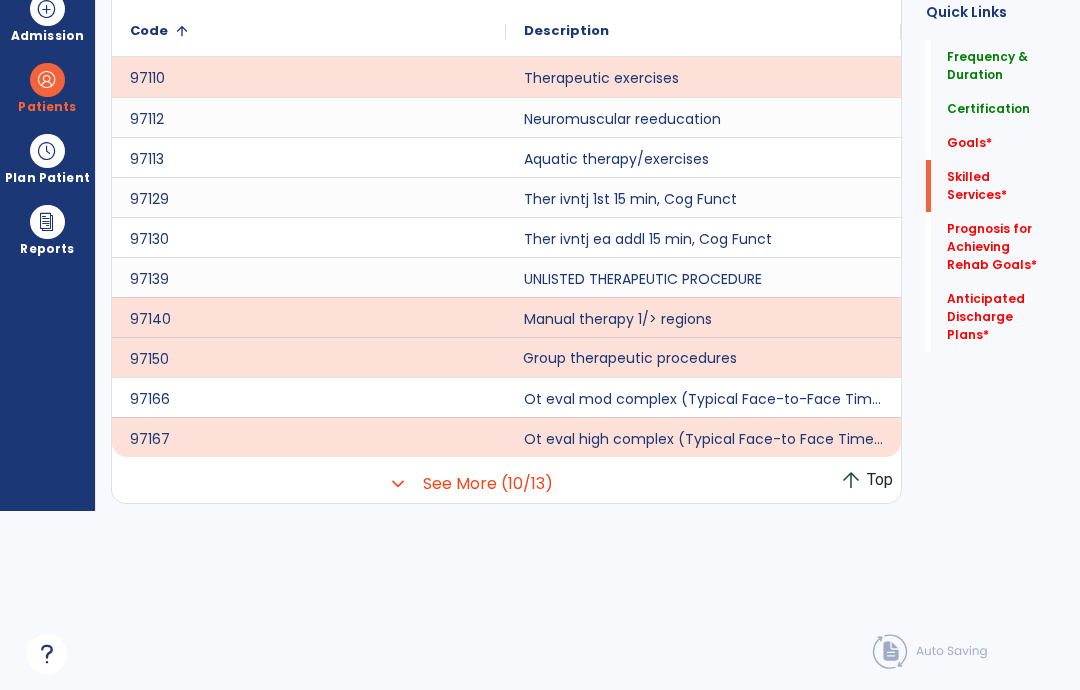 scroll, scrollTop: 0, scrollLeft: 123, axis: horizontal 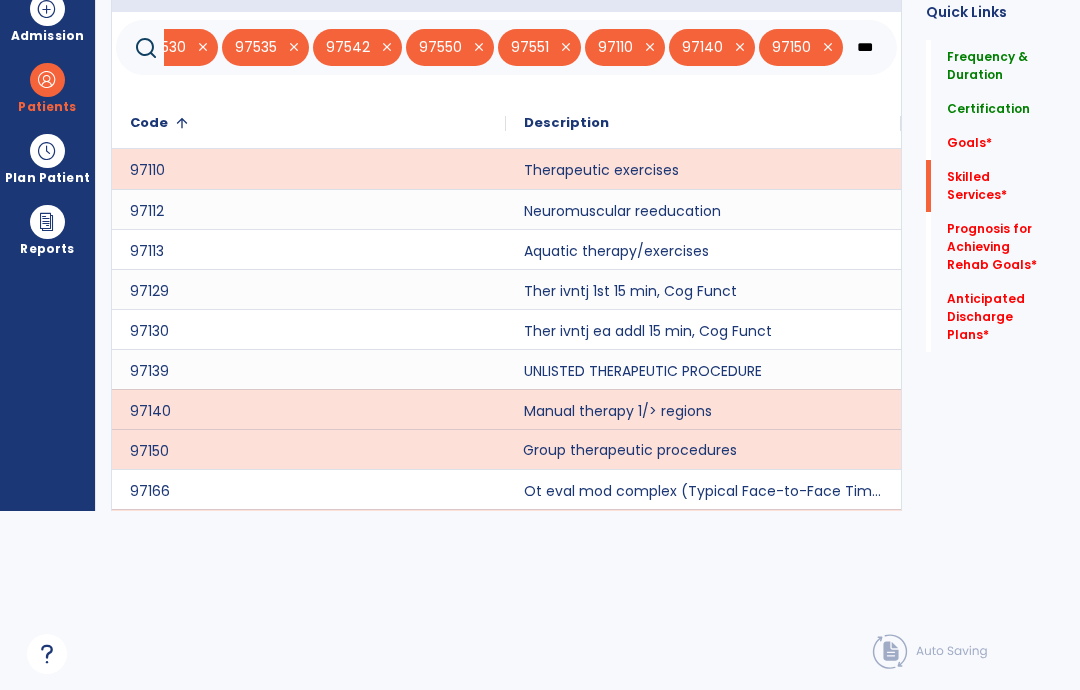 click on "save" 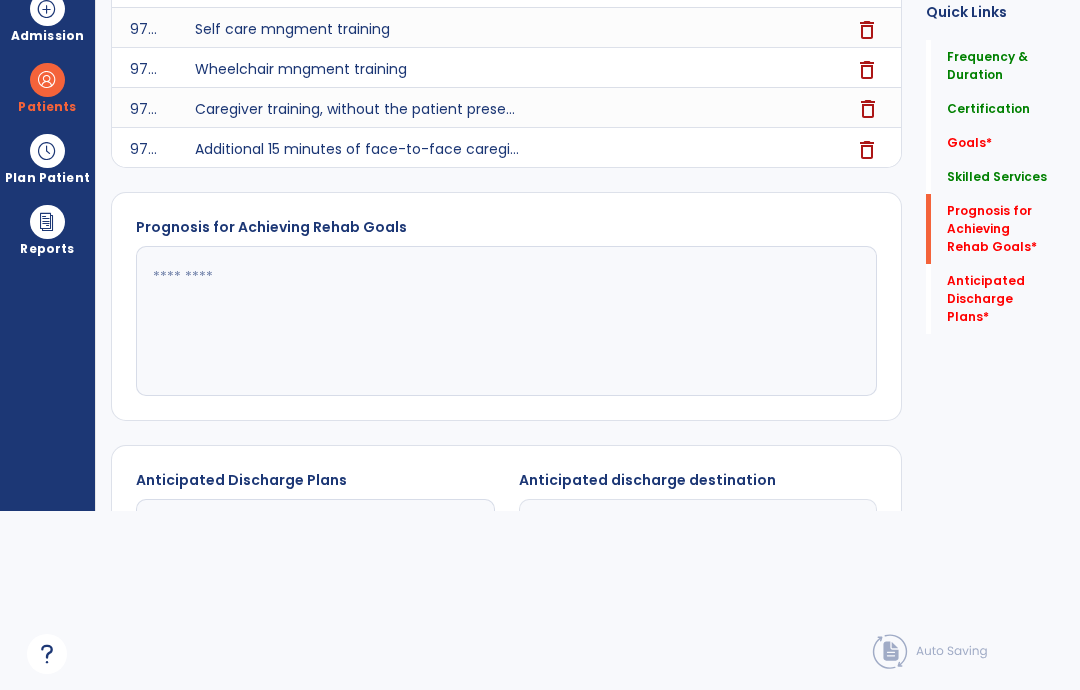 scroll, scrollTop: 960, scrollLeft: 0, axis: vertical 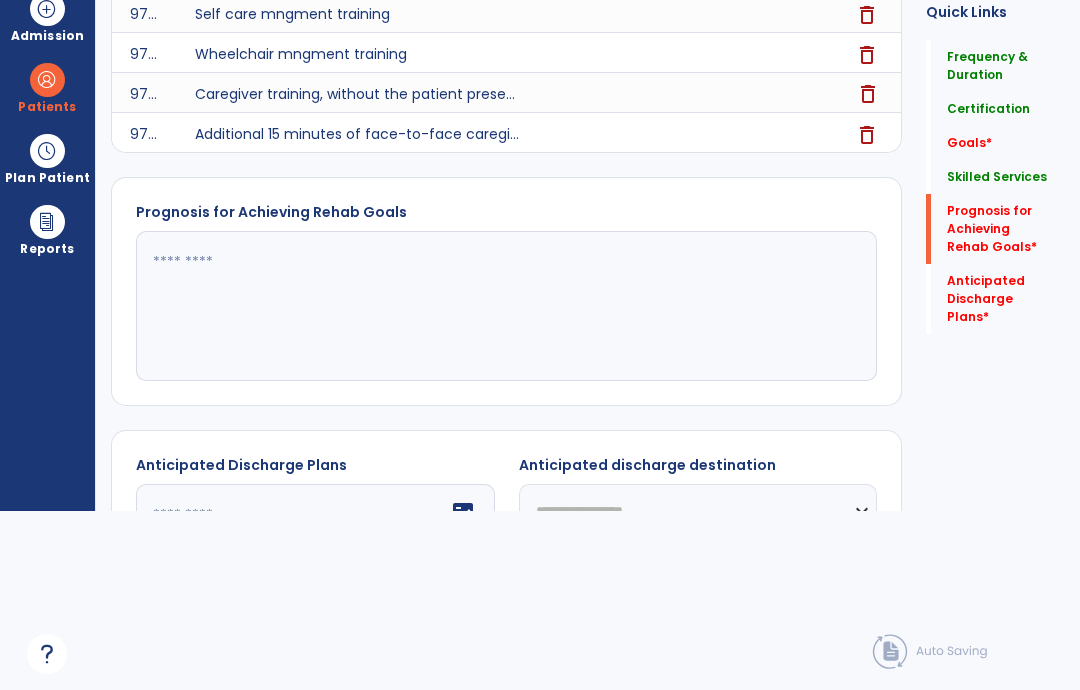 click 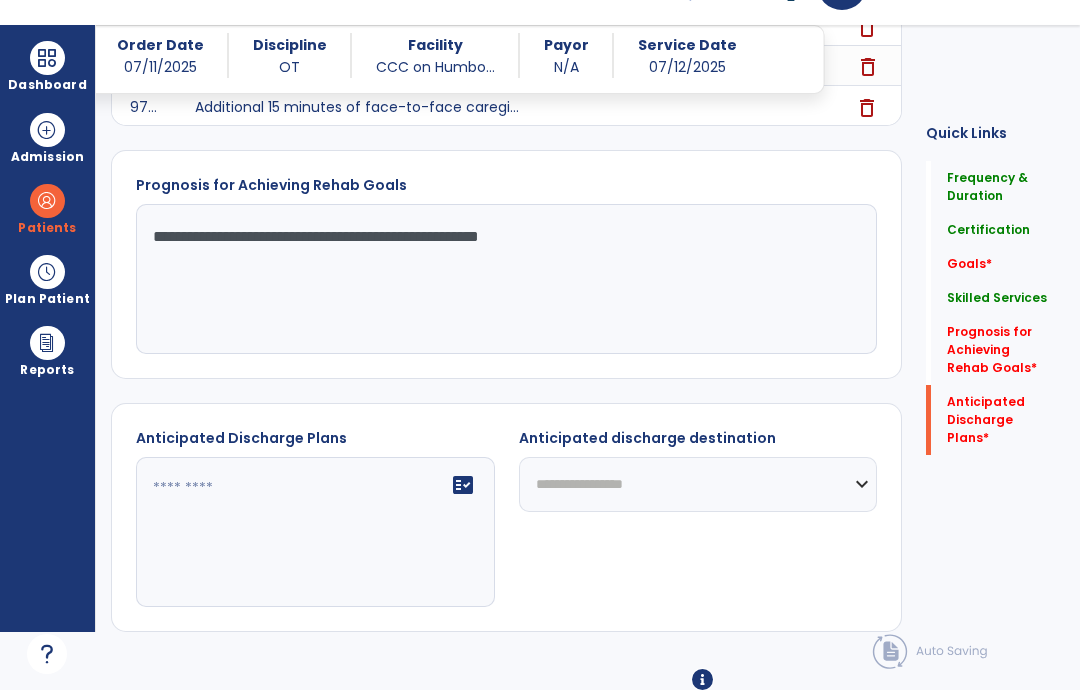 scroll, scrollTop: 1214, scrollLeft: 0, axis: vertical 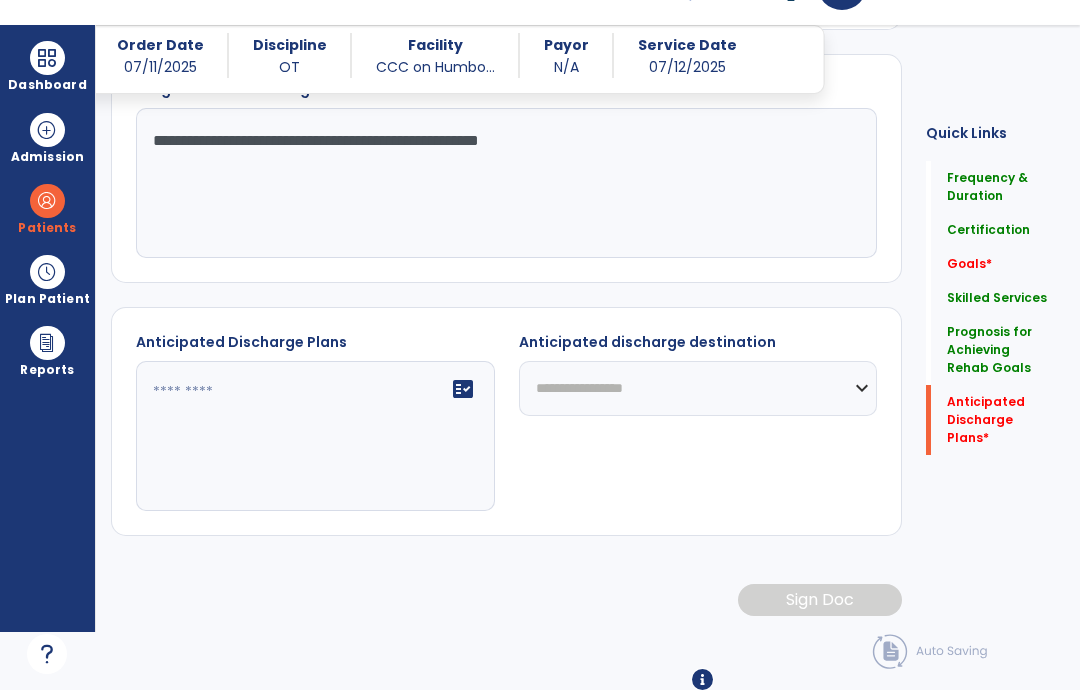 type on "**********" 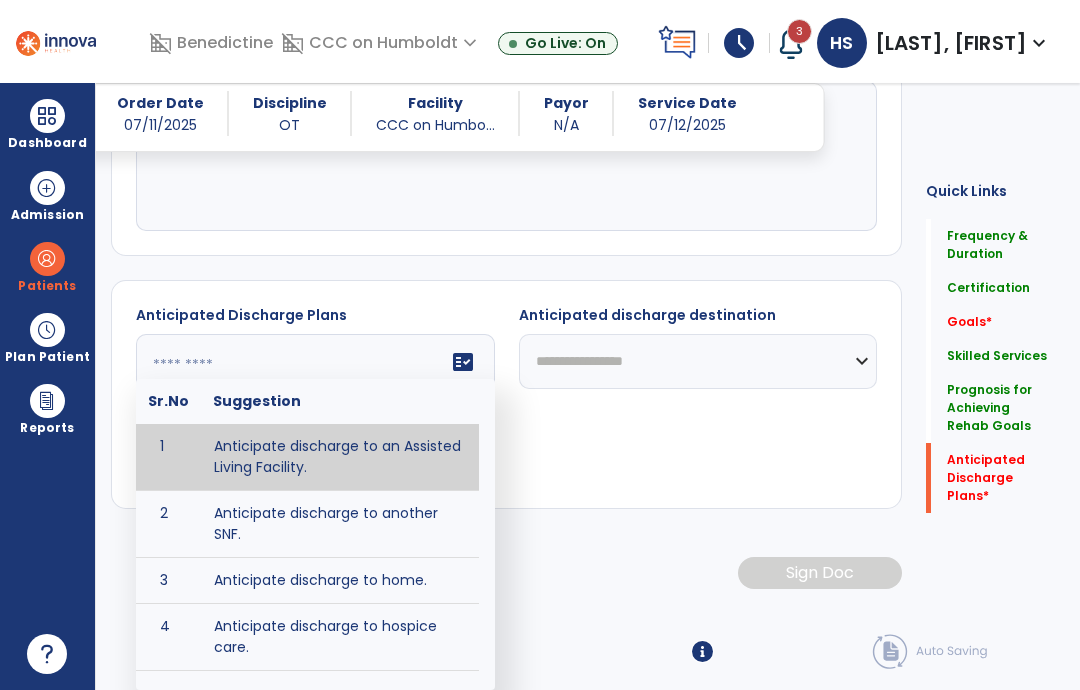 scroll, scrollTop: 1297, scrollLeft: 0, axis: vertical 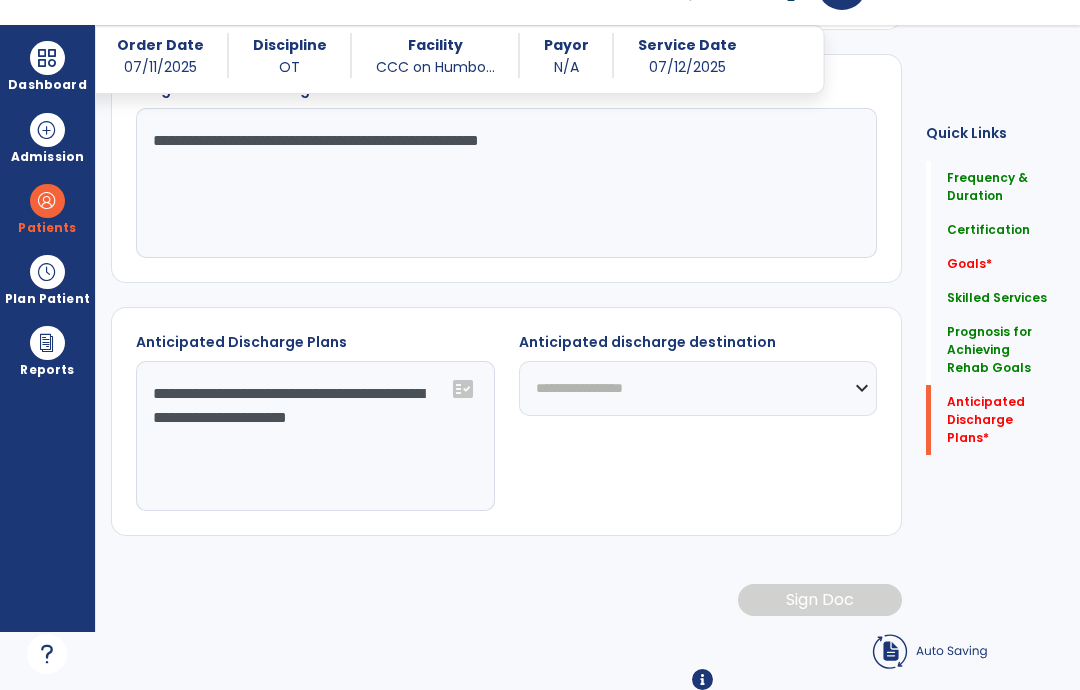 type on "**********" 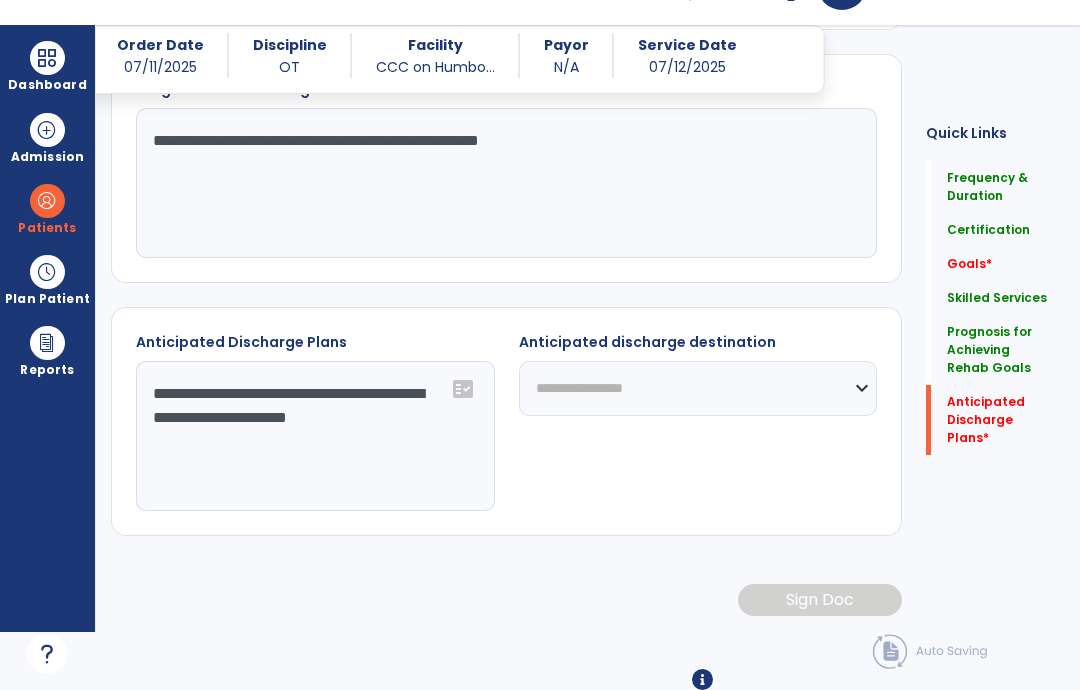 click on "**********" 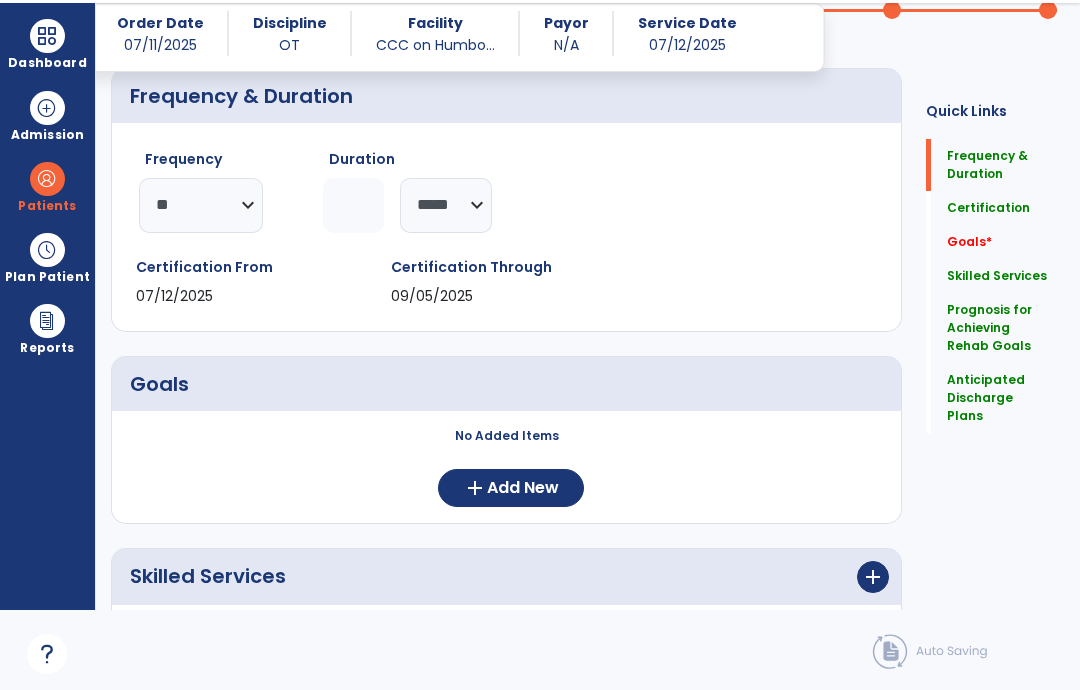 scroll, scrollTop: 200, scrollLeft: 0, axis: vertical 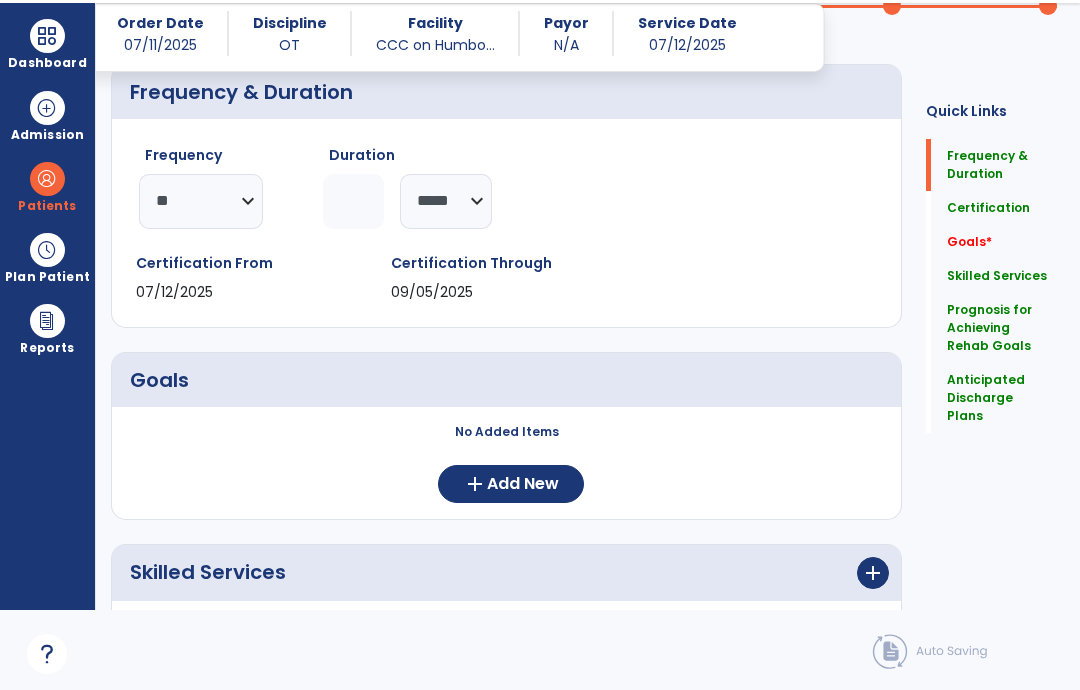 click on "Add New" at bounding box center [523, 484] 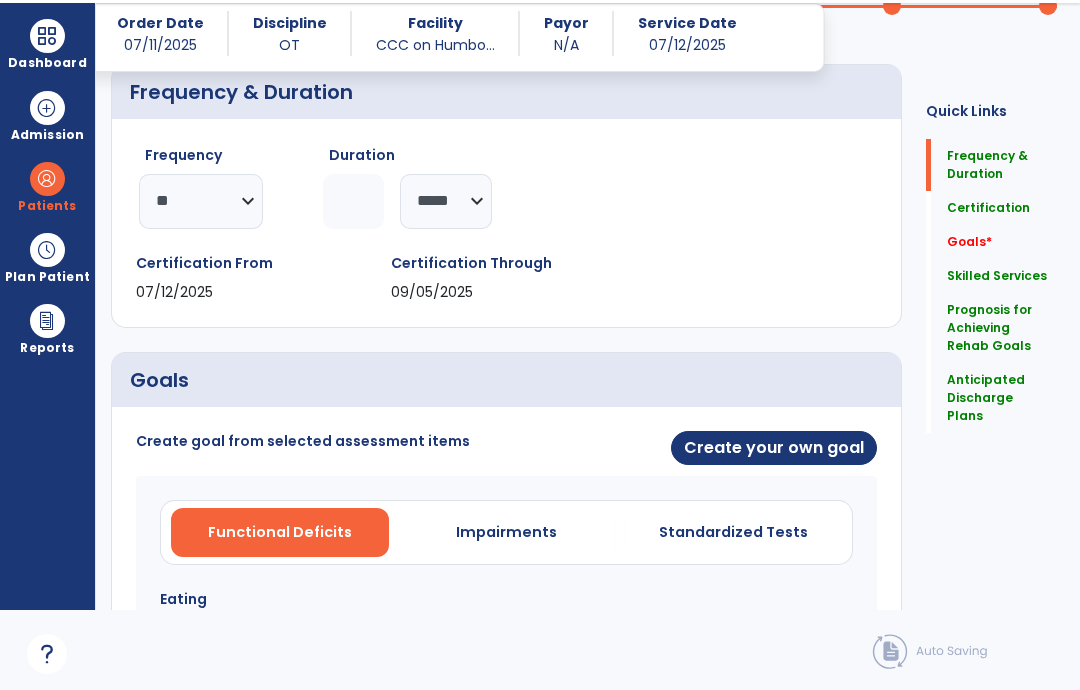 click on "Create your own goal" at bounding box center (774, 448) 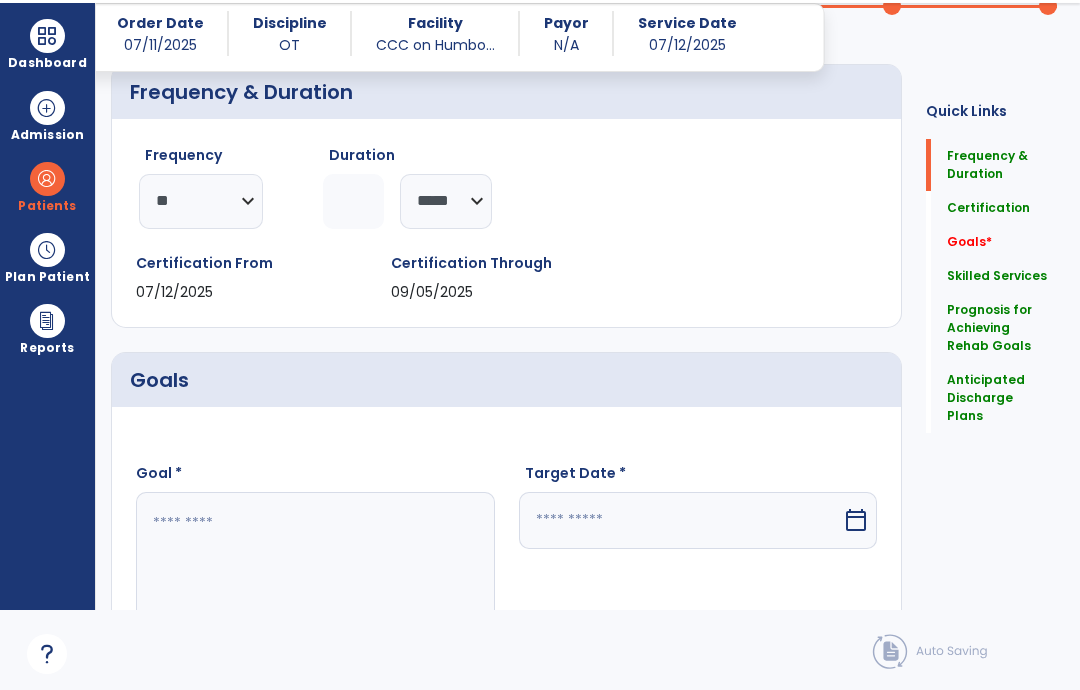 click at bounding box center (315, 567) 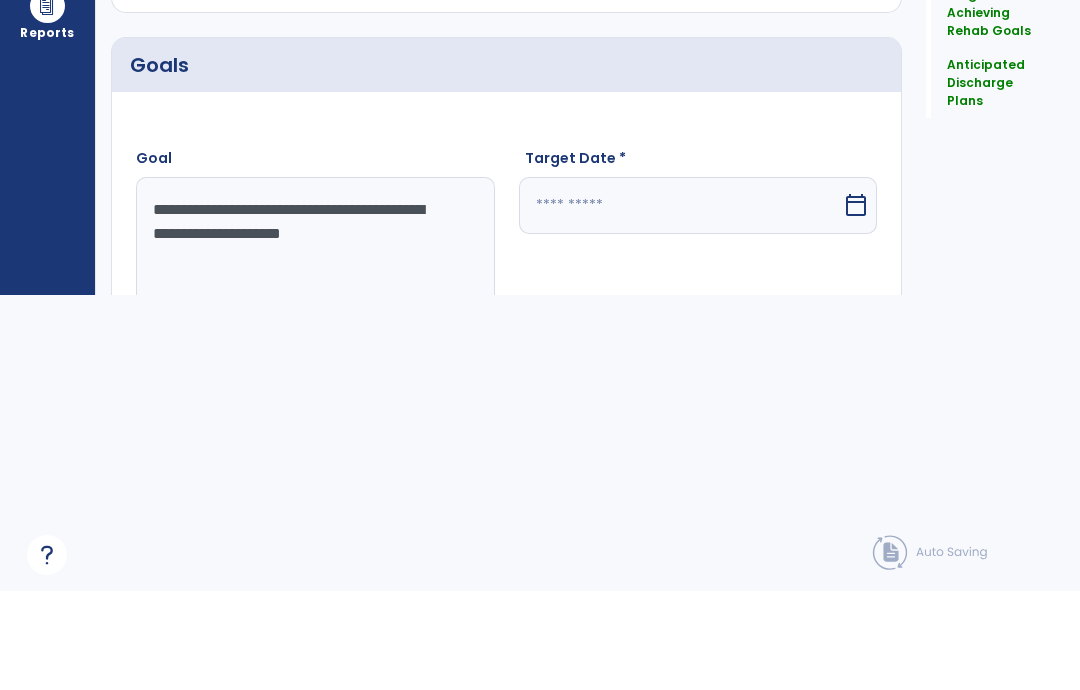 type on "**********" 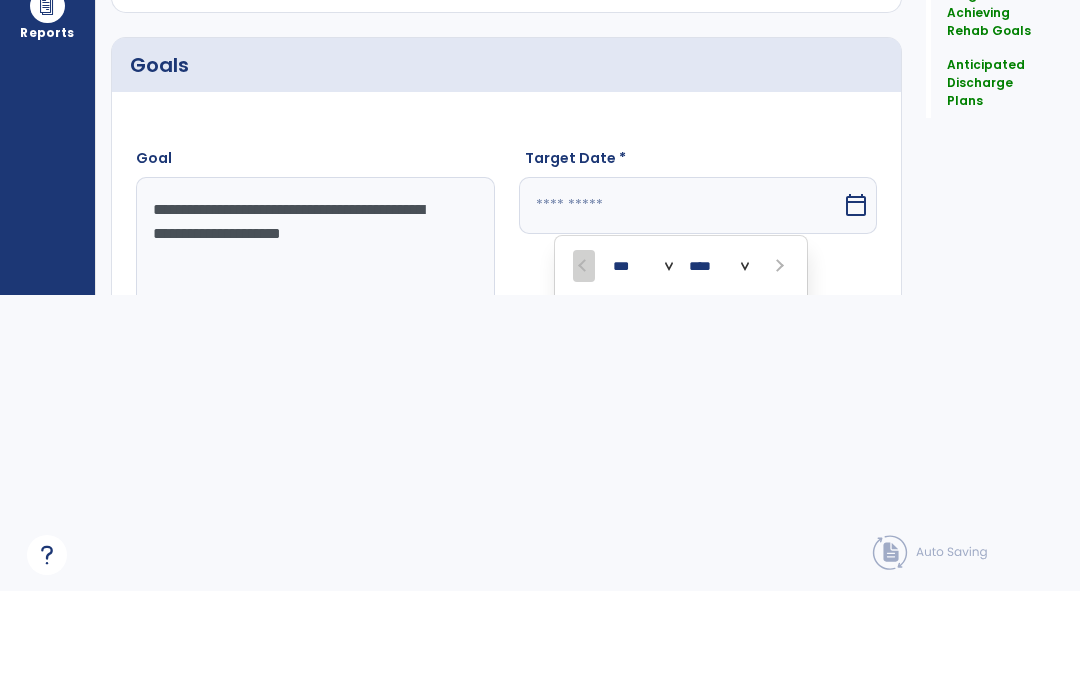 scroll, scrollTop: 613, scrollLeft: 0, axis: vertical 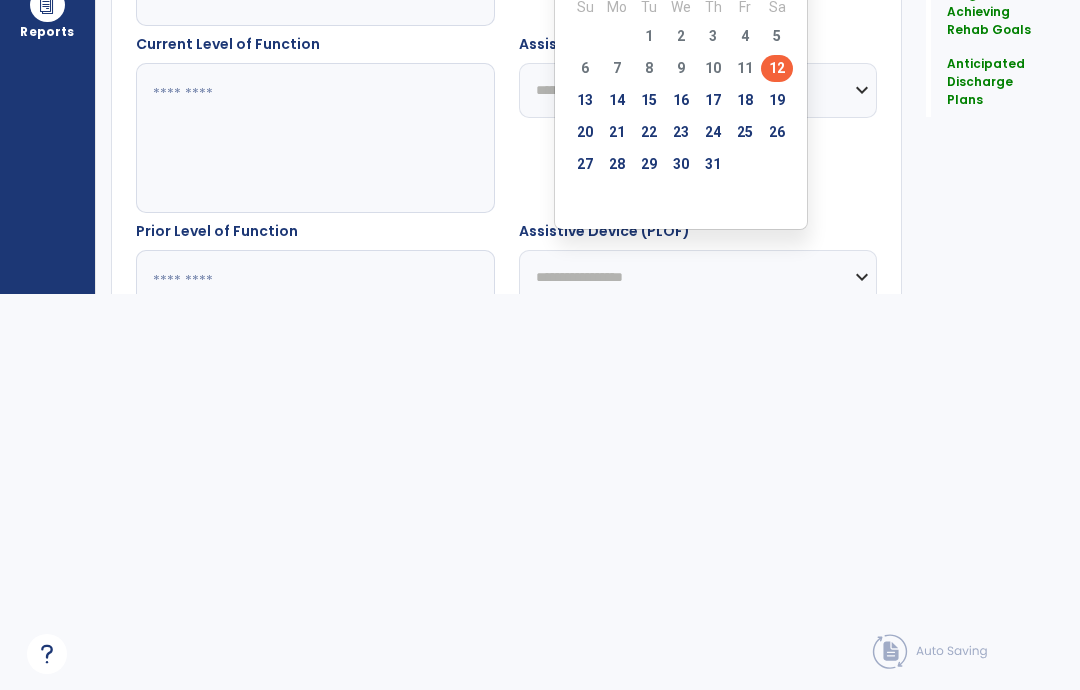 click at bounding box center (778, -35) 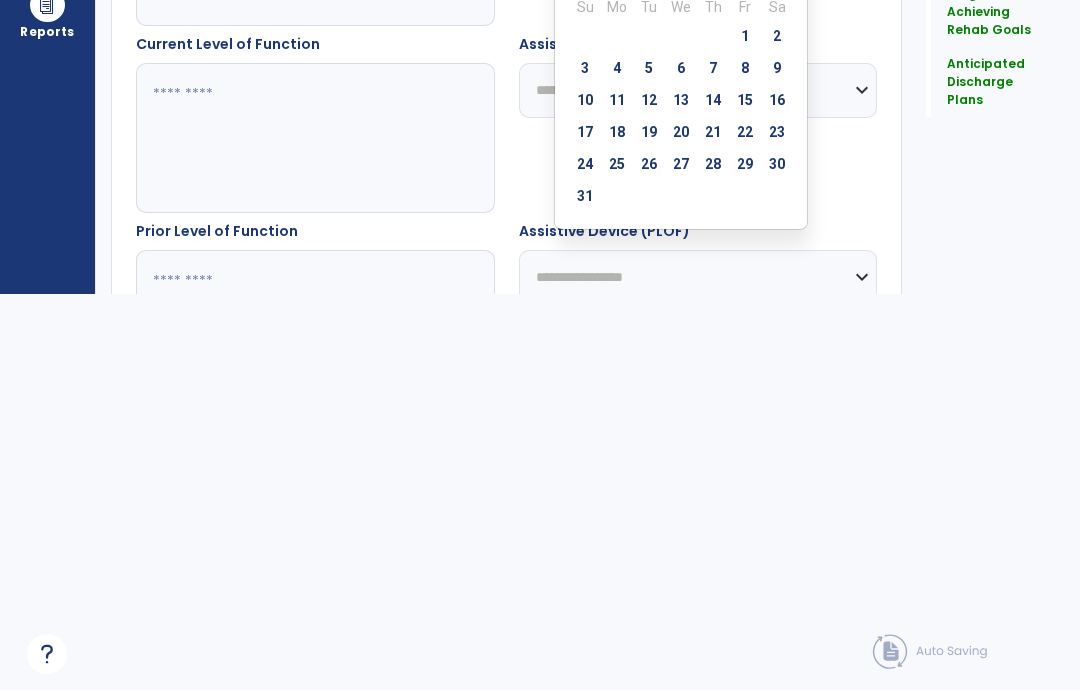 click on "16" at bounding box center (777, 100) 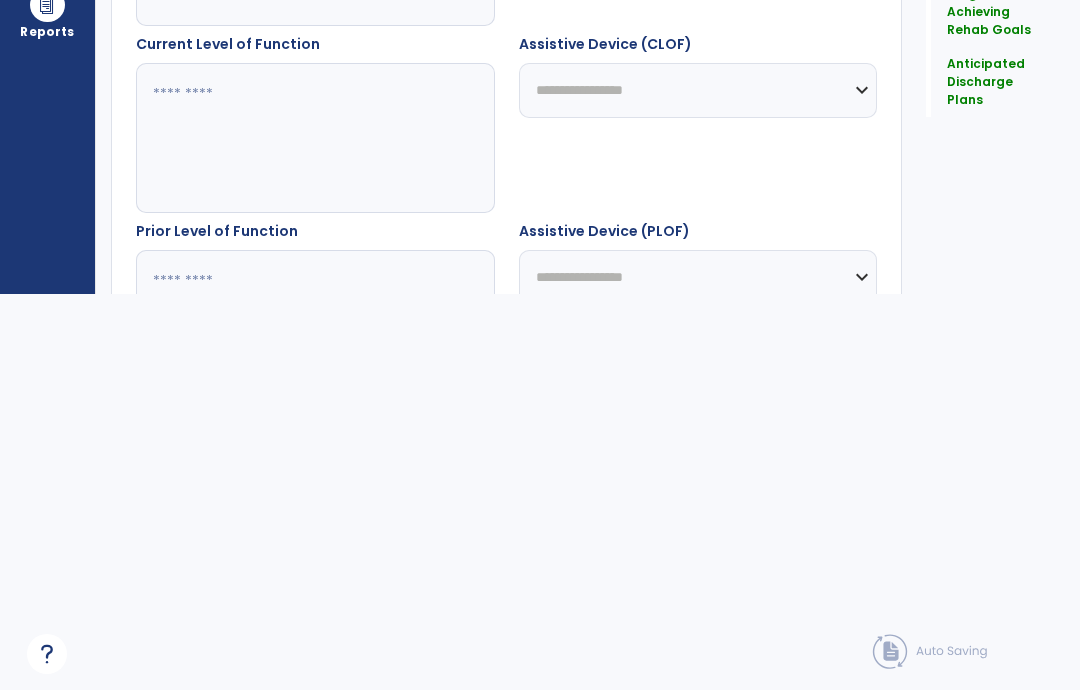 type on "*********" 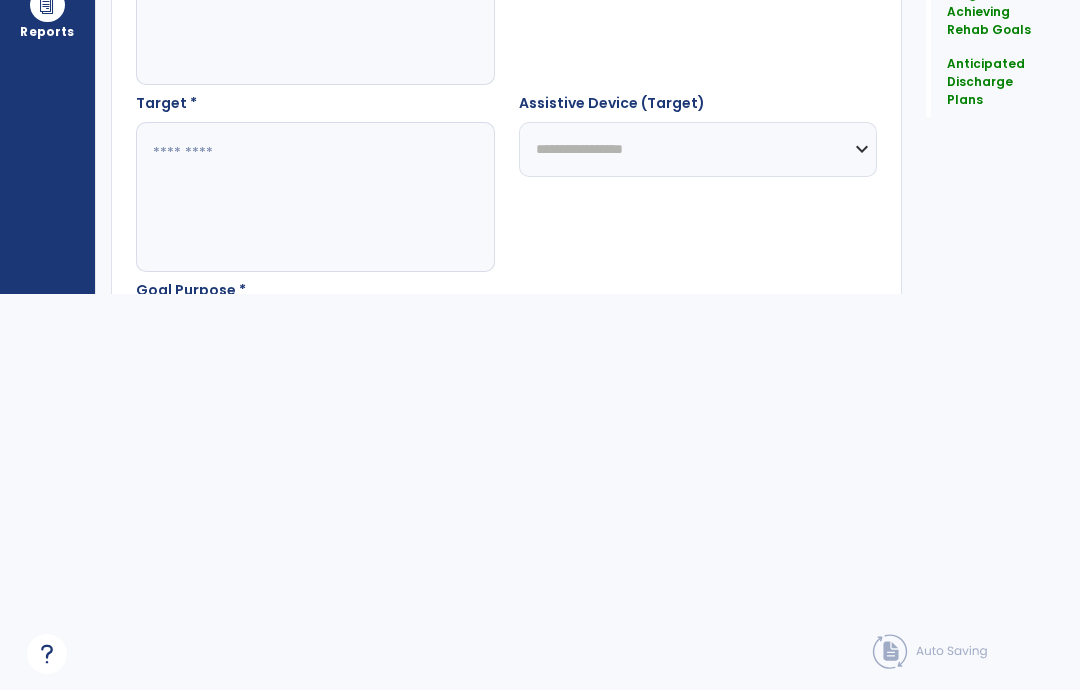 scroll, scrollTop: 815, scrollLeft: 0, axis: vertical 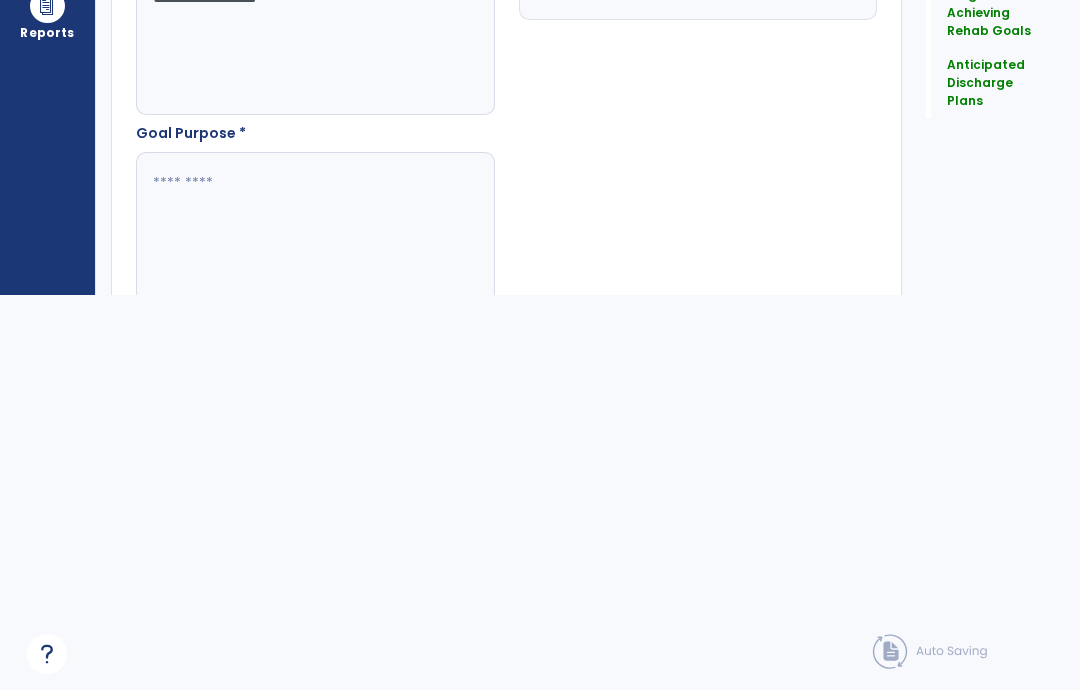 type on "**********" 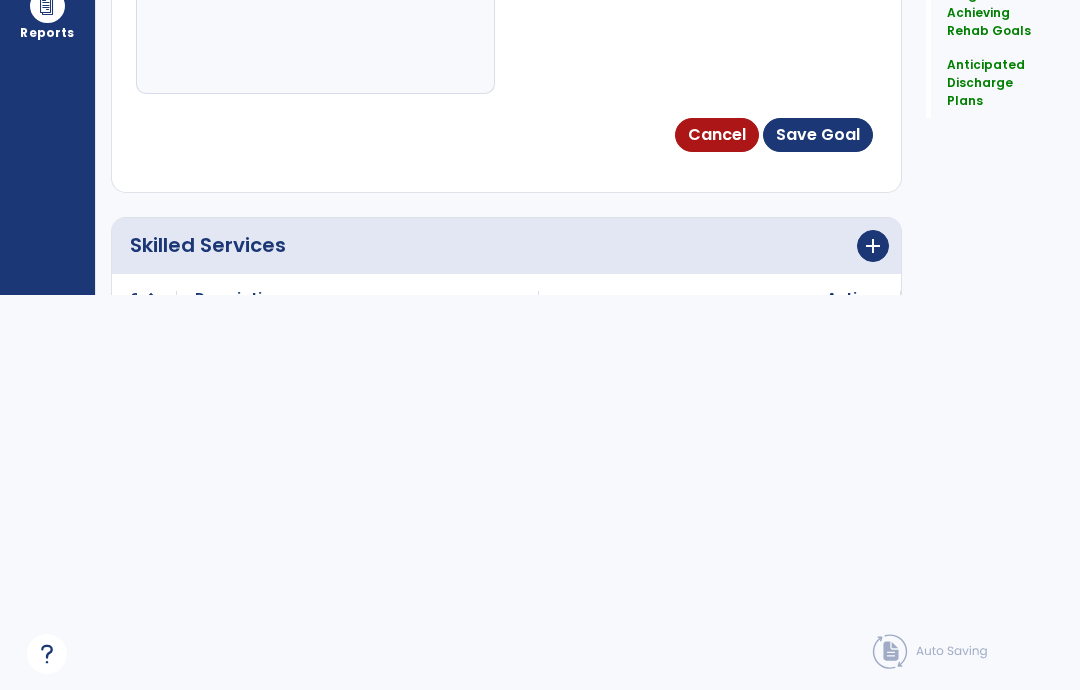 scroll, scrollTop: 1187, scrollLeft: 0, axis: vertical 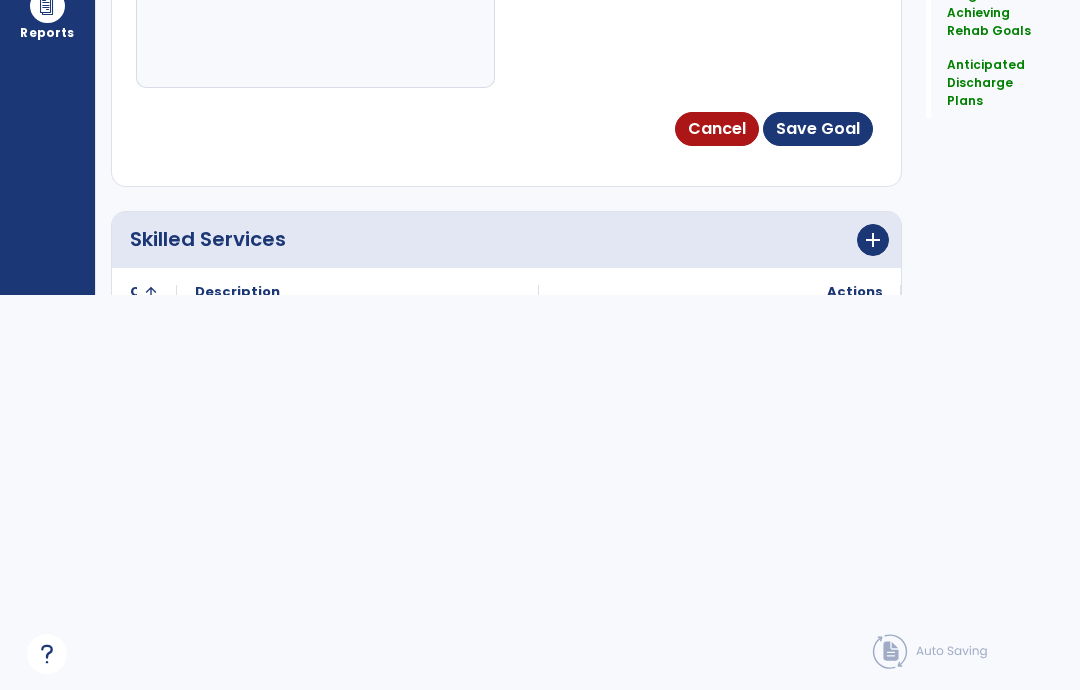 click on "Save Goal" at bounding box center (818, 129) 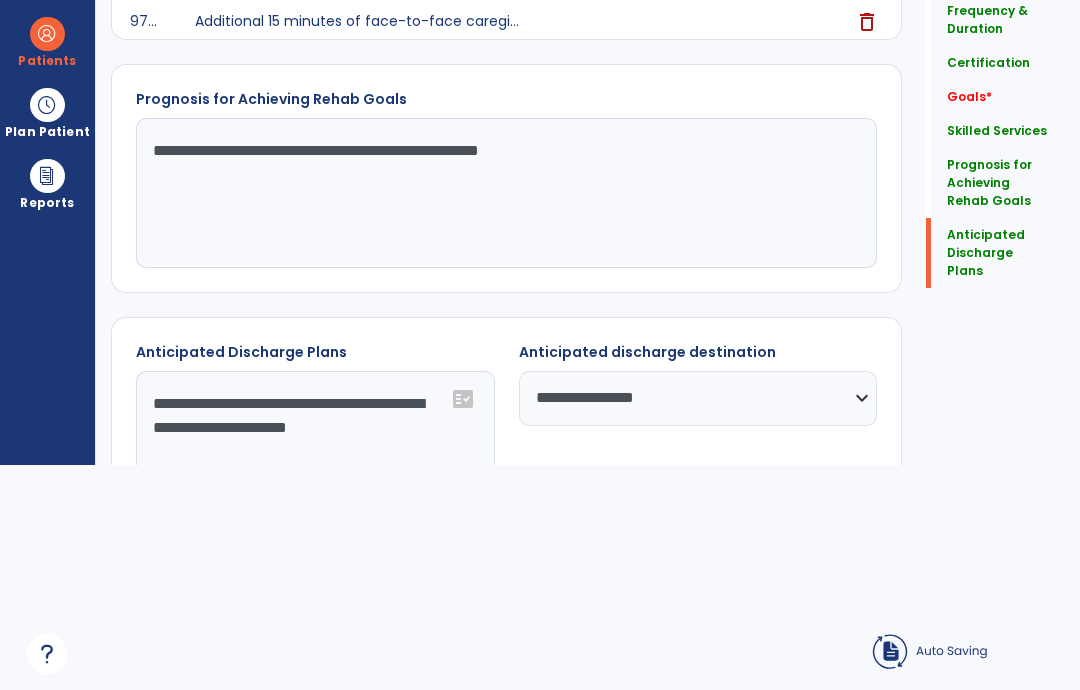 scroll, scrollTop: 225, scrollLeft: 0, axis: vertical 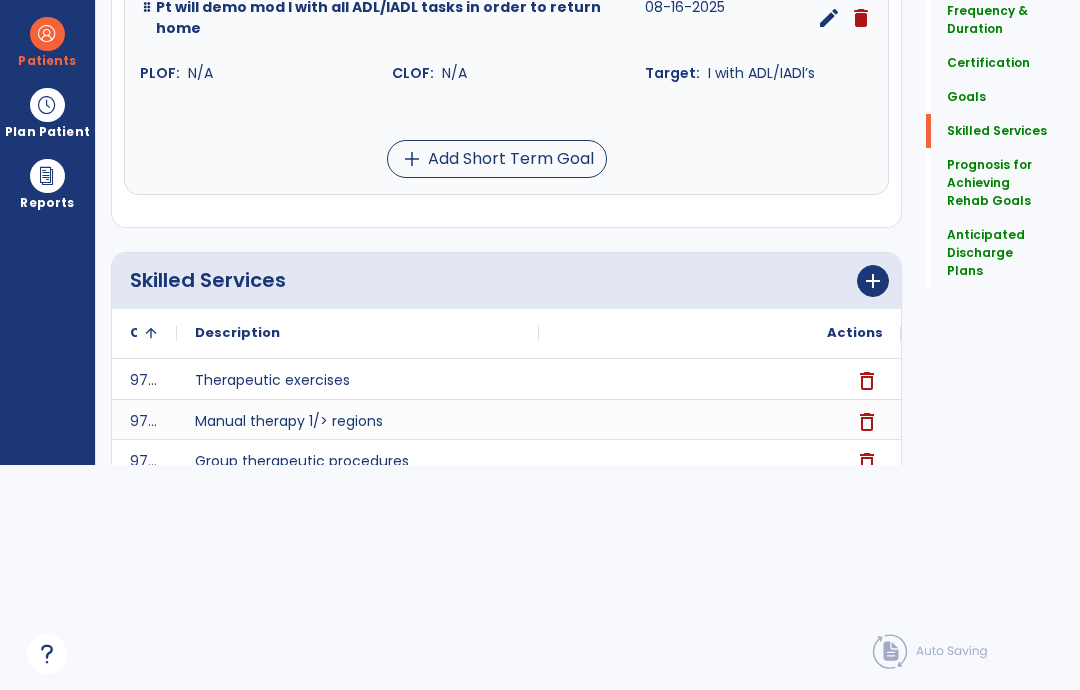 click on "add  Add Short Term Goal" at bounding box center (497, 159) 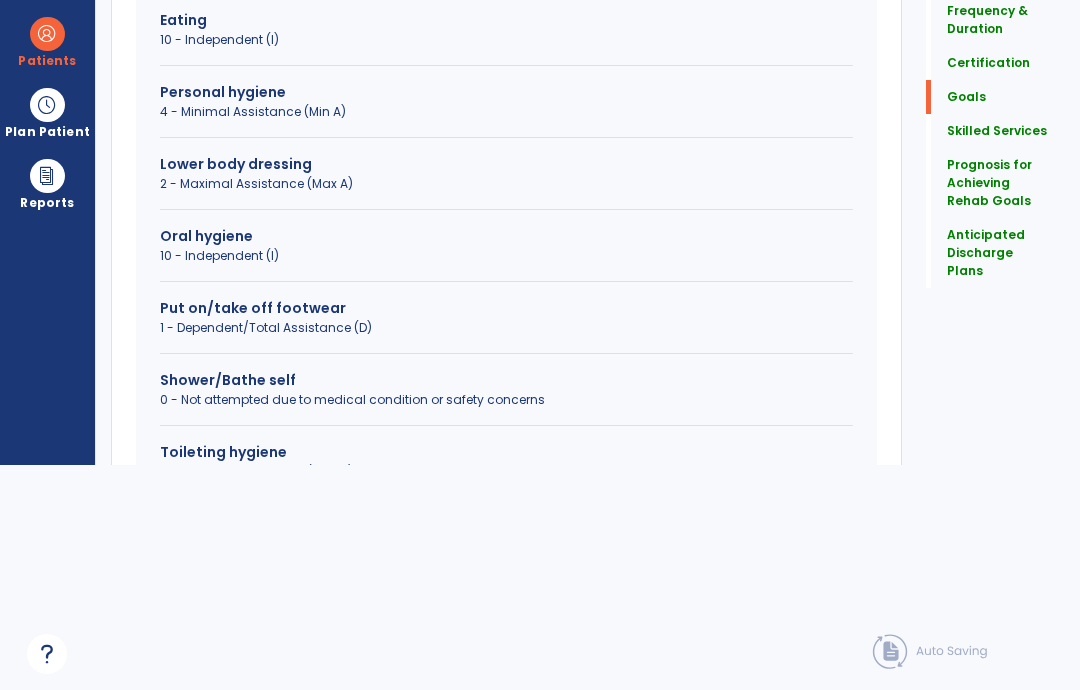 scroll, scrollTop: 635, scrollLeft: 0, axis: vertical 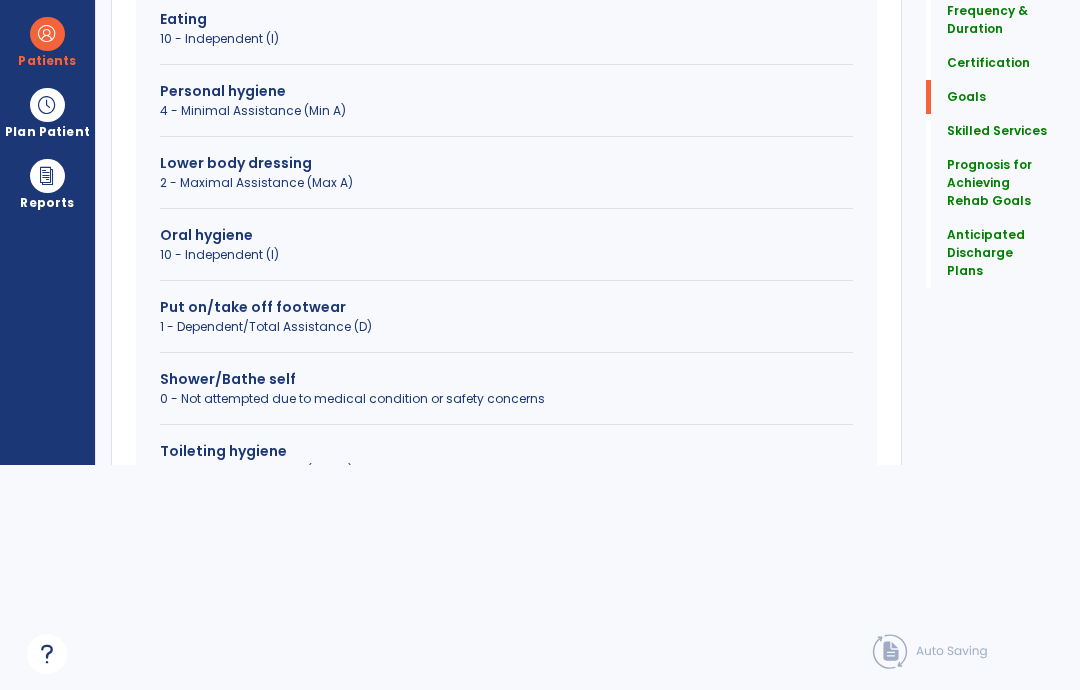 click on "2 - Maximal Assistance (Max A)" at bounding box center (506, 183) 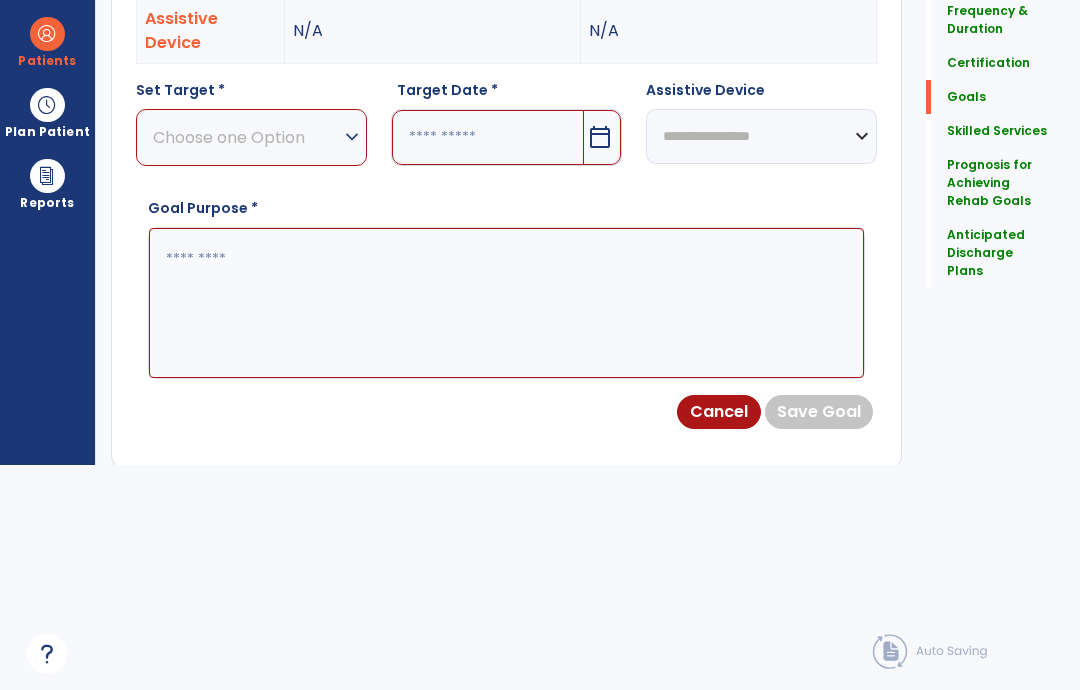 click on "expand_more" at bounding box center [352, 137] 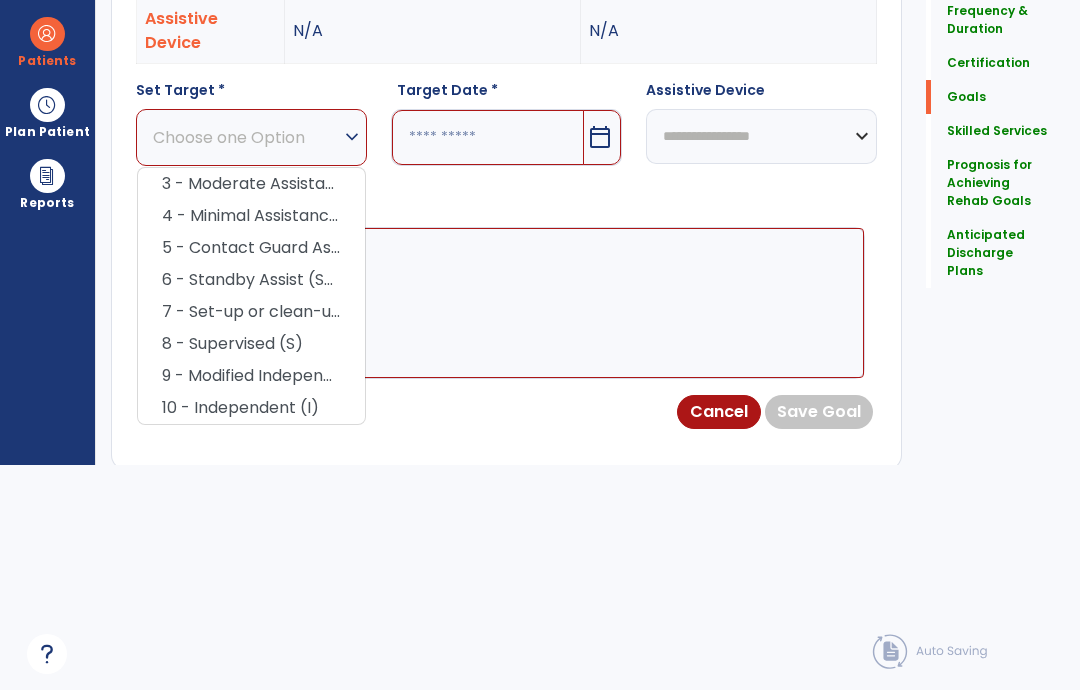 click on "4 - Minimal Assistance (Min A)" at bounding box center (251, 216) 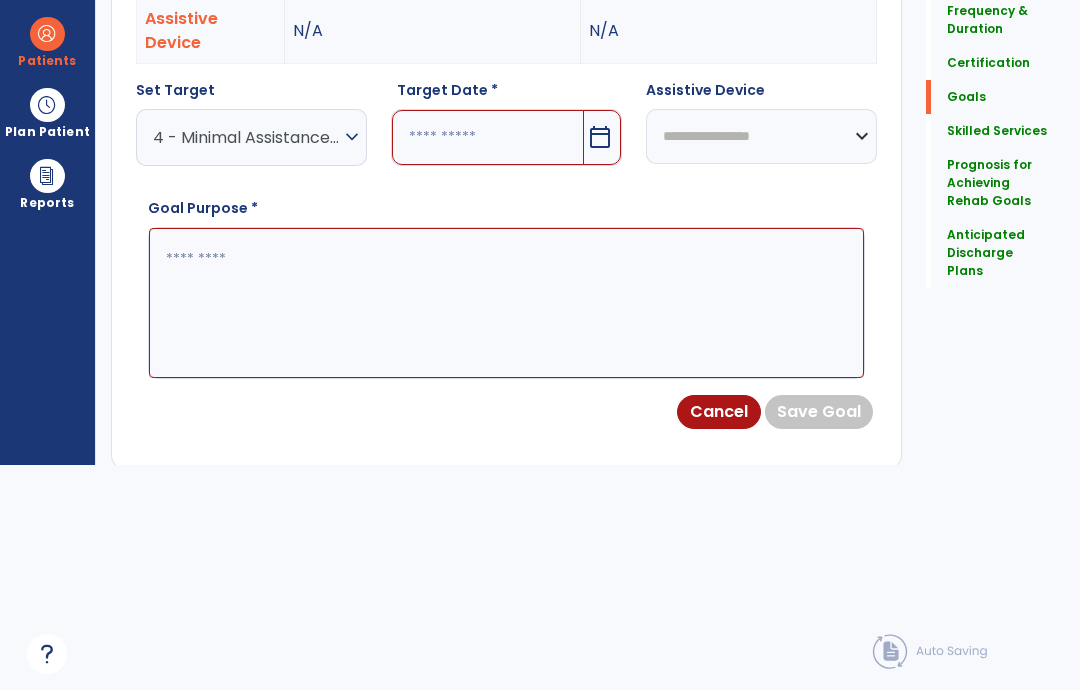 click on "calendar_today" at bounding box center (600, 137) 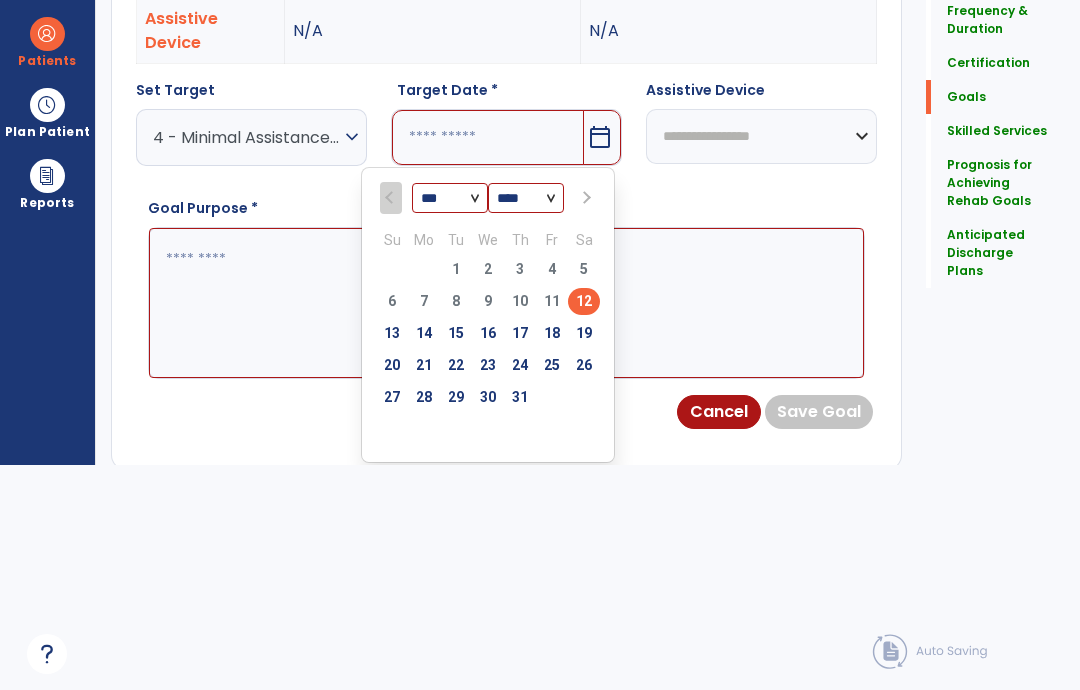 click on "26" at bounding box center (584, 365) 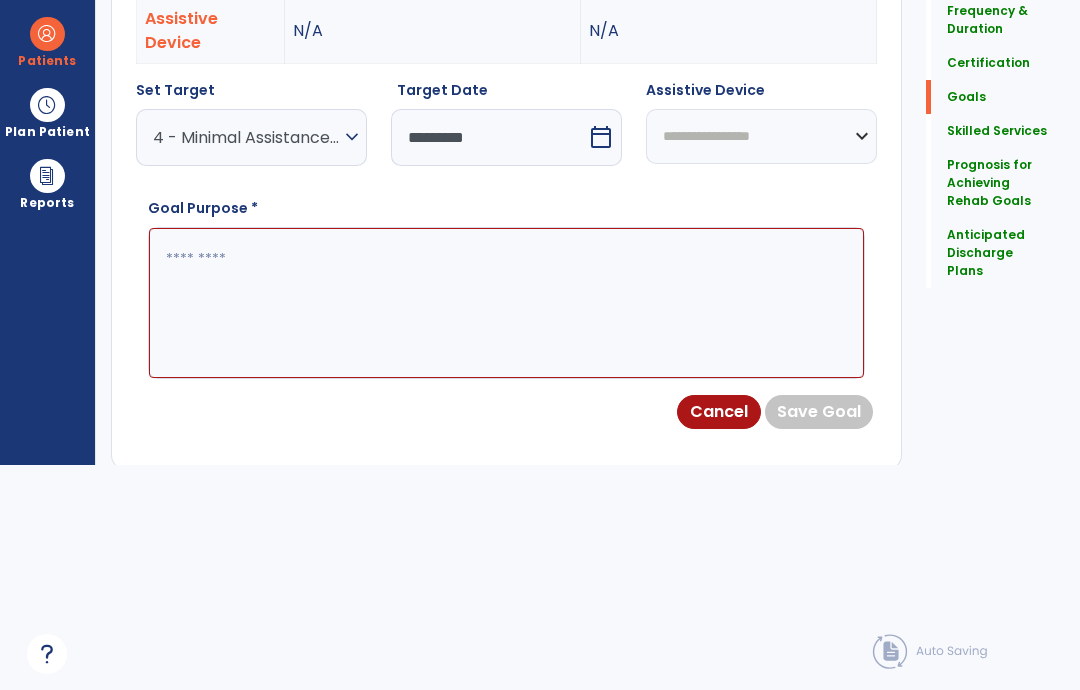 click at bounding box center (506, 303) 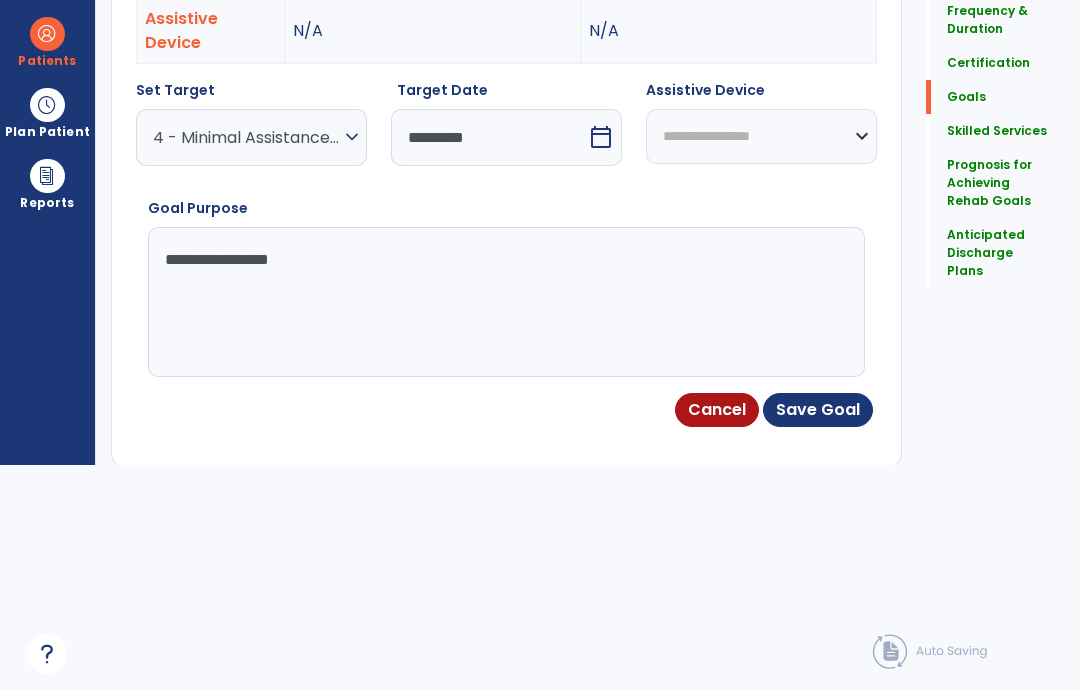 type on "**********" 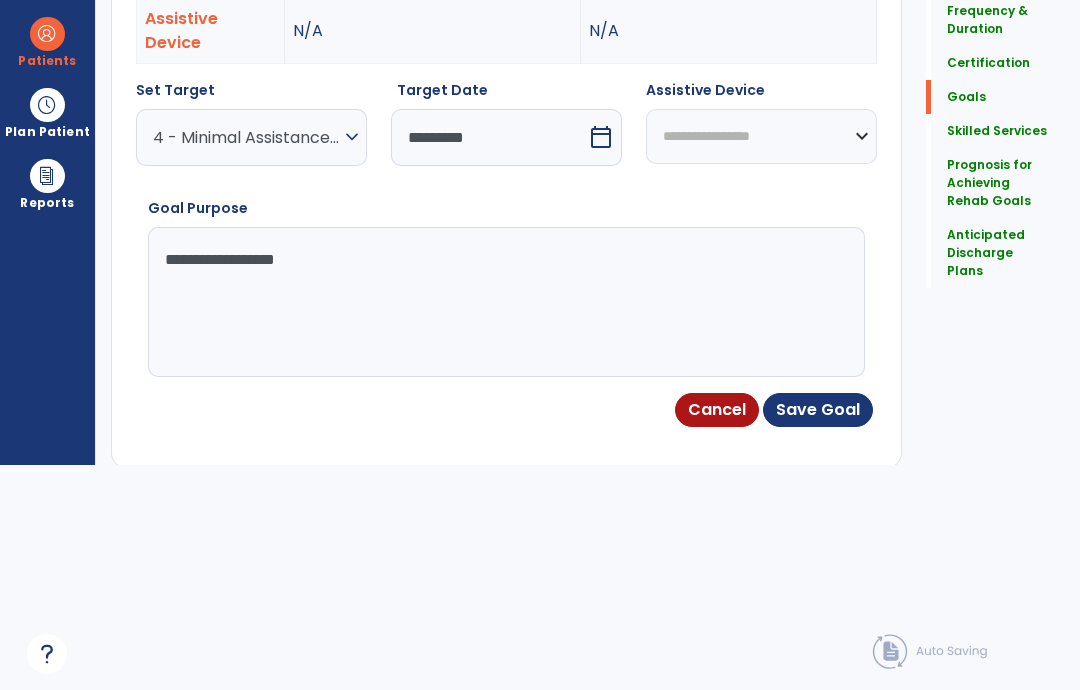click on "Save Goal" at bounding box center [818, 410] 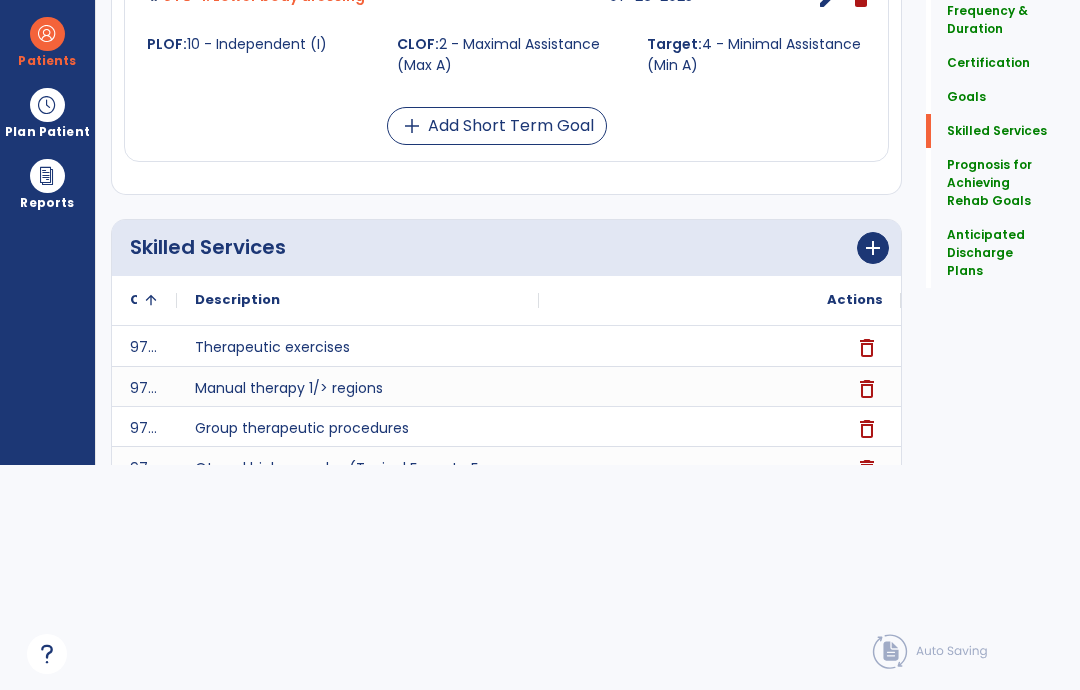 click on "add  Add Short Term Goal" at bounding box center (497, 126) 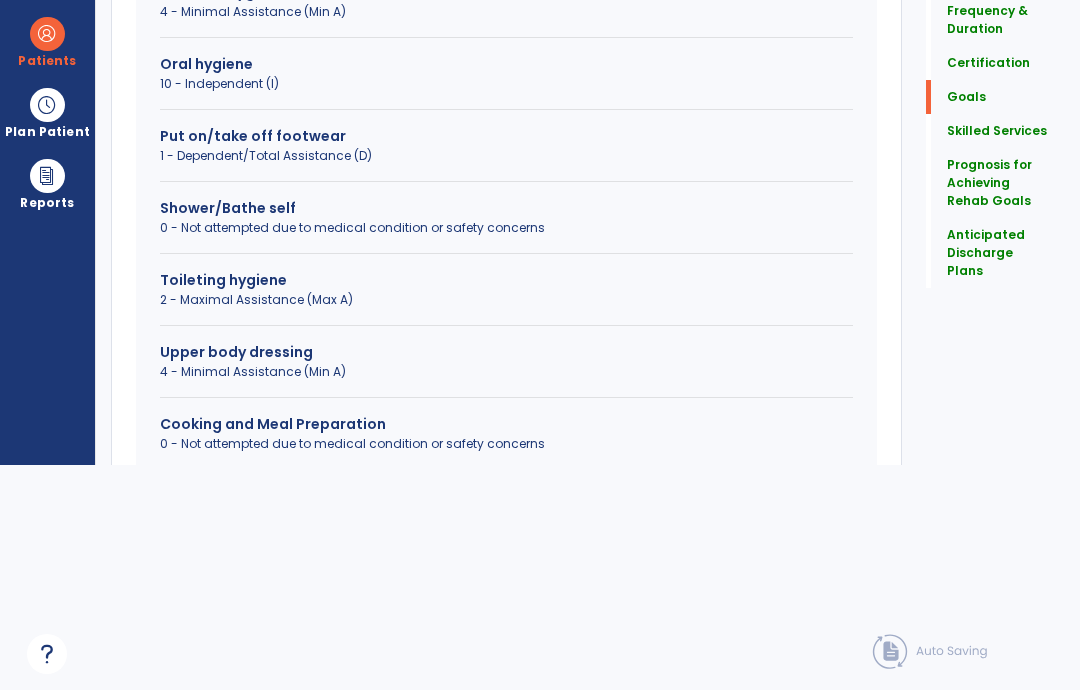 scroll, scrollTop: 735, scrollLeft: 0, axis: vertical 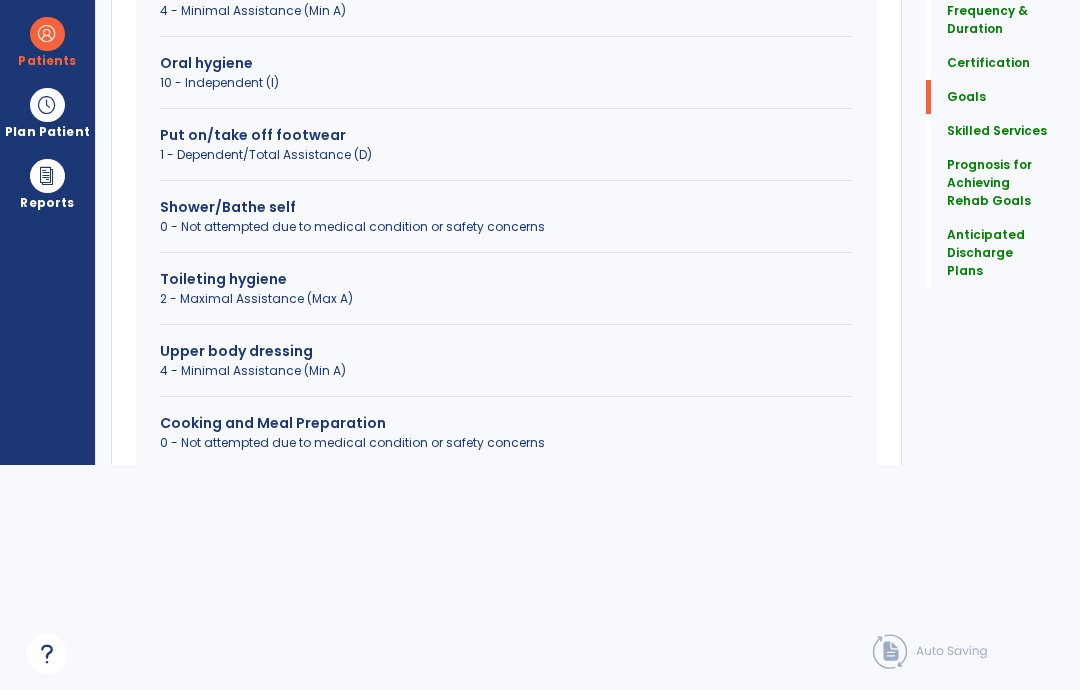 click on "0 - Not attempted due to medical condition or safety concerns" at bounding box center [506, 227] 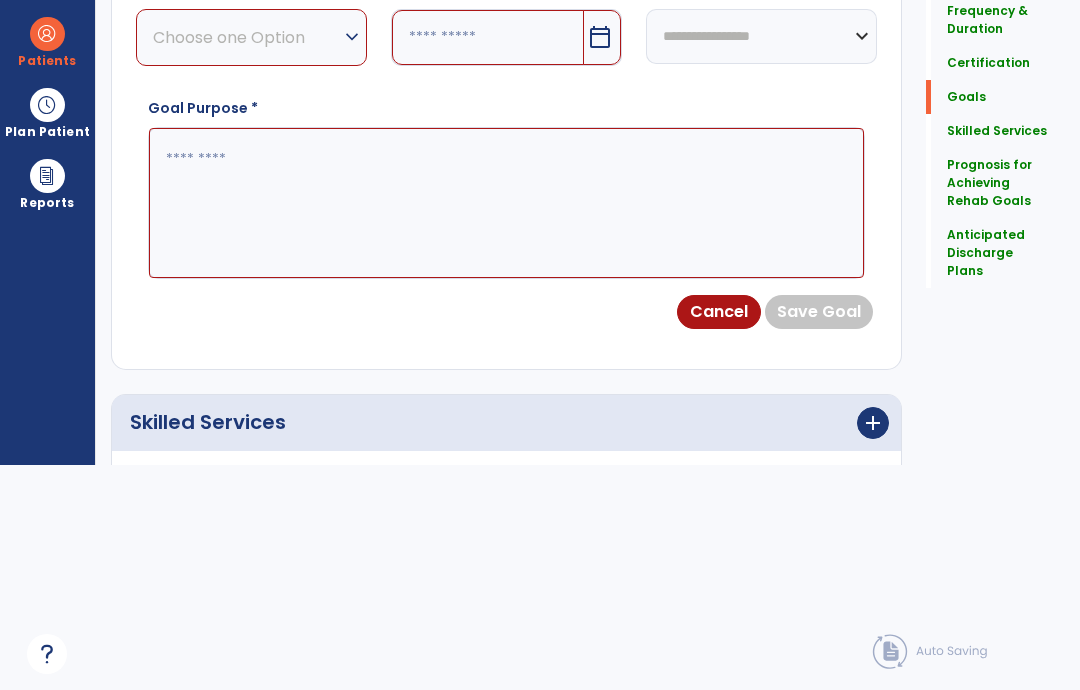 click on "expand_more" at bounding box center (352, 37) 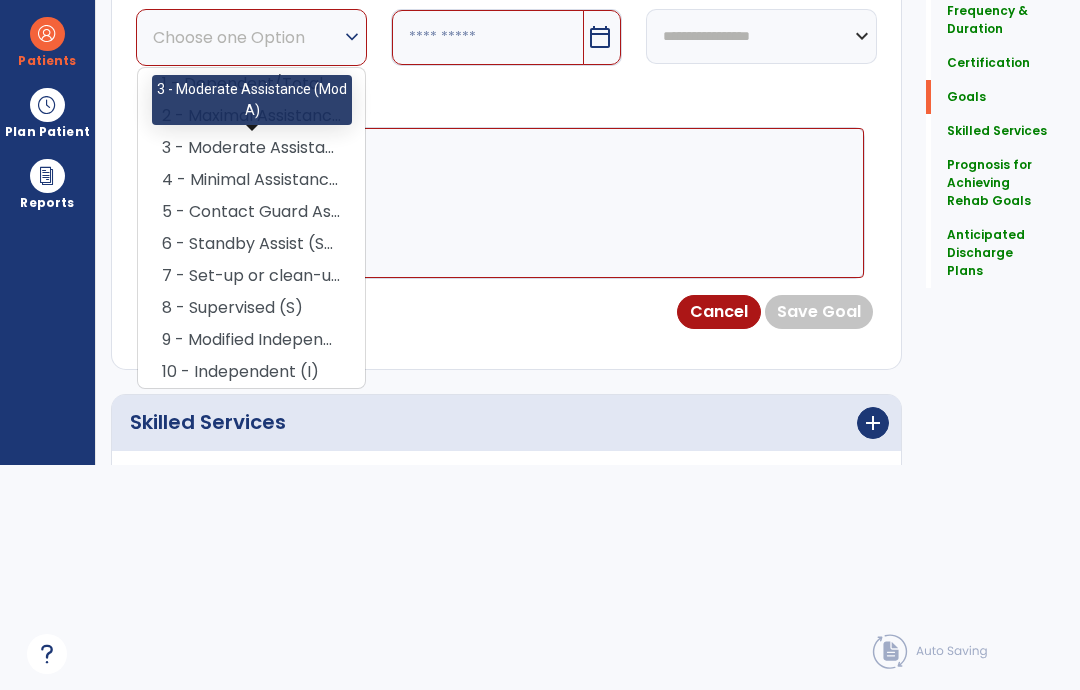 click on "3 - Moderate Assistance (Mod A)" at bounding box center (251, 148) 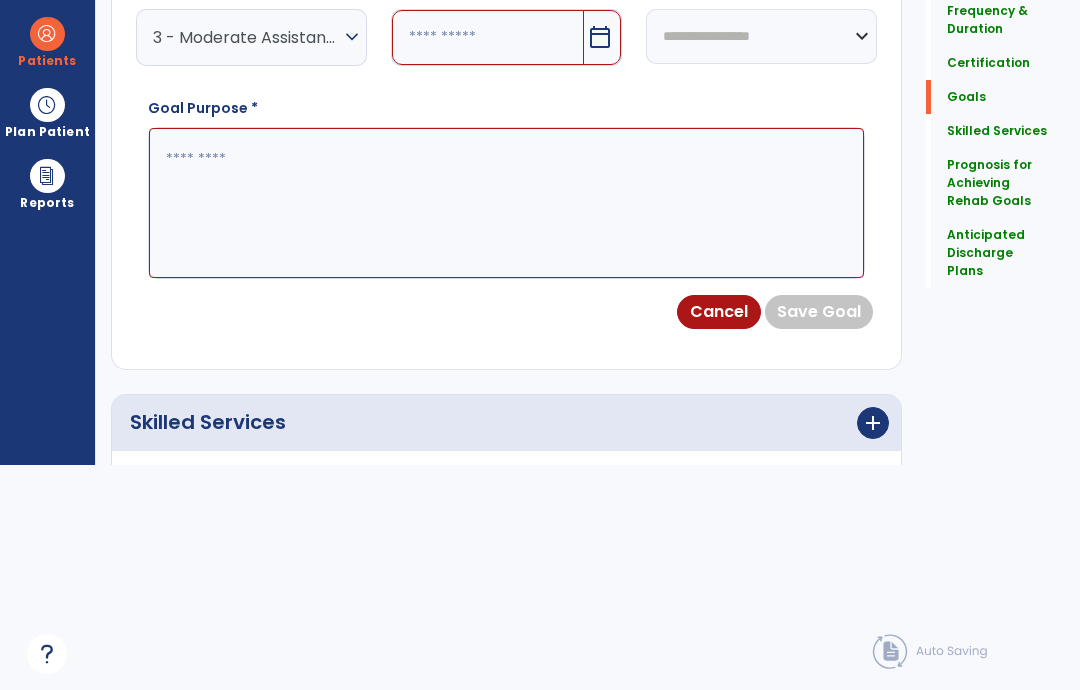 click at bounding box center (488, 37) 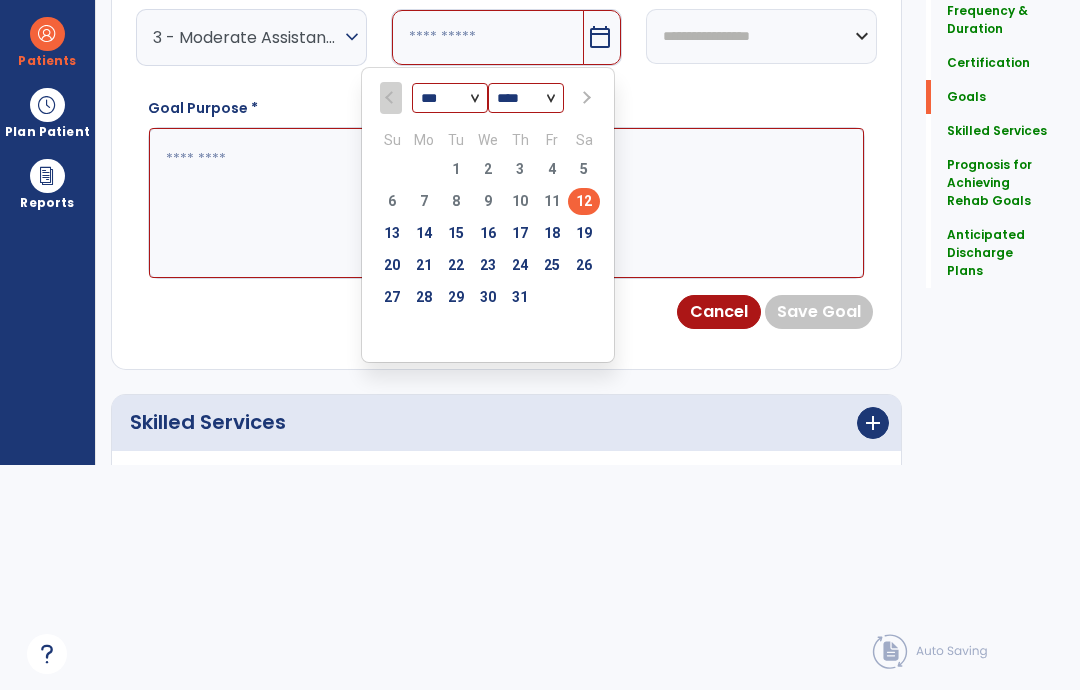 click on "26" at bounding box center (584, 265) 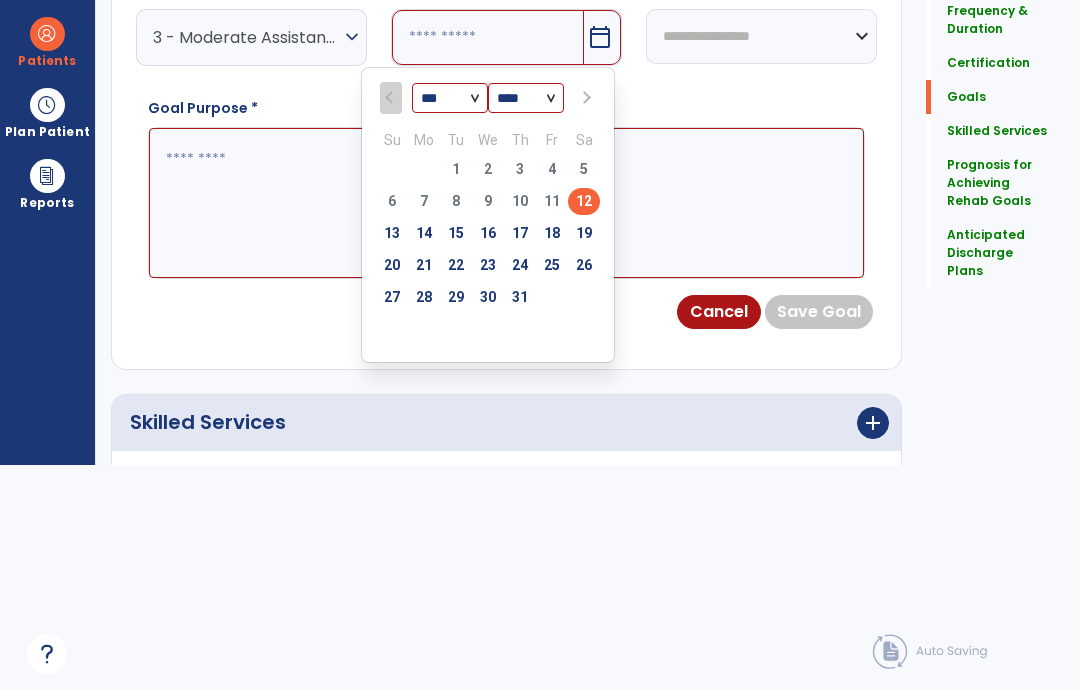 type on "*********" 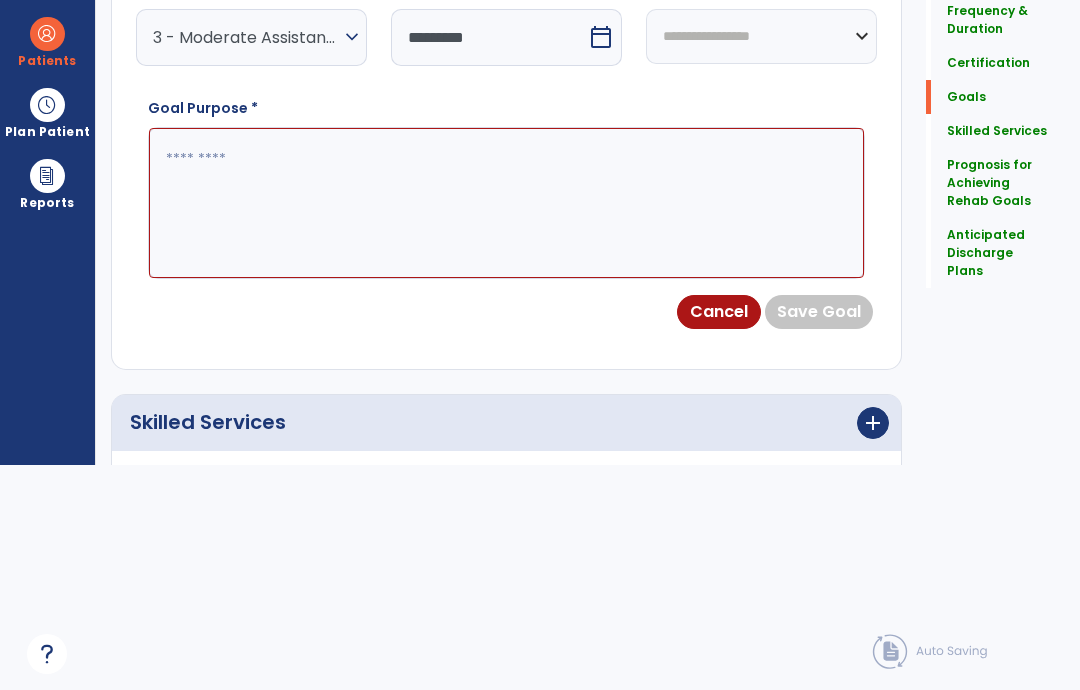 click at bounding box center (506, 203) 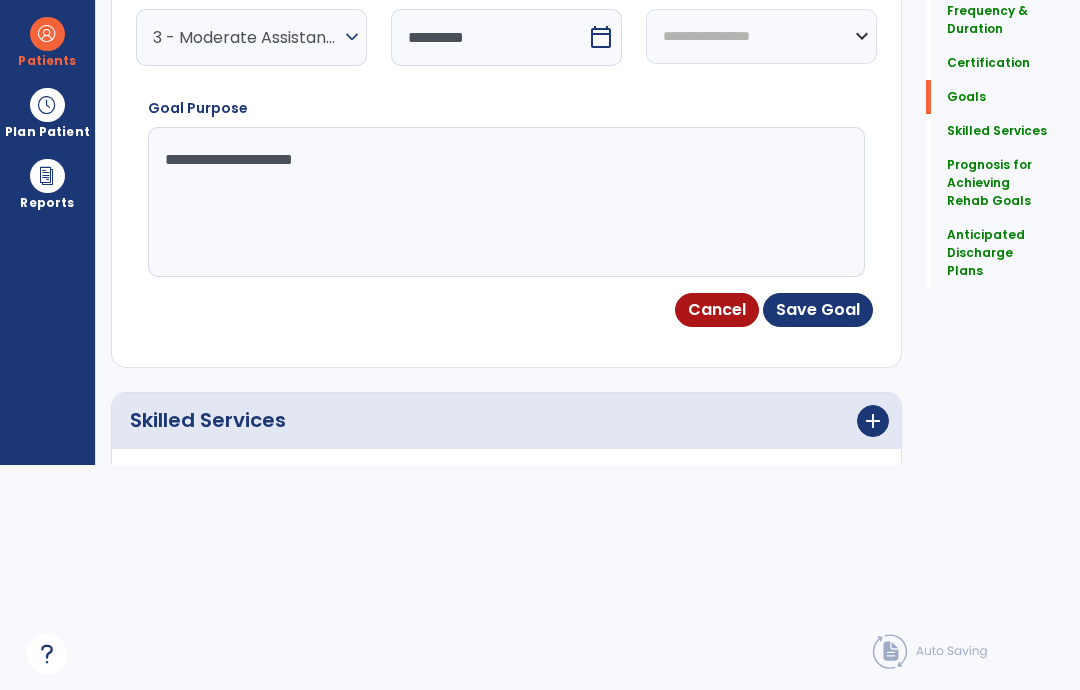 type on "**********" 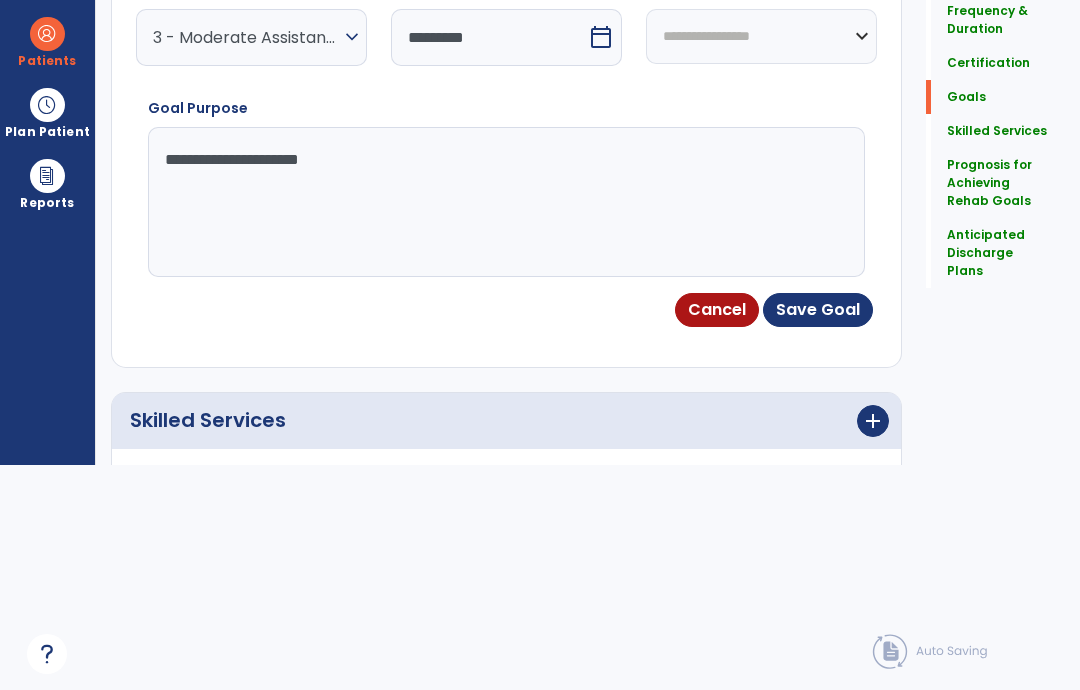 click on "Save Goal" at bounding box center [818, 310] 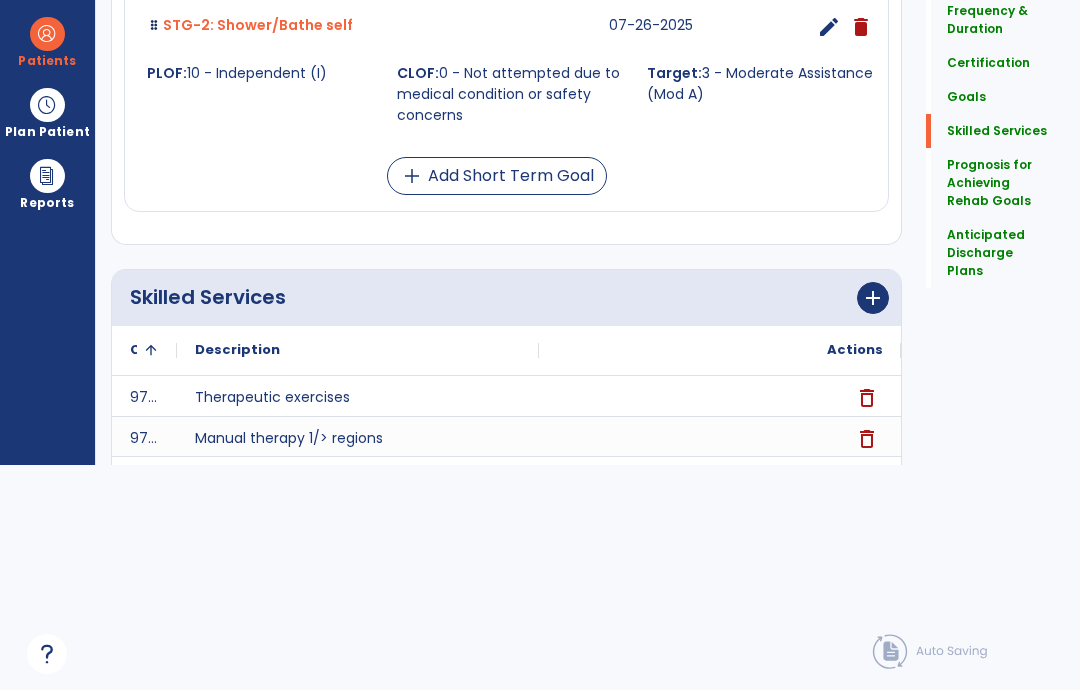 click on "add  Add Short Term Goal" at bounding box center [497, 176] 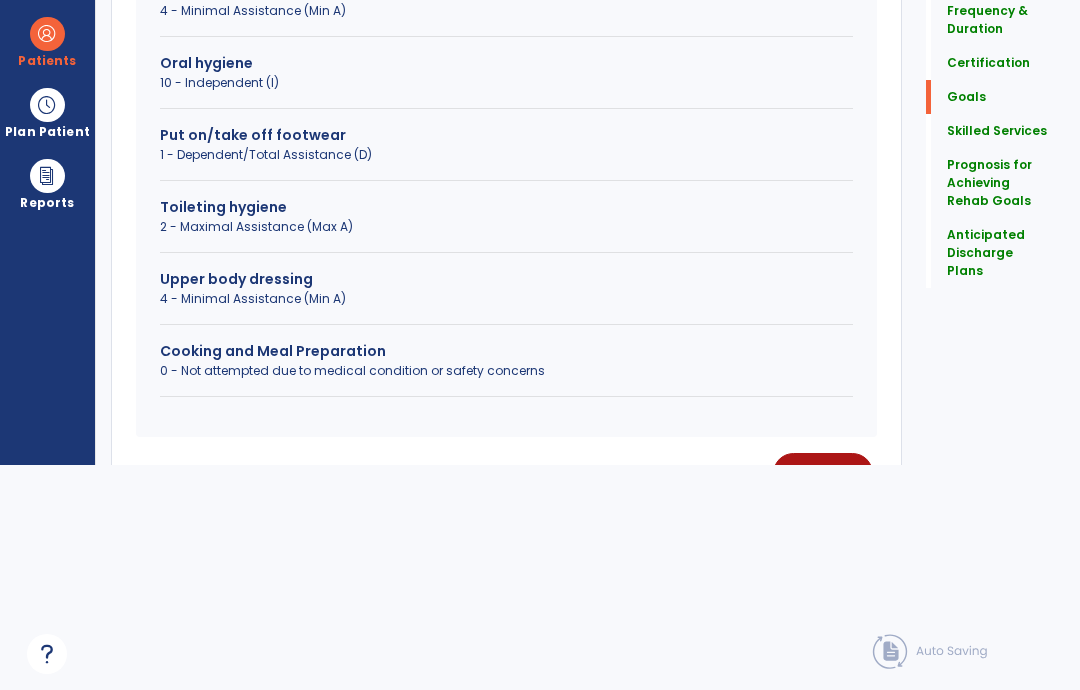 click on "4 - Minimal Assistance (Min A)" at bounding box center (506, 299) 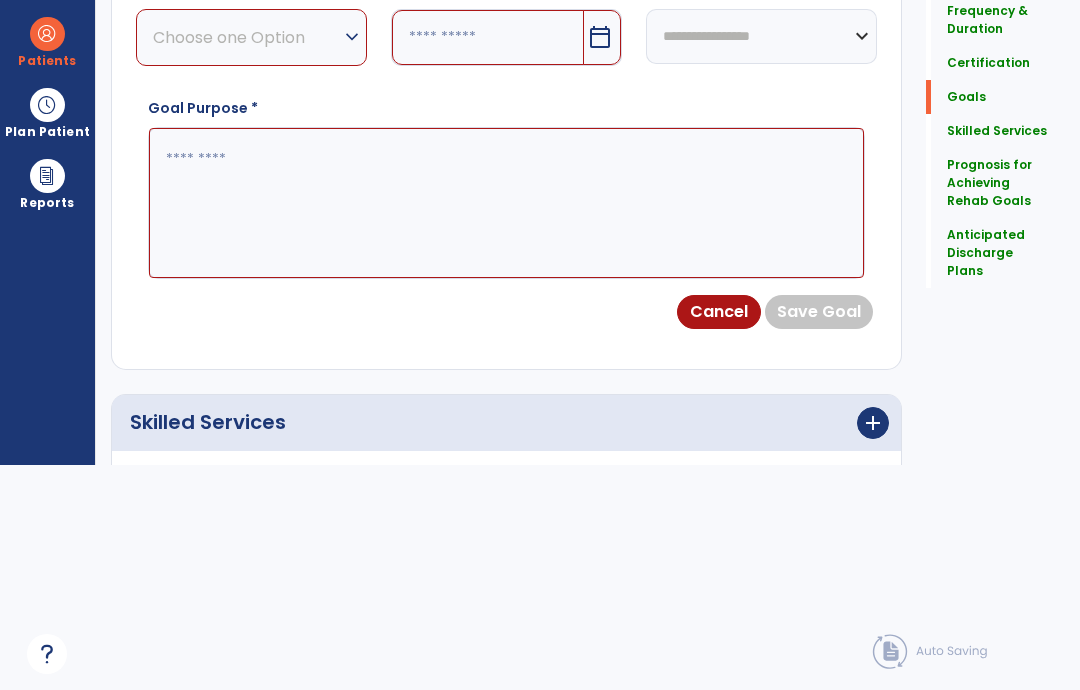 click on "expand_more" at bounding box center [352, 37] 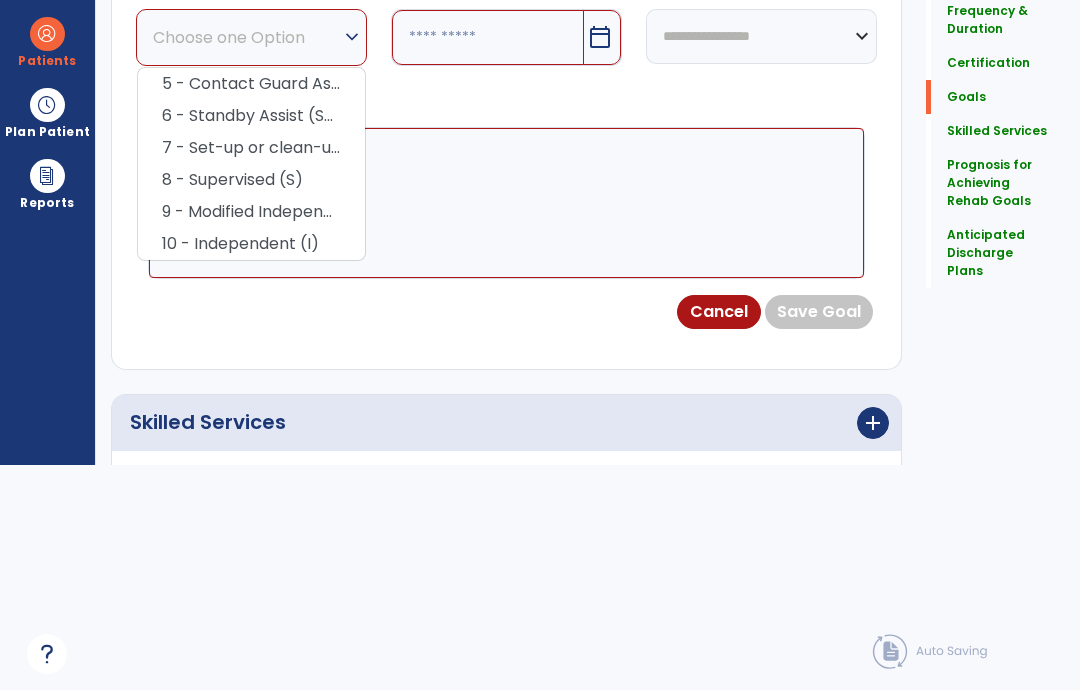 click on "8 - Supervised (S)" at bounding box center (251, 180) 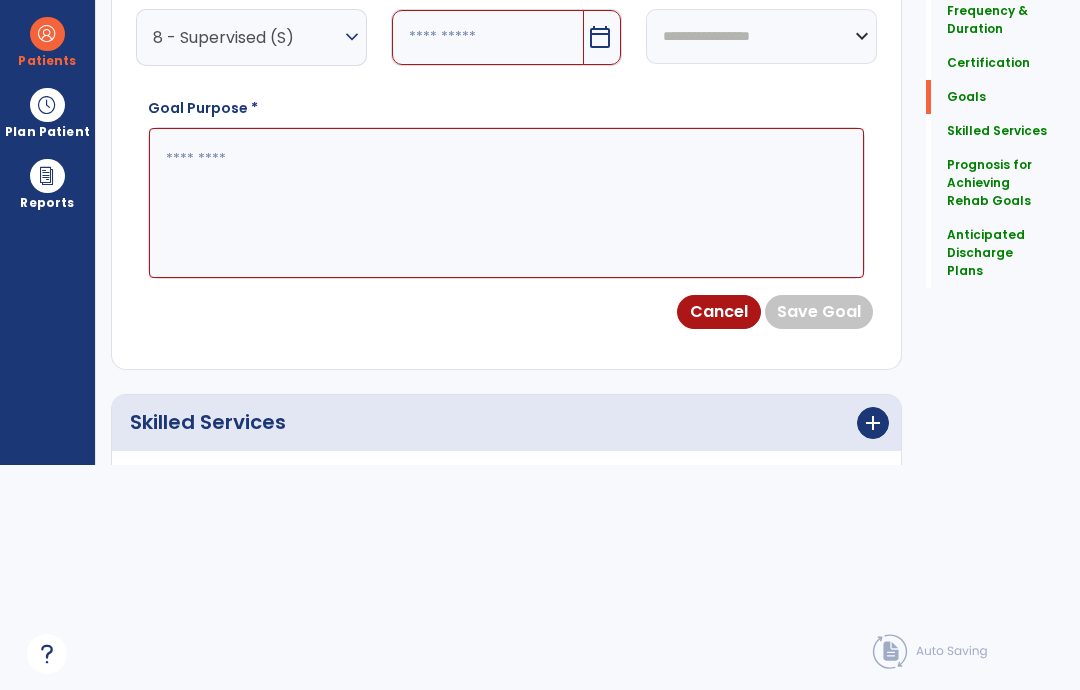 click on "calendar_today" at bounding box center [600, 37] 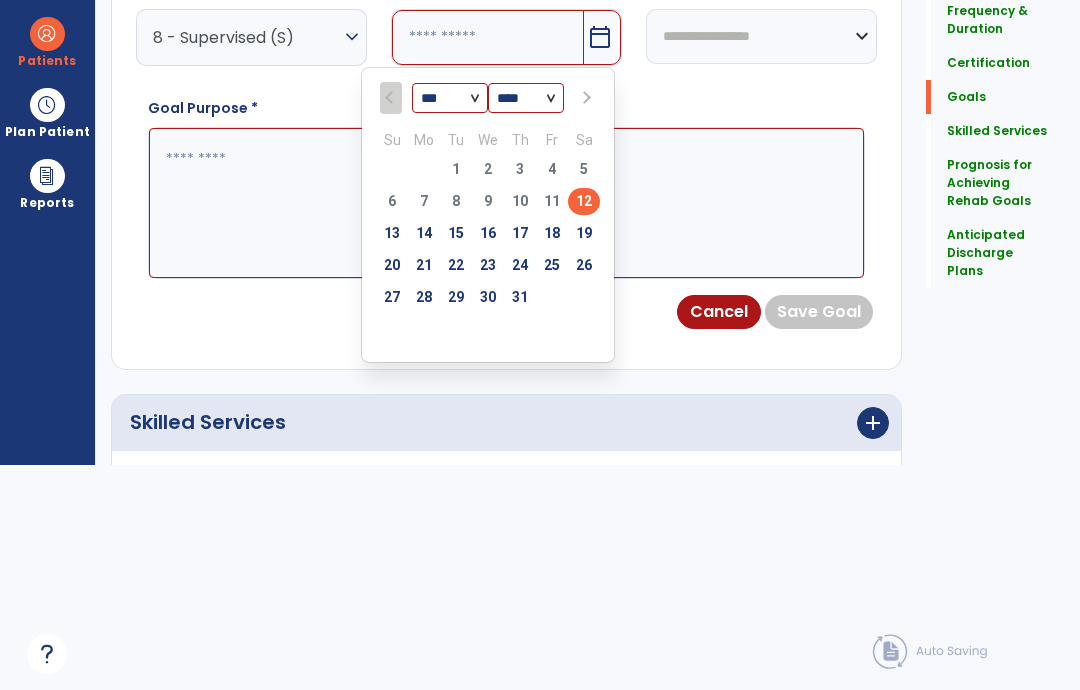 click on "19" at bounding box center [584, 233] 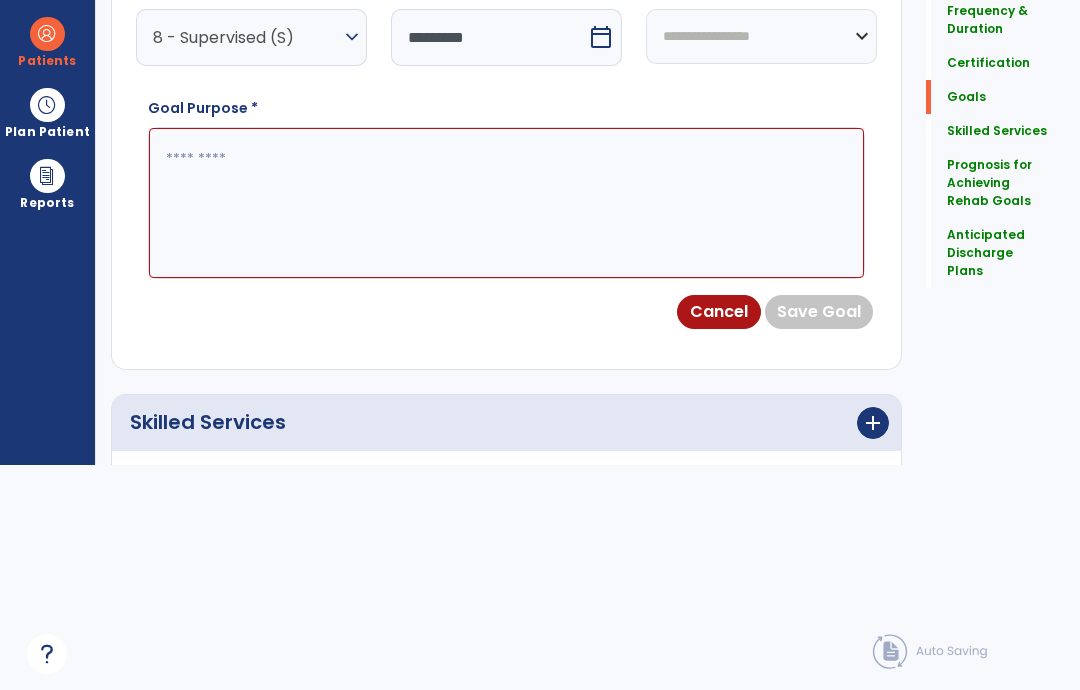 click on "calendar_today" at bounding box center [601, 37] 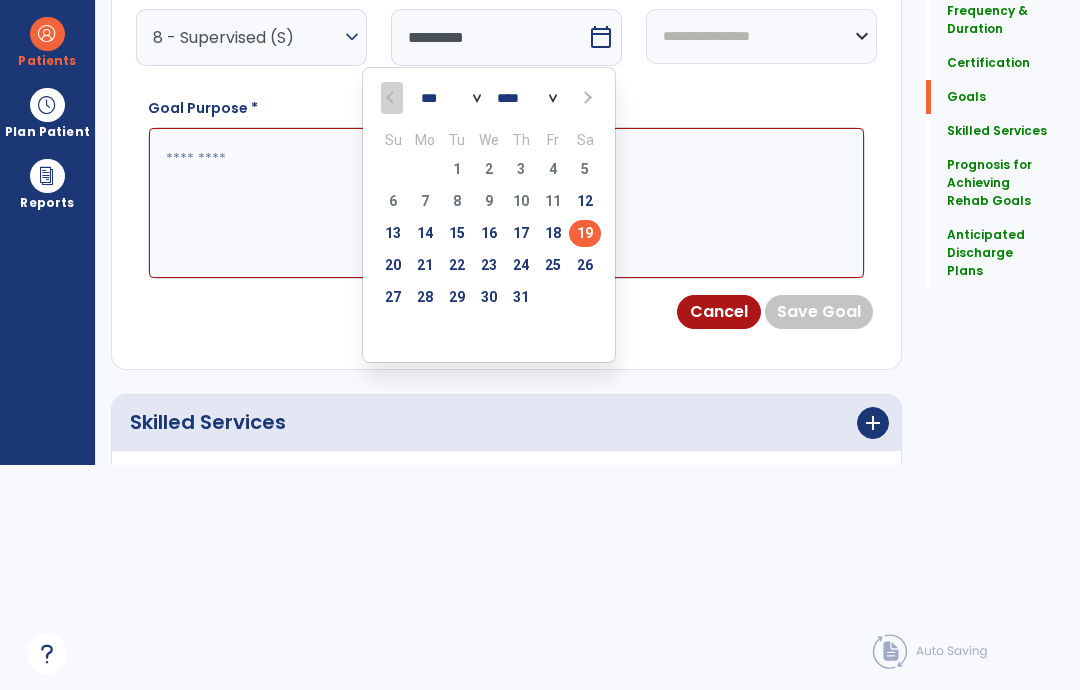 click on "26" at bounding box center (585, 268) 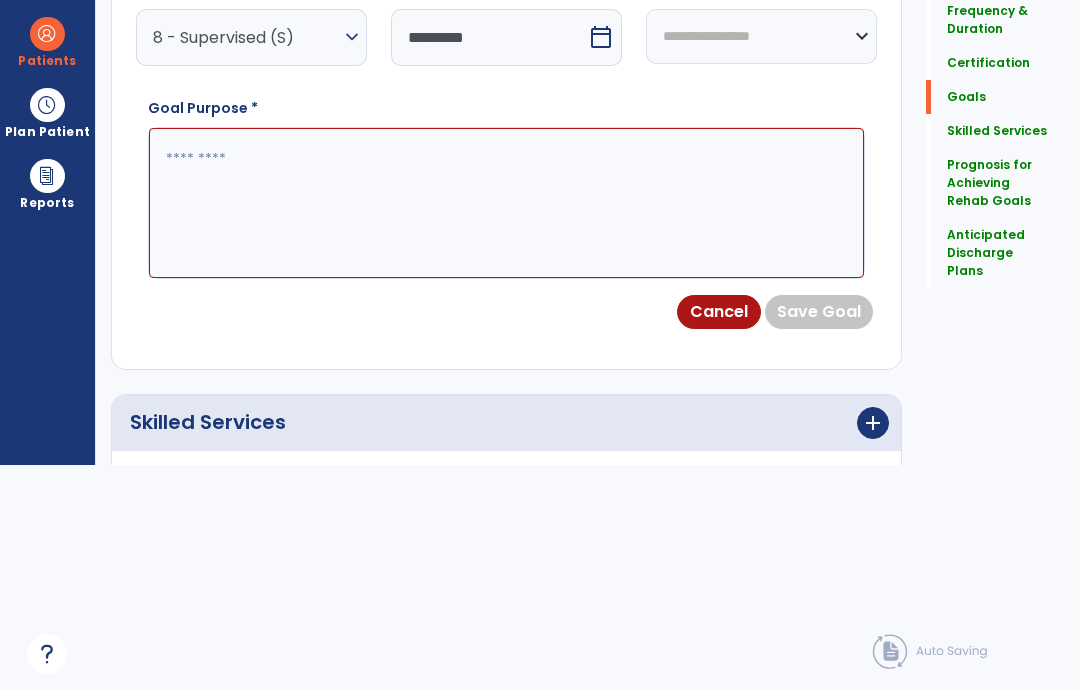 click at bounding box center (506, 203) 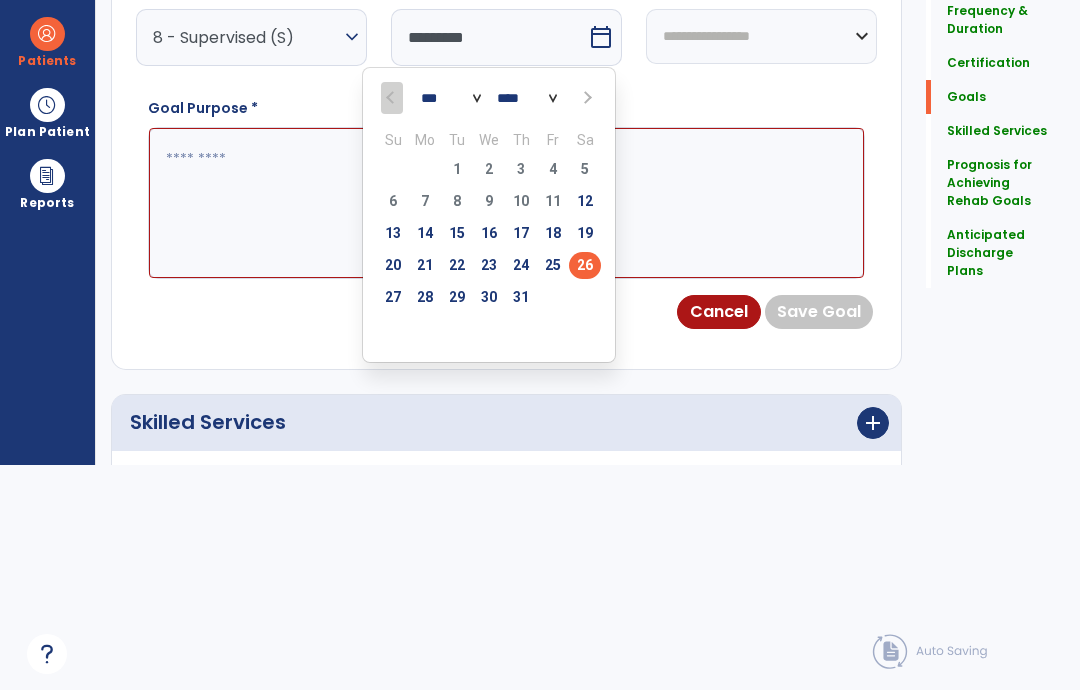 click on "26" at bounding box center [585, 265] 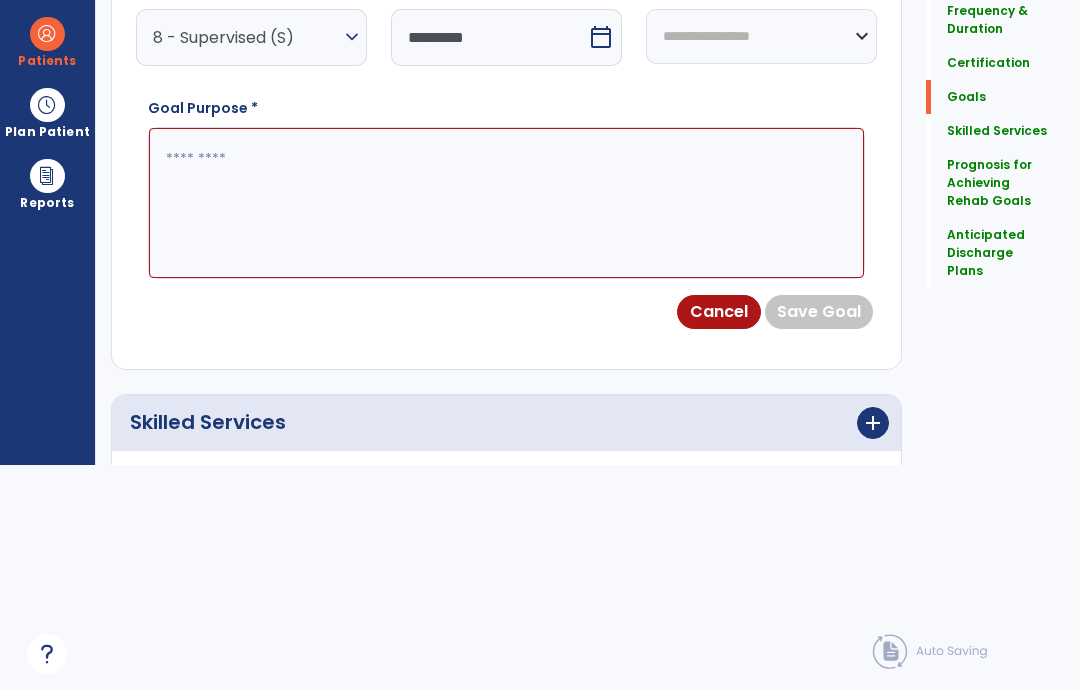 click at bounding box center [506, 203] 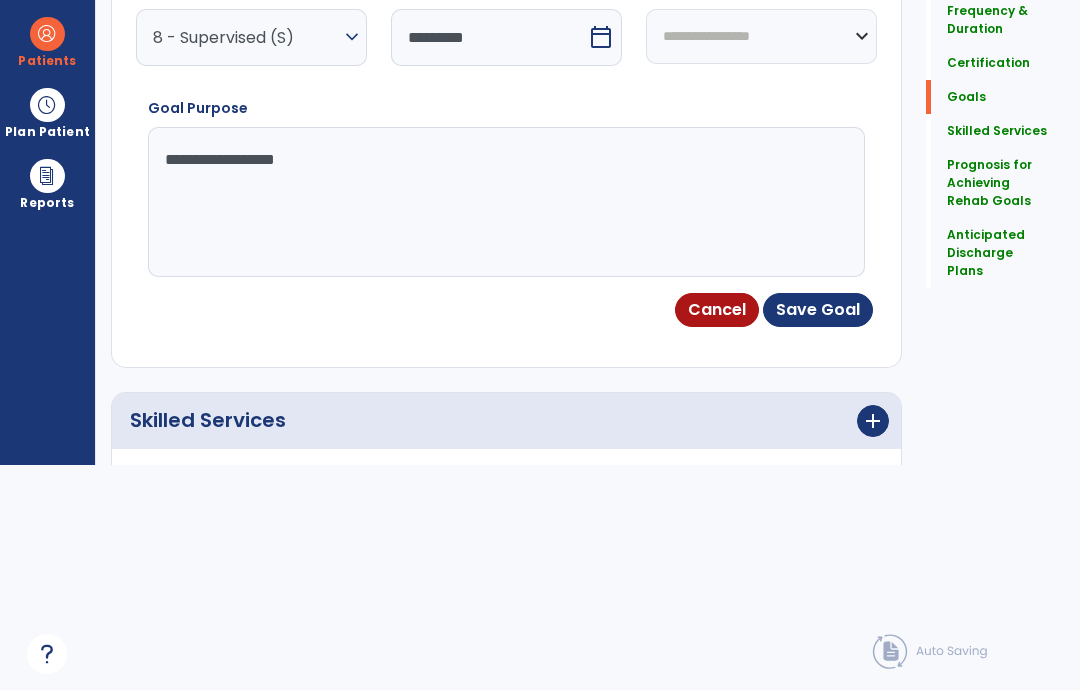 type on "**********" 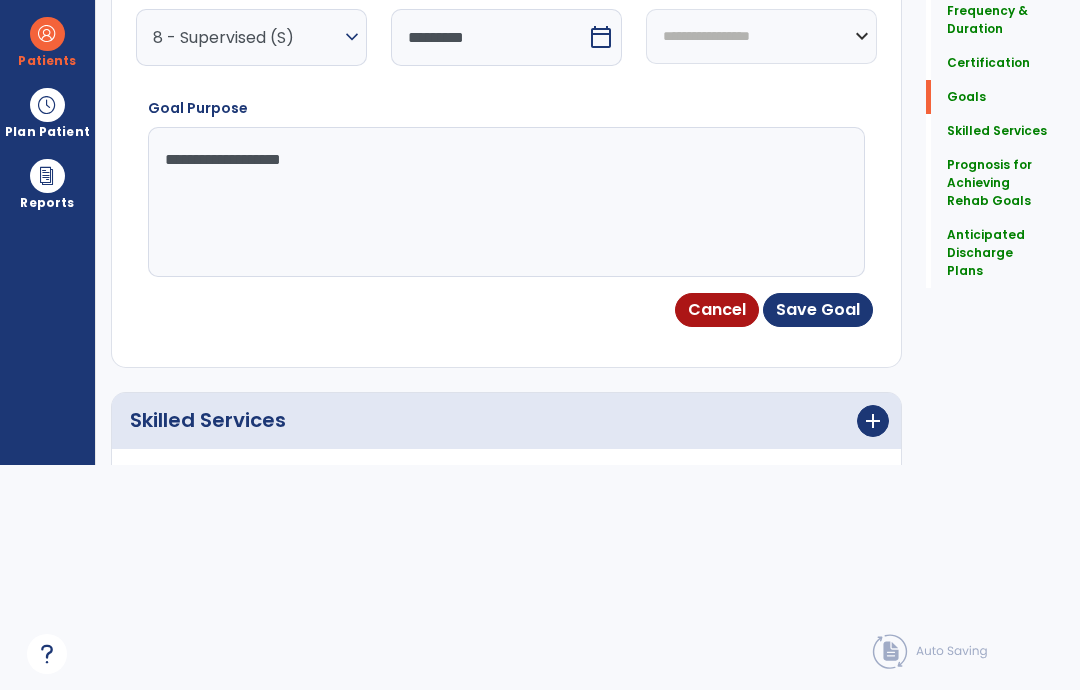 click on "Save Goal" at bounding box center [818, 310] 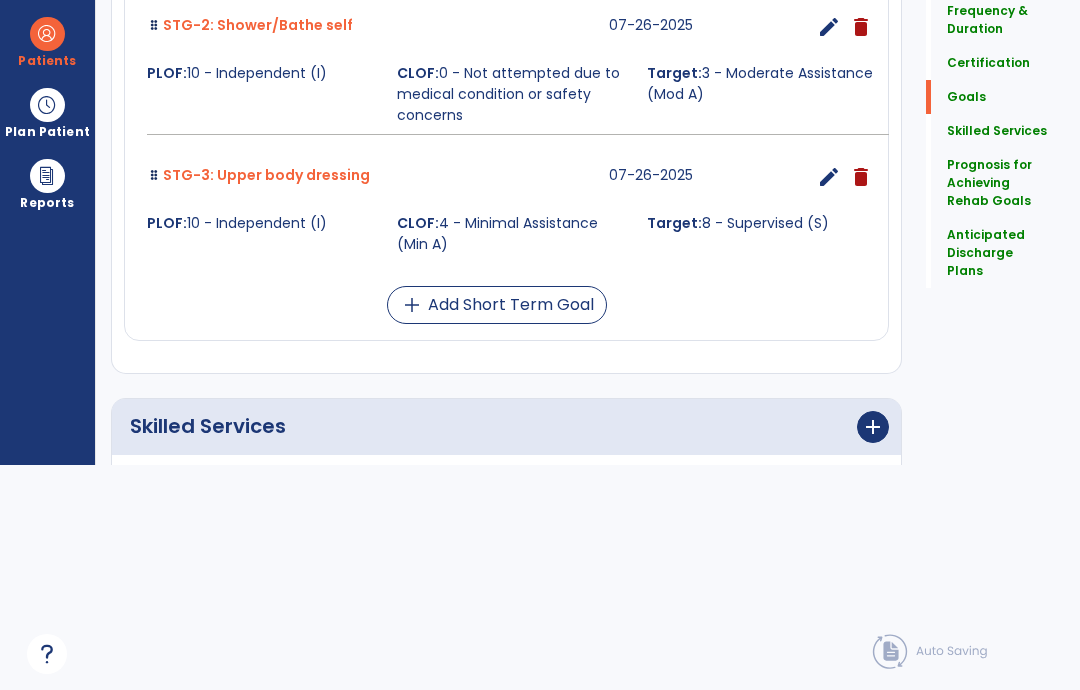 click on "add  Add Short Term Goal" at bounding box center (497, 305) 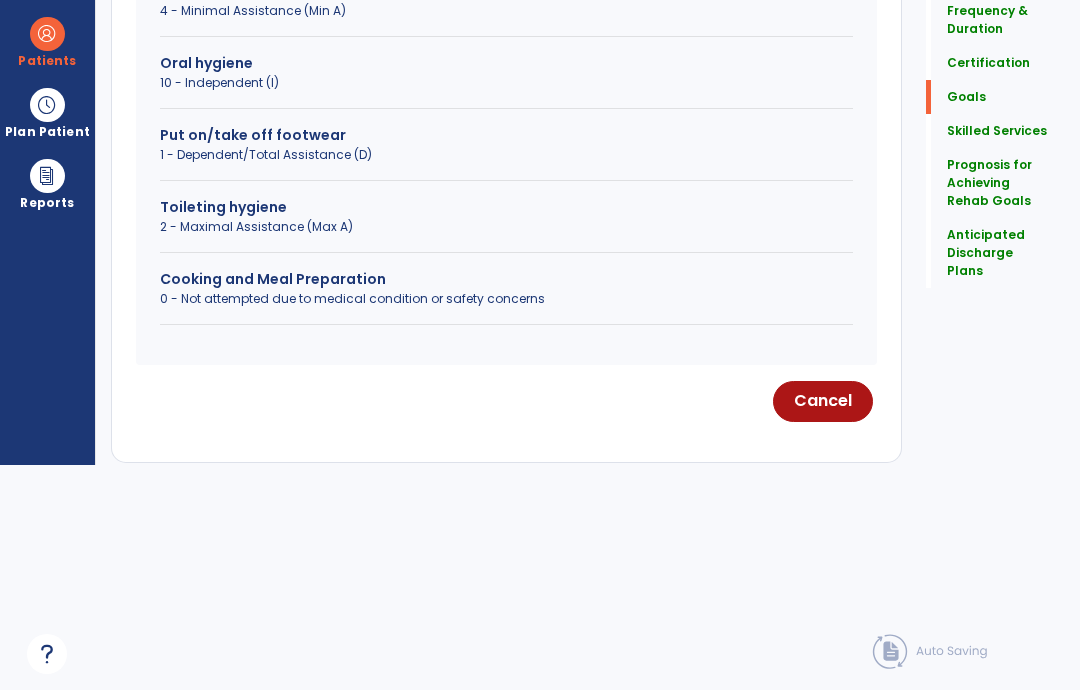 click on "2 - Maximal Assistance (Max A)" at bounding box center [506, 227] 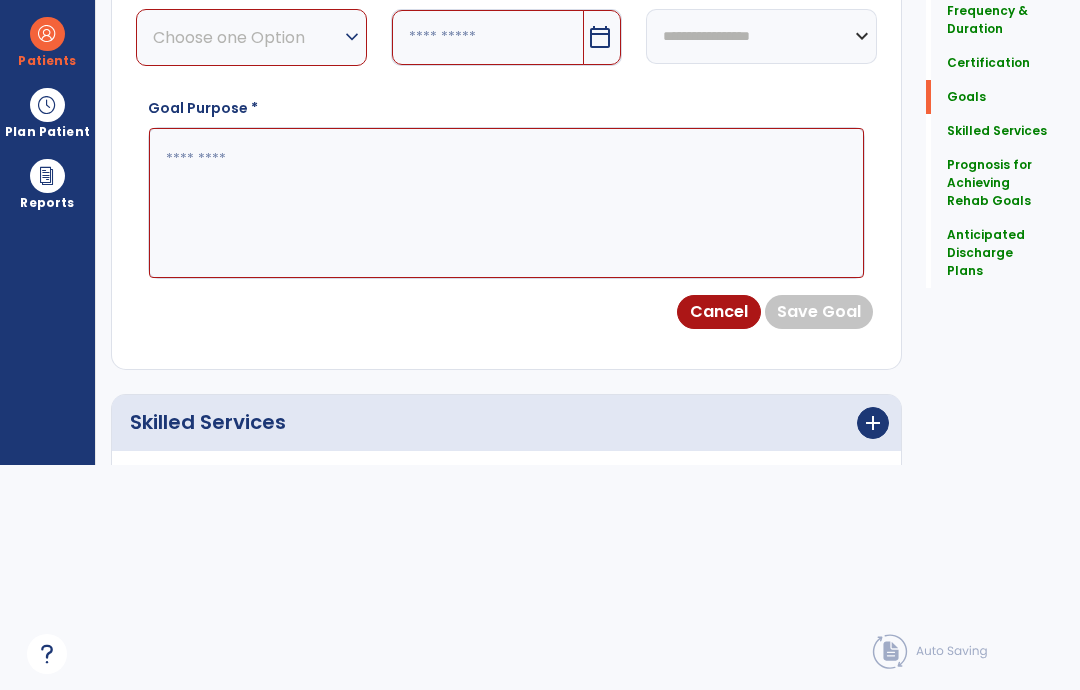 click on "Choose one Option   expand_more" at bounding box center [251, 37] 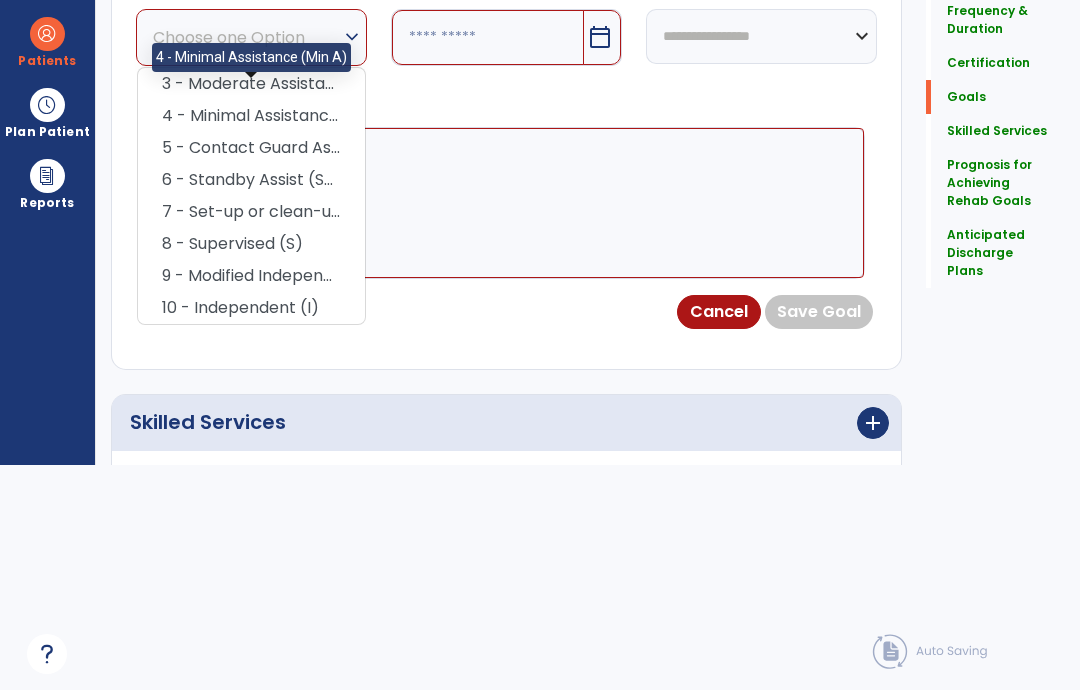click on "4 - Minimal Assistance (Min A)" at bounding box center [251, 116] 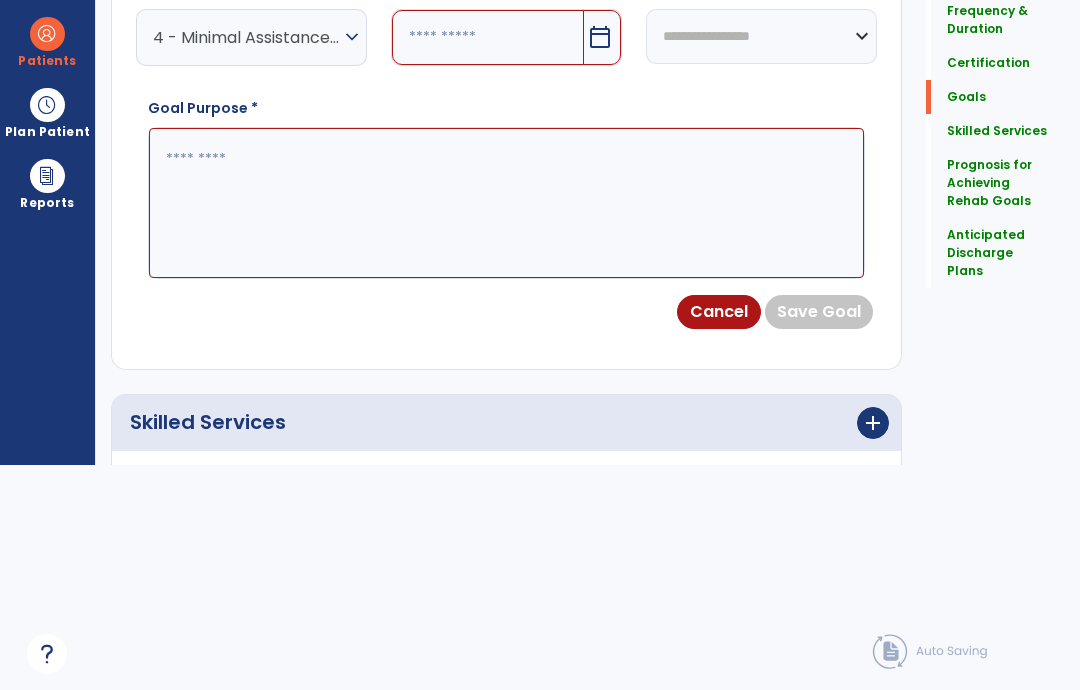 click on "calendar_today" at bounding box center [600, 37] 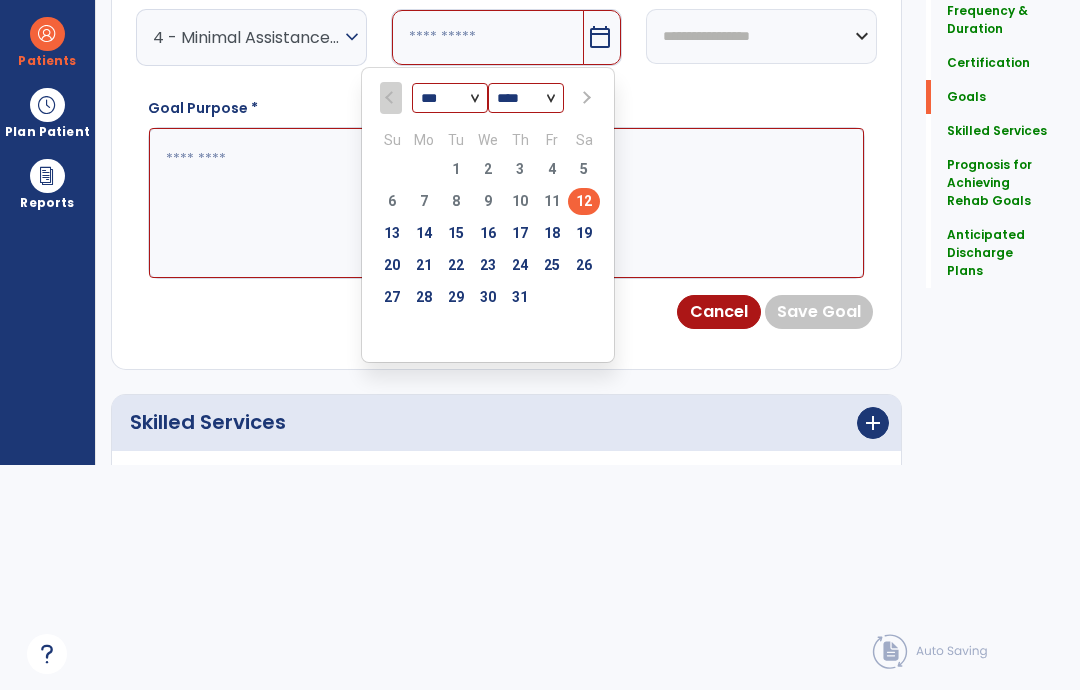 click on "26" at bounding box center (584, 265) 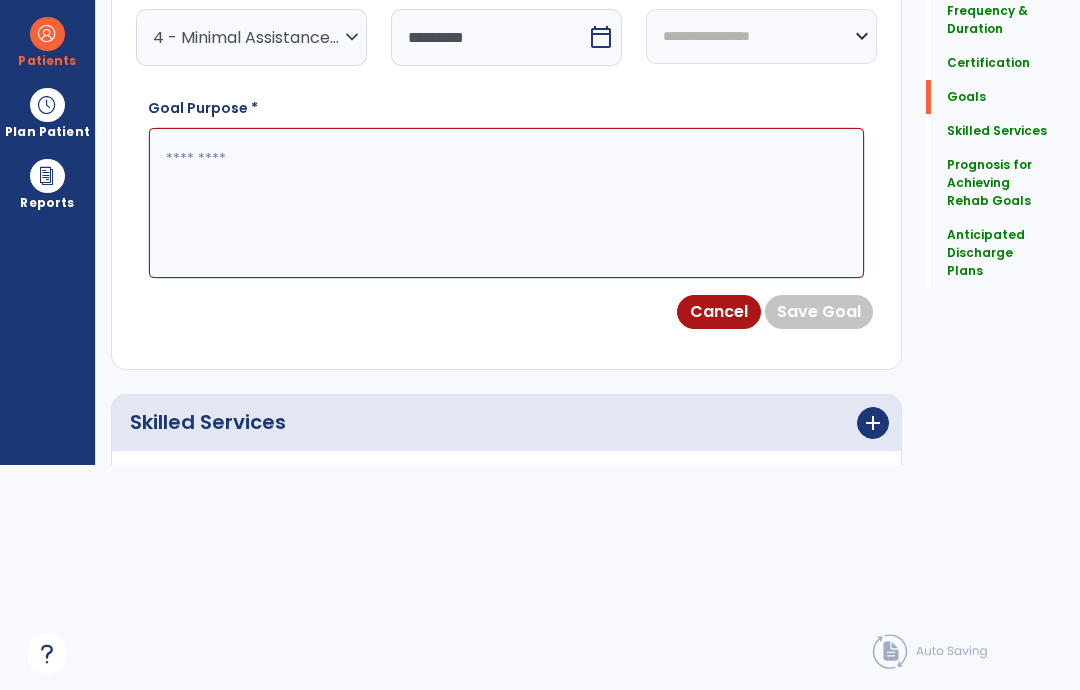 click at bounding box center [506, 203] 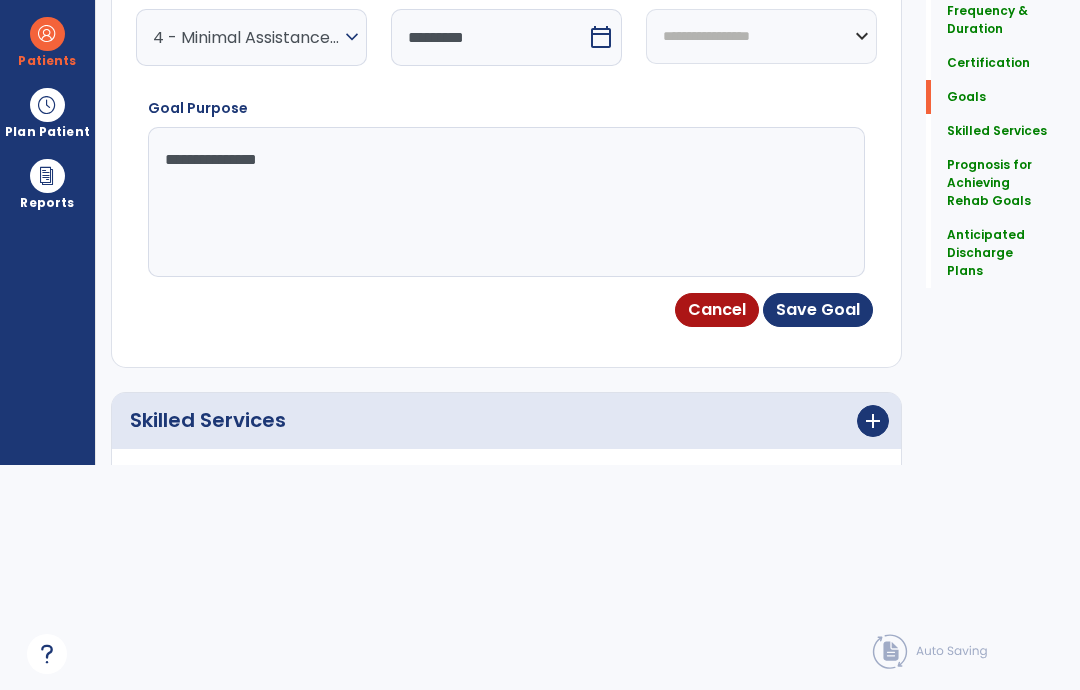 type on "**********" 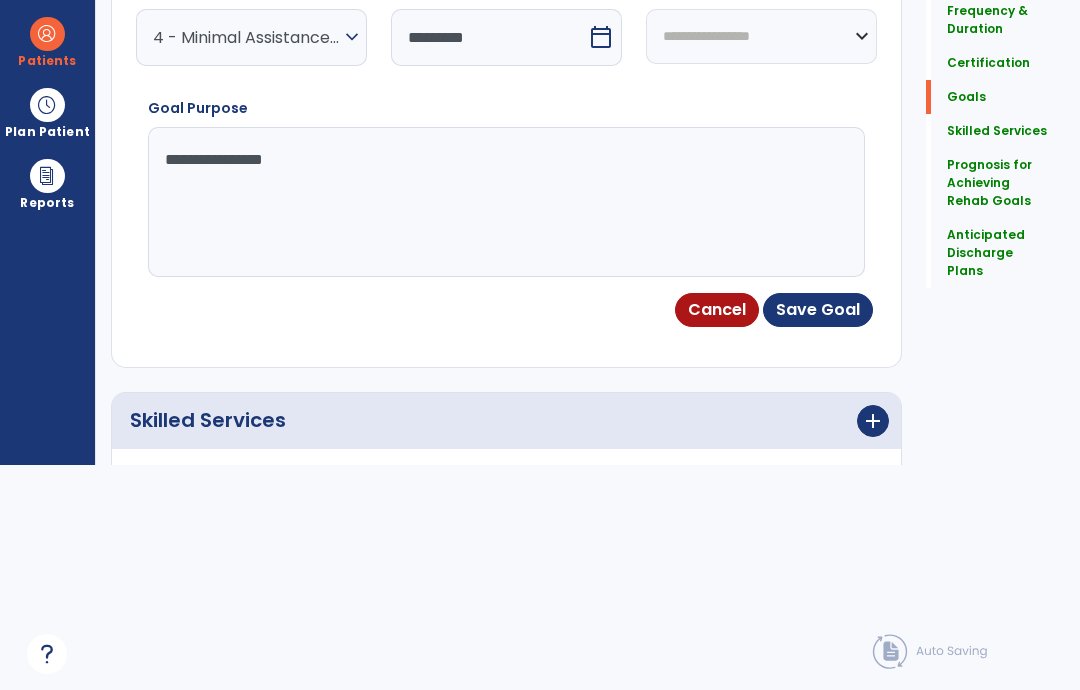 click on "Save Goal" at bounding box center [818, 310] 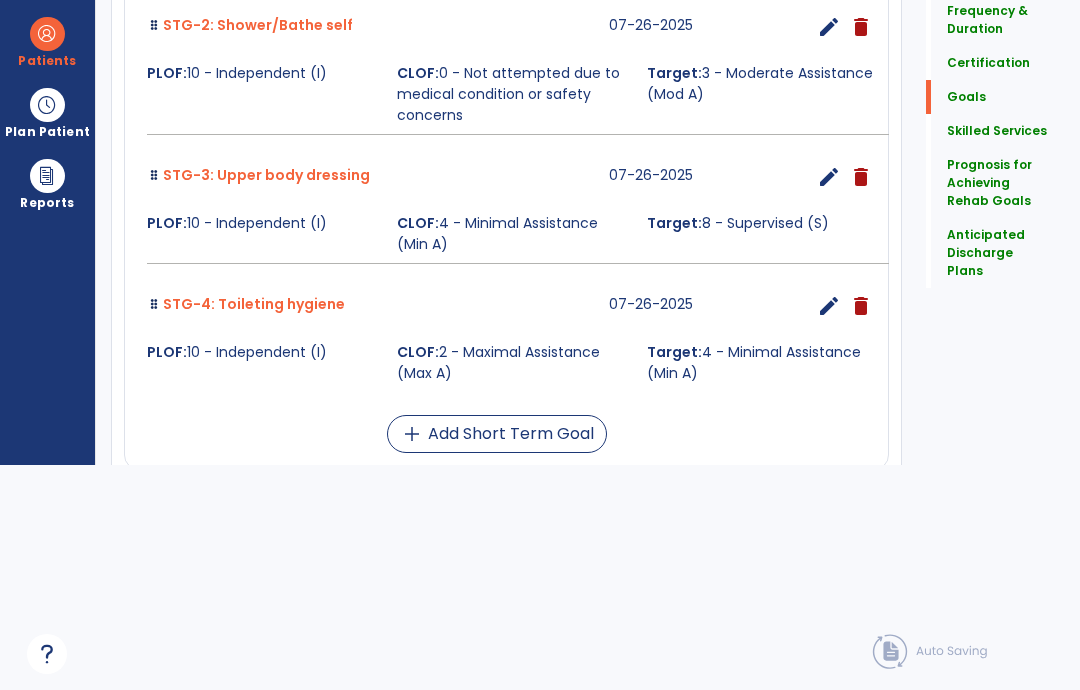 click on "add  Add Short Term Goal" at bounding box center (497, 434) 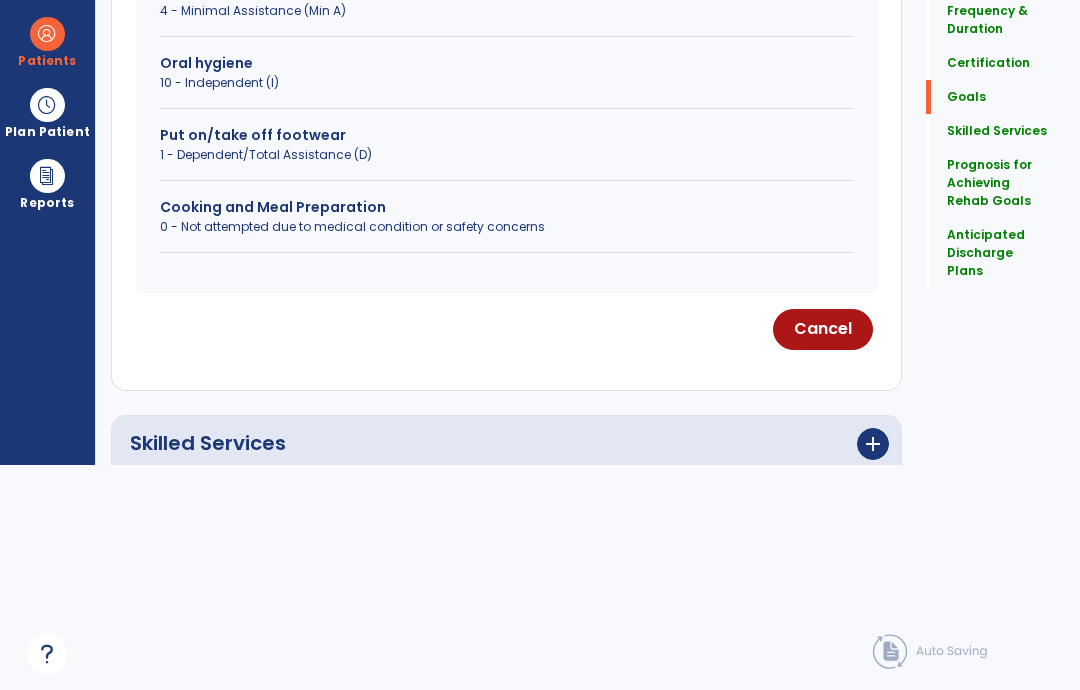 click on "0 - Not attempted due to medical condition or safety concerns" at bounding box center [506, 227] 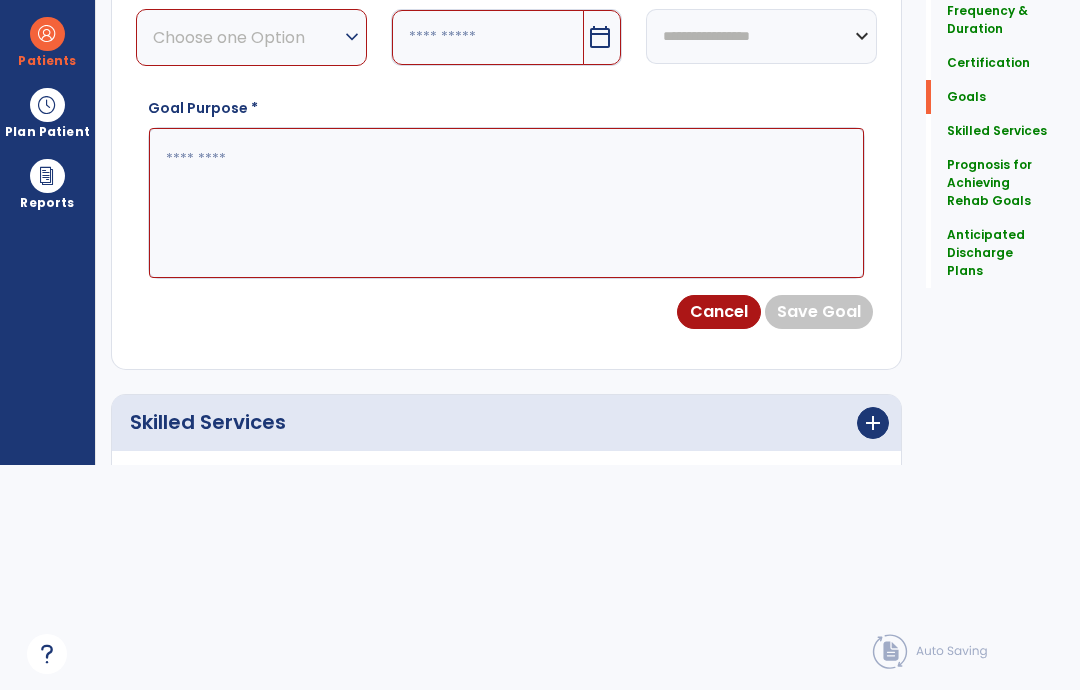 click at bounding box center (506, 203) 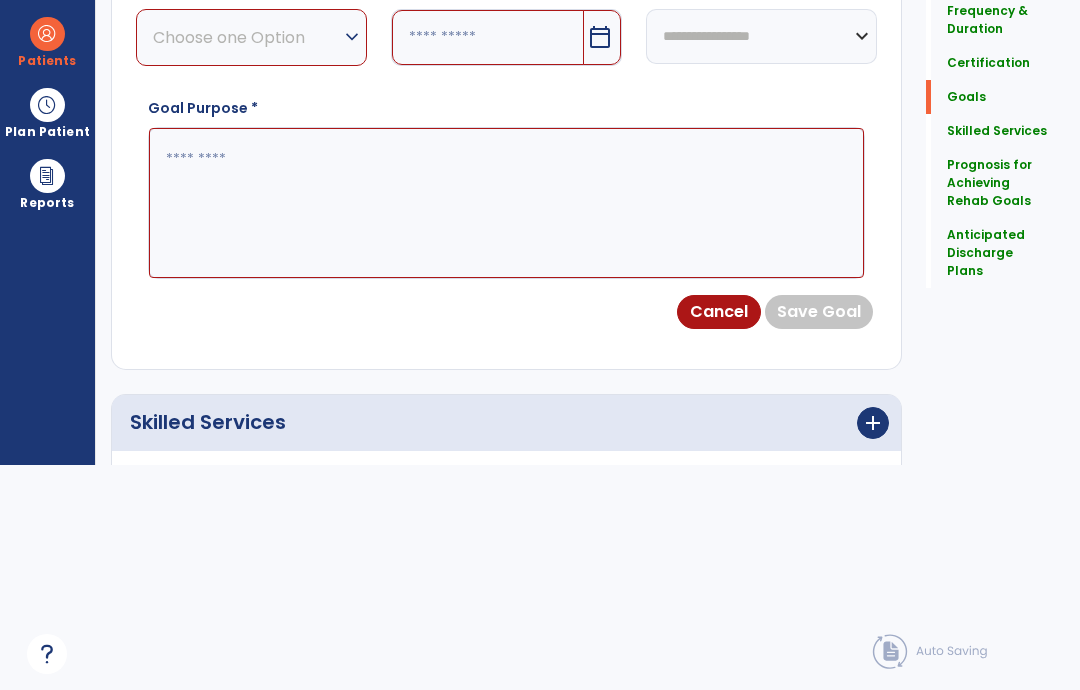 click on "expand_more" at bounding box center [352, 37] 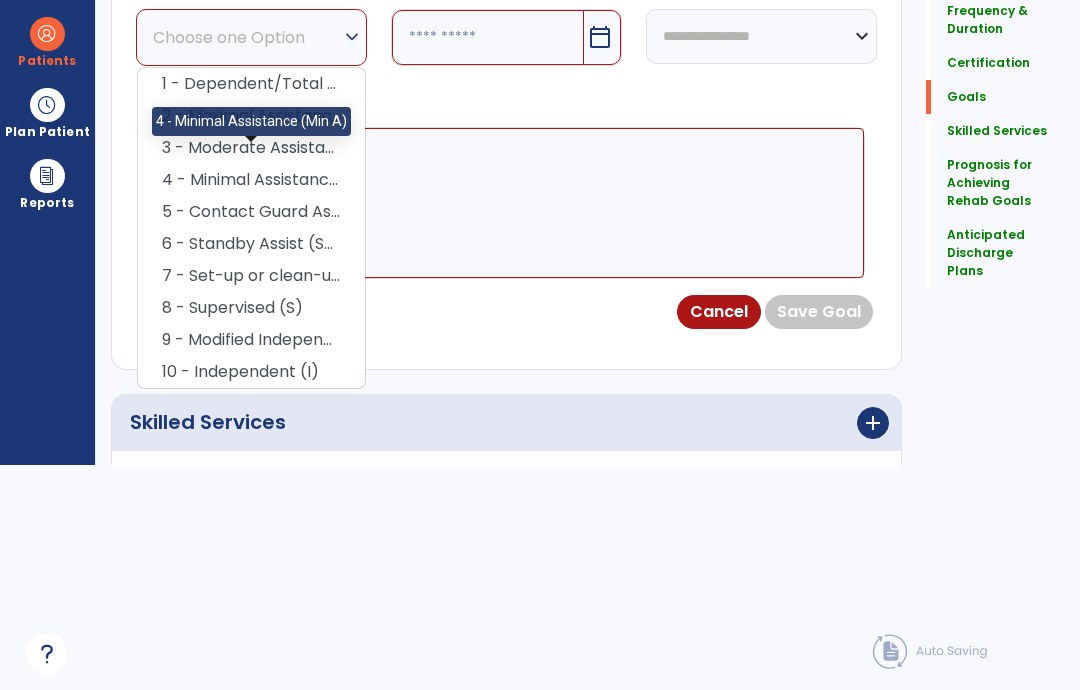 click on "4 - Minimal Assistance (Min A)" at bounding box center (251, 180) 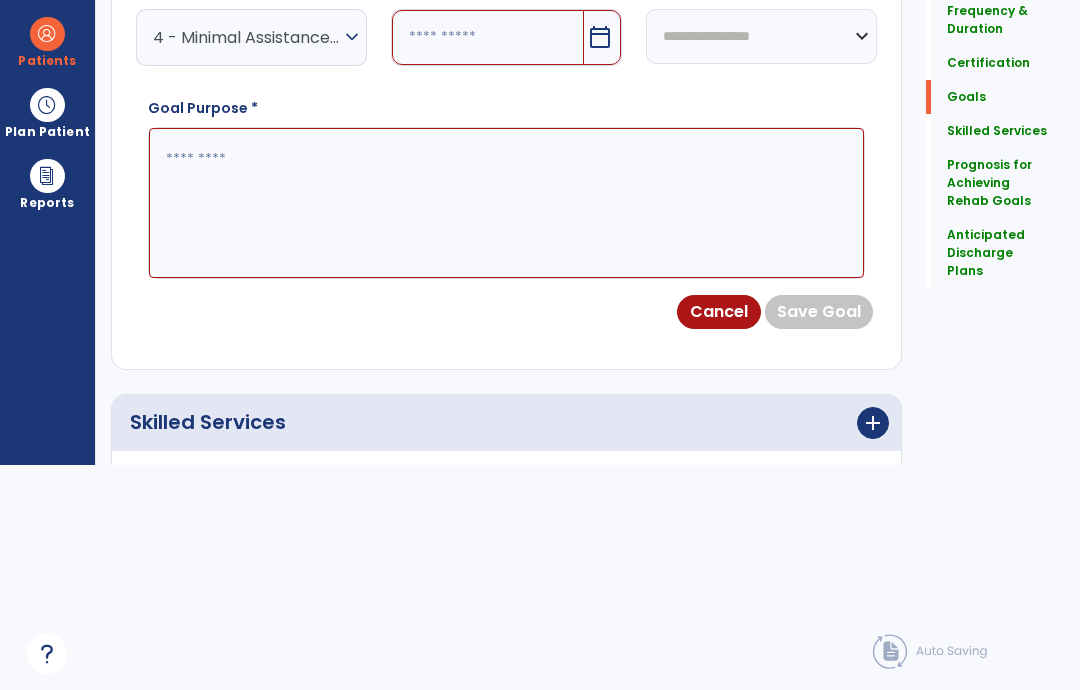 click at bounding box center [488, 37] 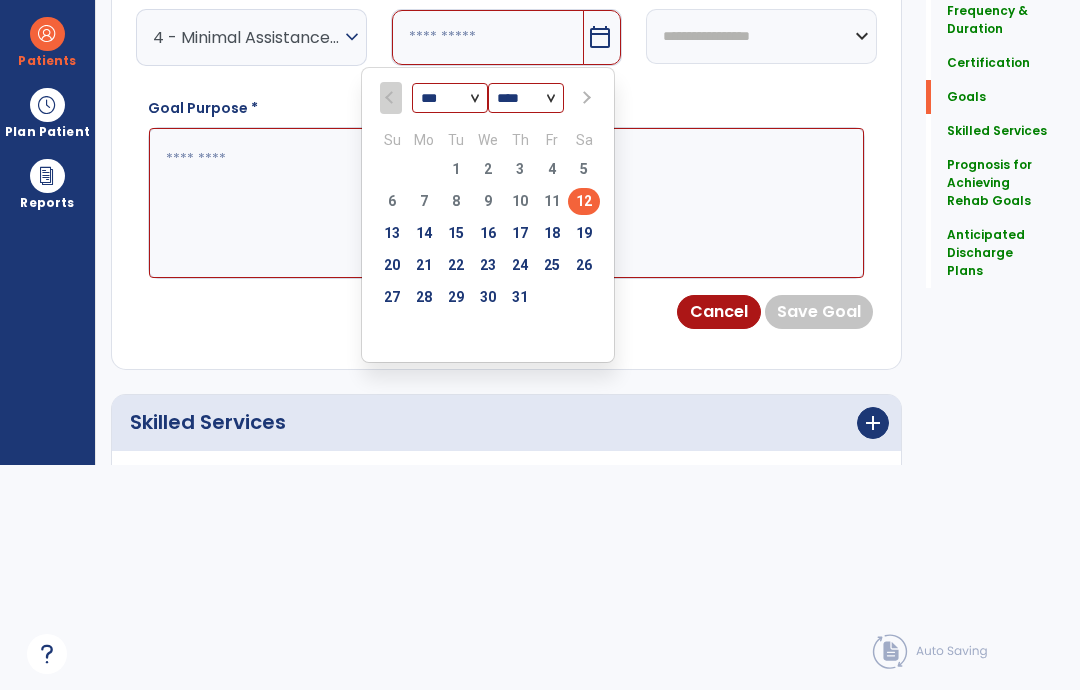 click at bounding box center [585, 98] 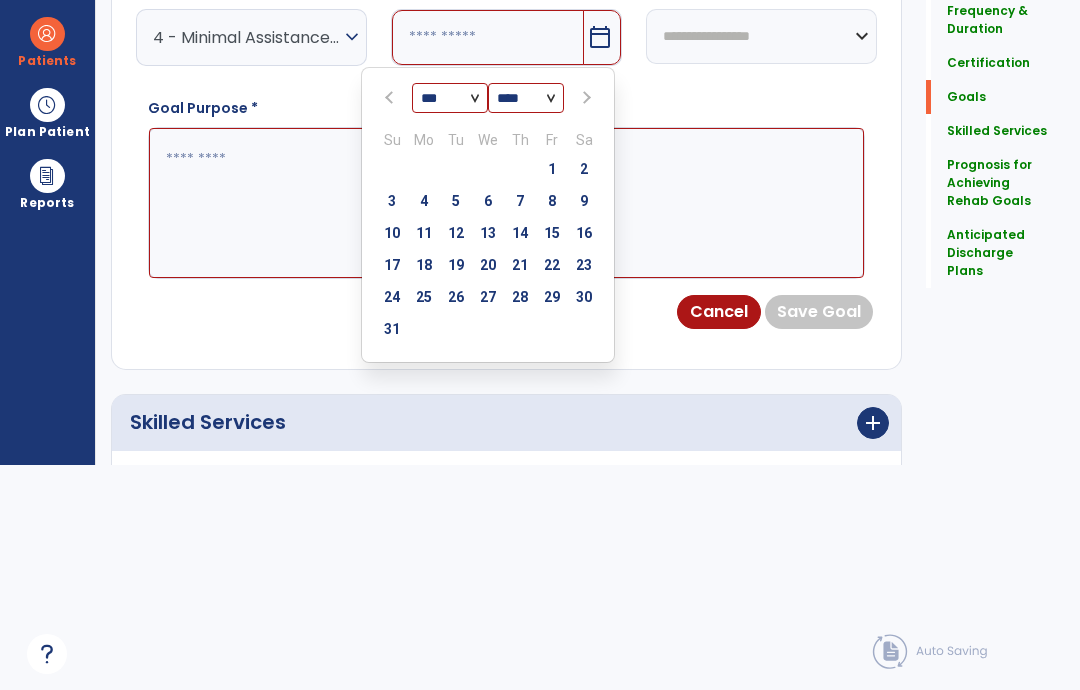 select on "*" 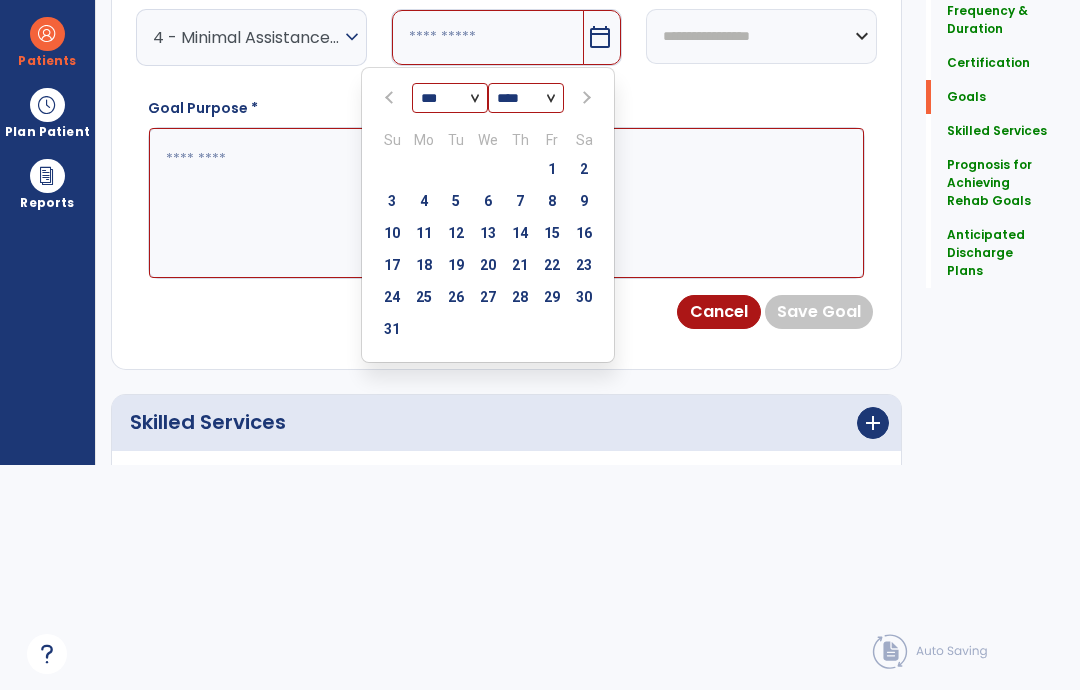 type on "*********" 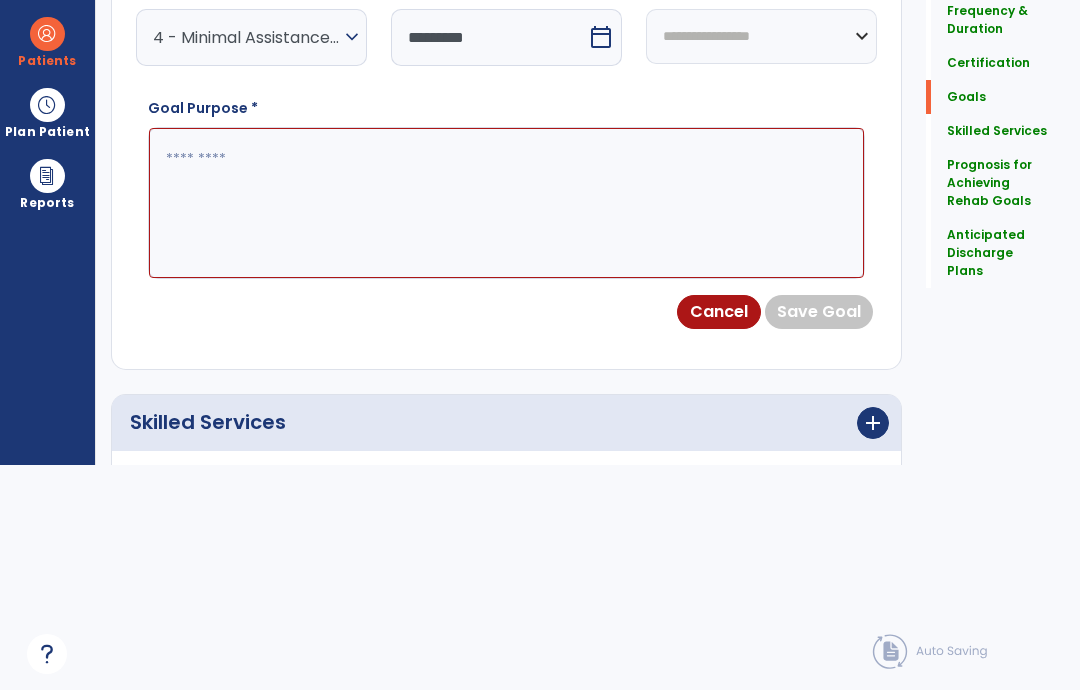 click at bounding box center (506, 203) 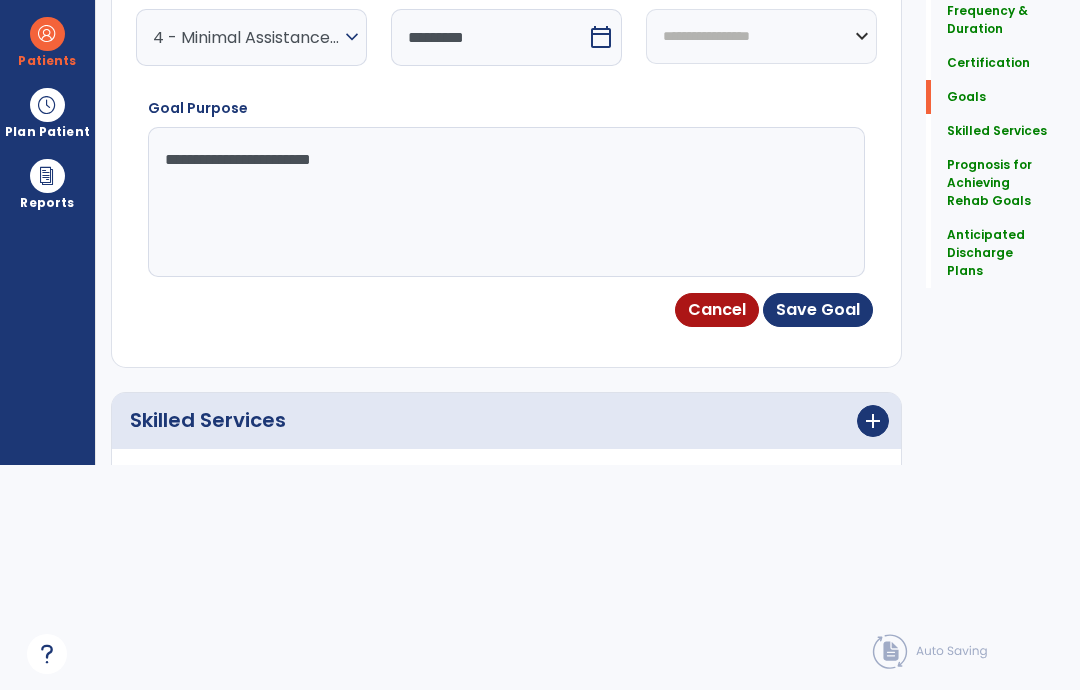type on "**********" 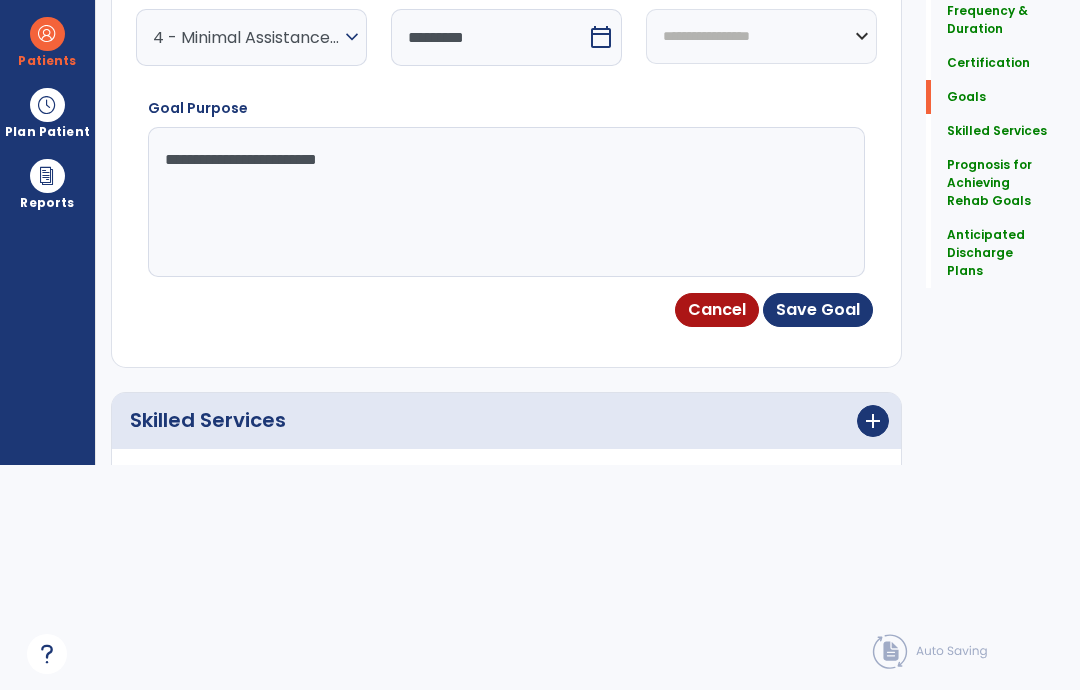 click on "Save Goal" at bounding box center (818, 310) 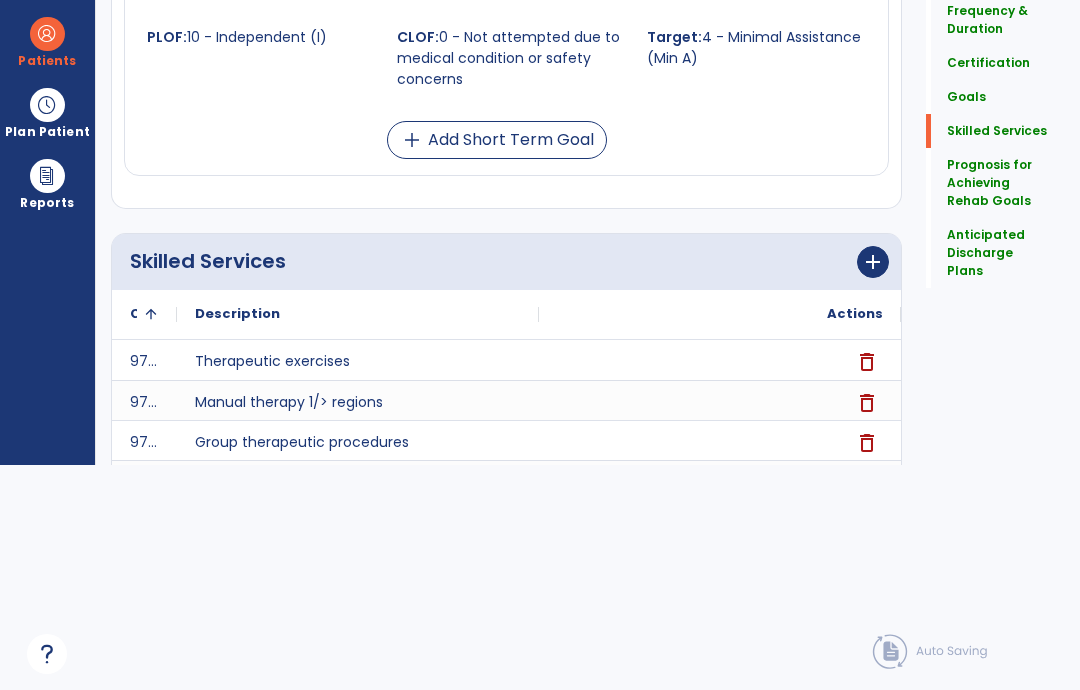scroll, scrollTop: 2073, scrollLeft: 0, axis: vertical 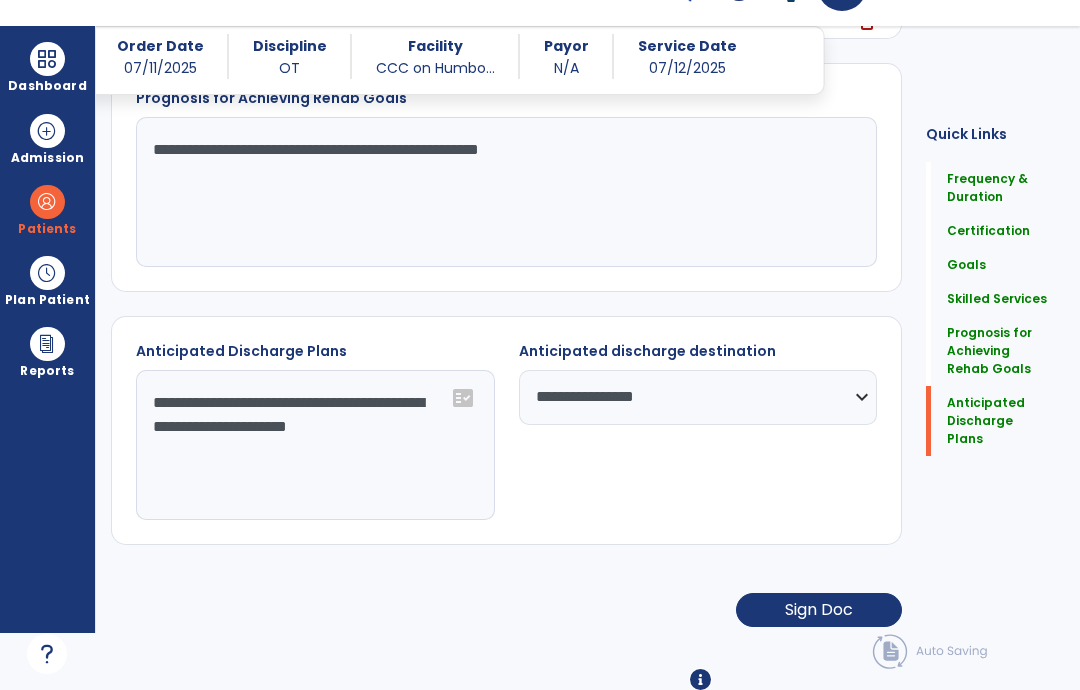 click on "Sign Doc" 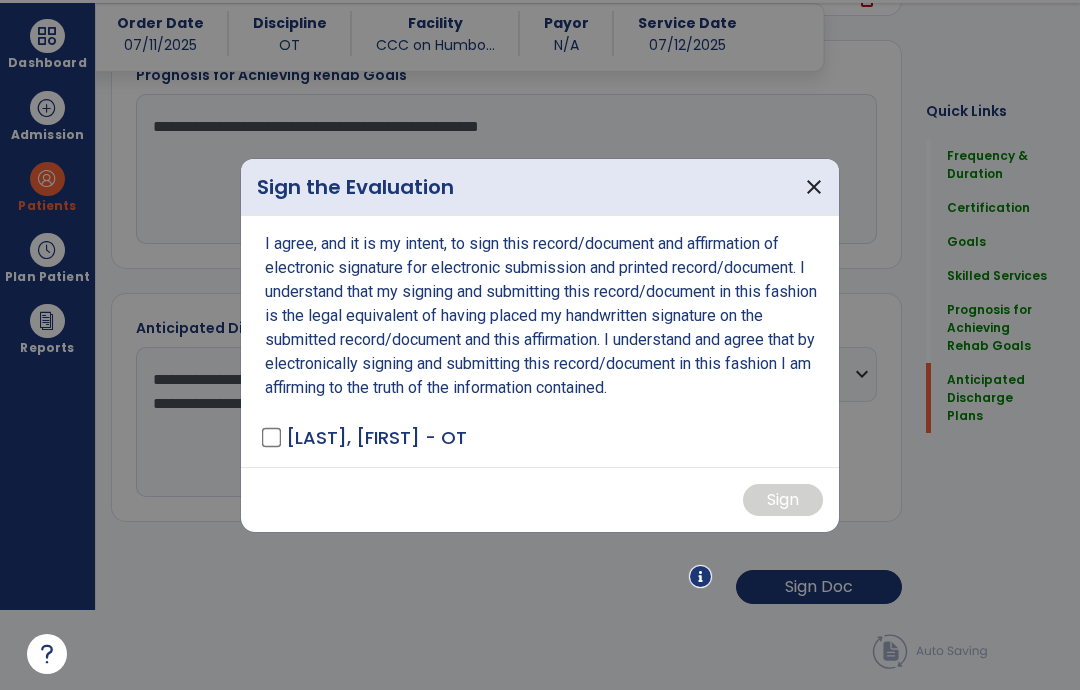 scroll, scrollTop: 0, scrollLeft: 0, axis: both 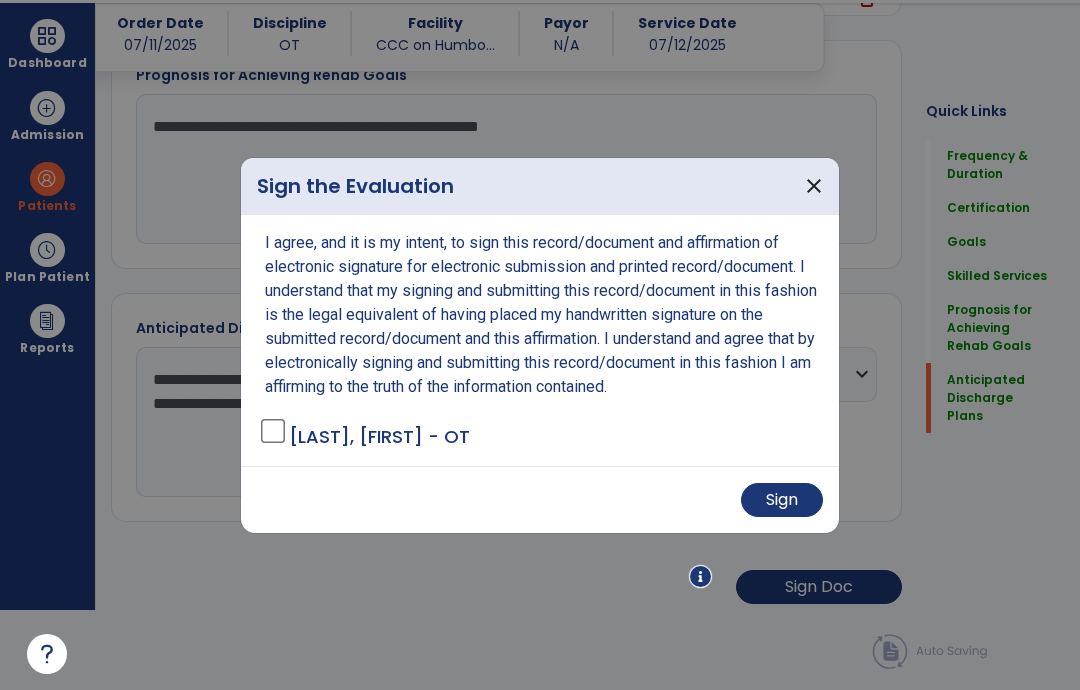 click on "Sign" at bounding box center [782, 500] 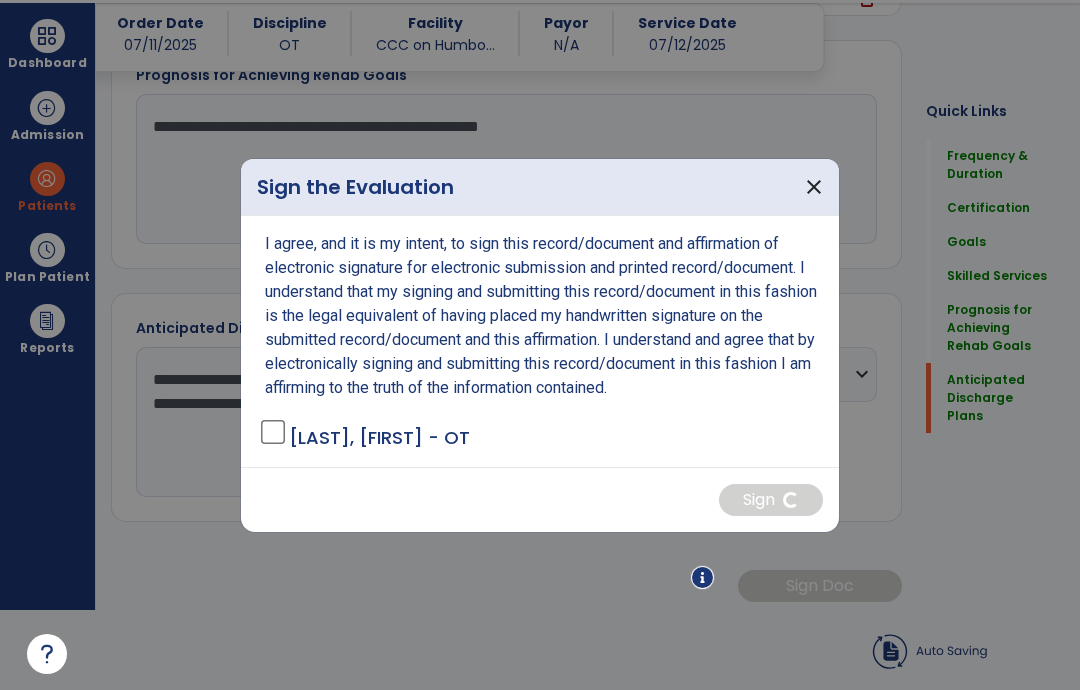 scroll, scrollTop: 2007, scrollLeft: 0, axis: vertical 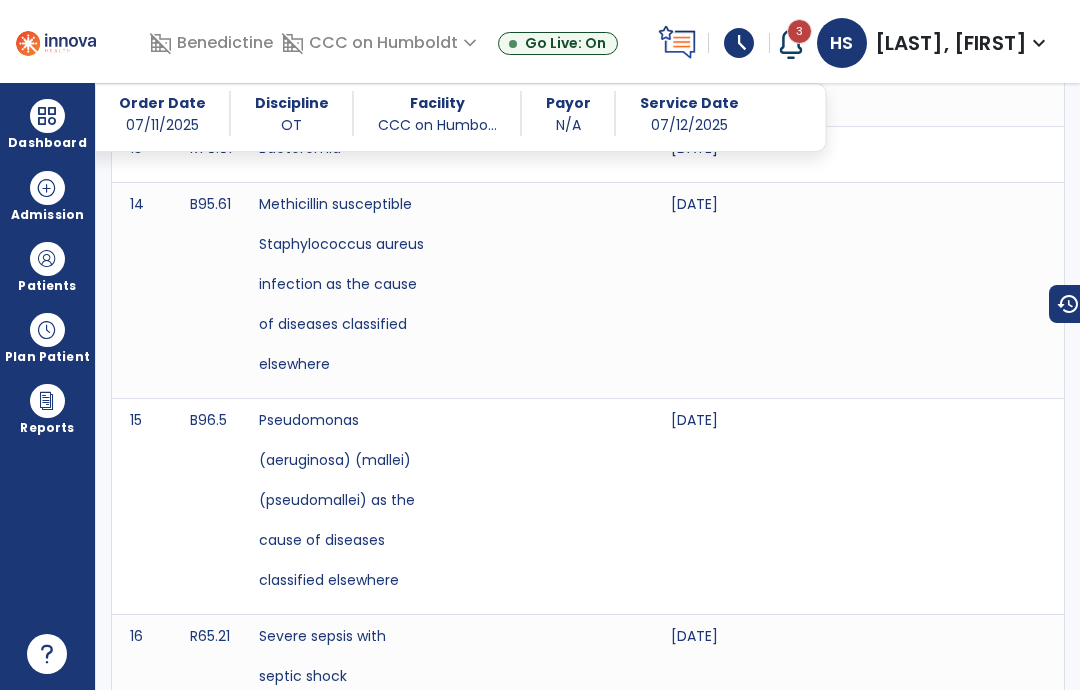 click at bounding box center [47, 116] 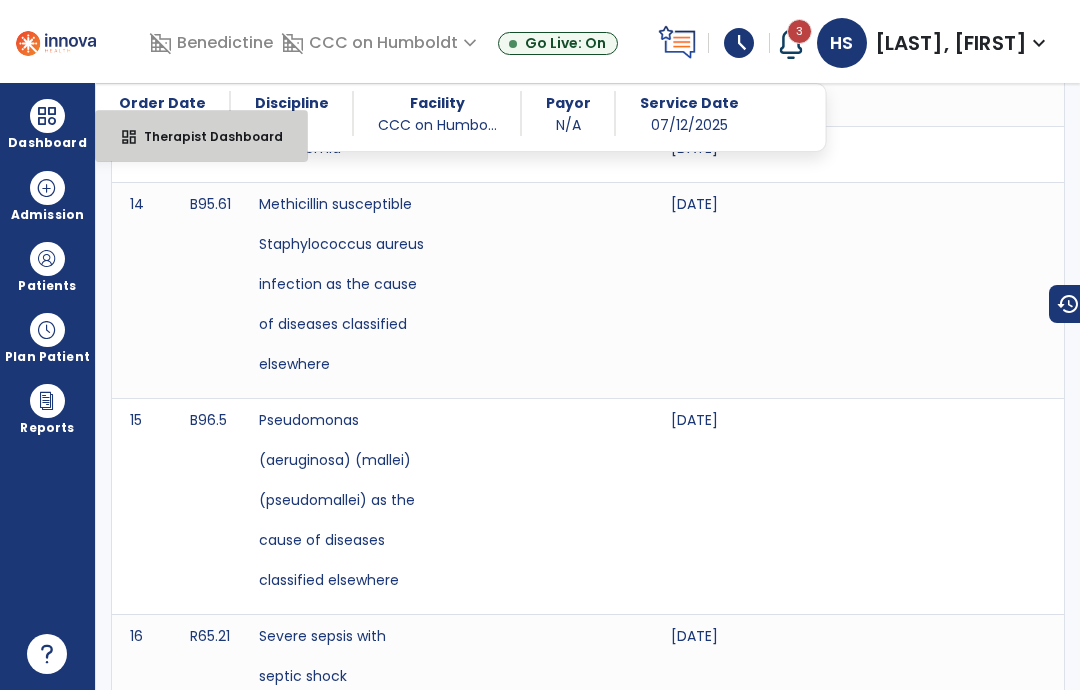 click on "dashboard  Therapist Dashboard" at bounding box center (201, 136) 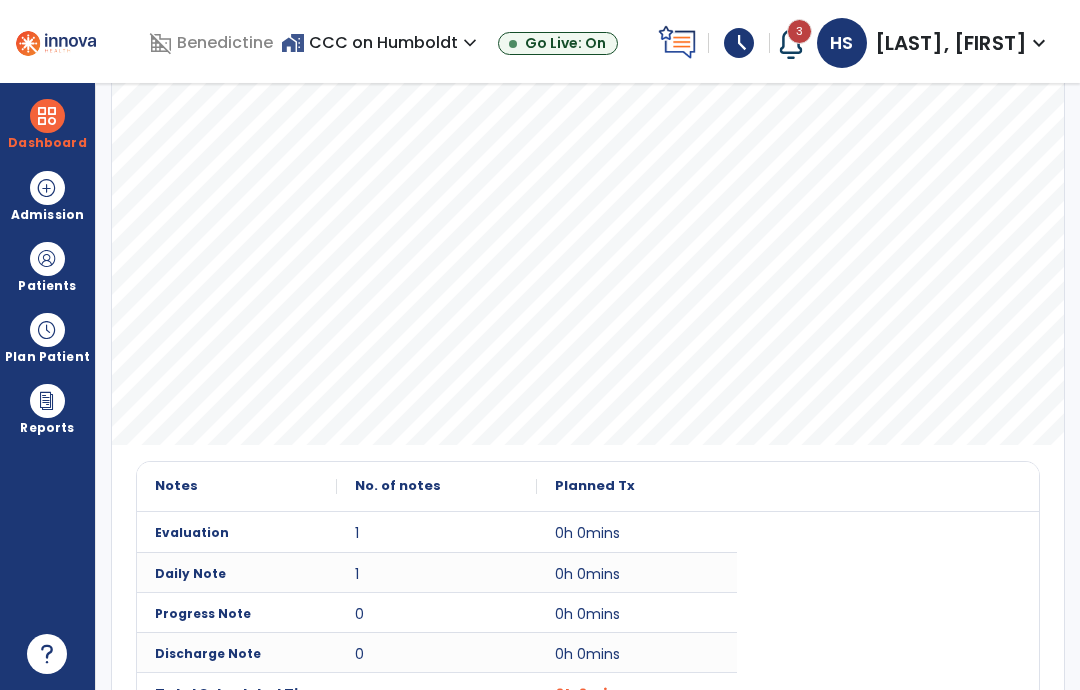 scroll, scrollTop: 389, scrollLeft: 0, axis: vertical 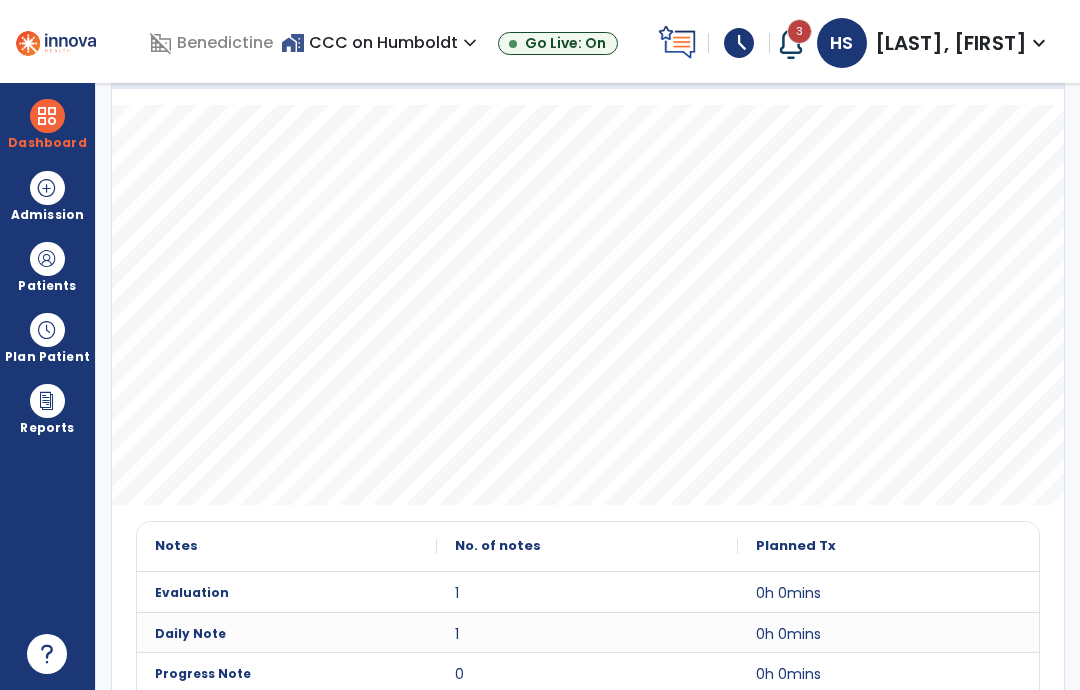click at bounding box center [47, 116] 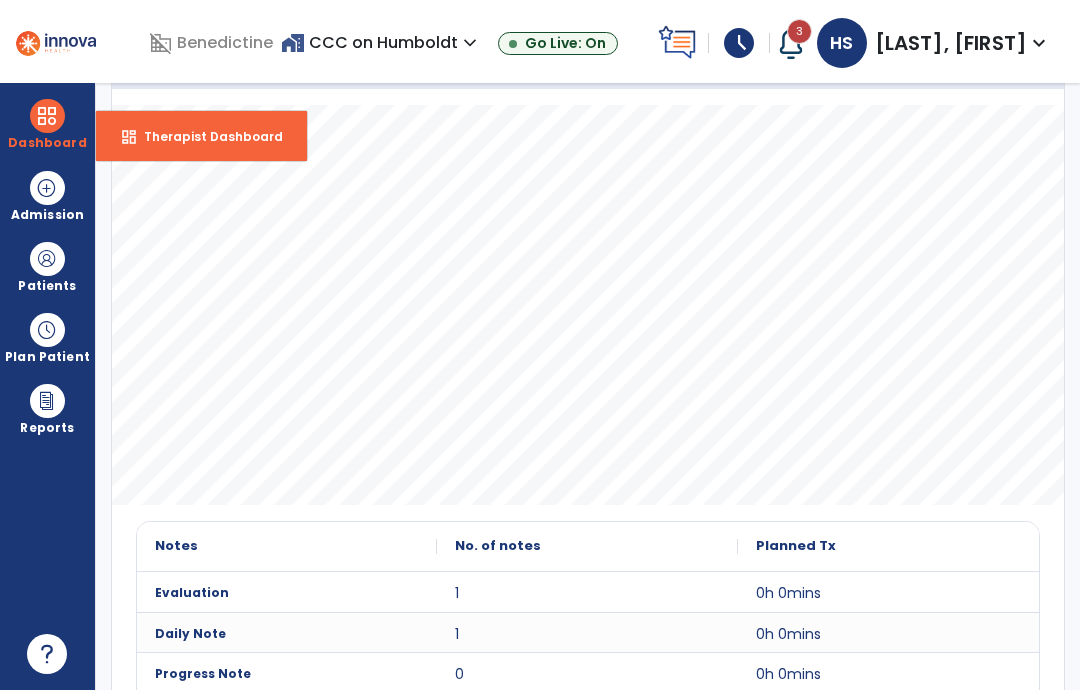 click on "Therapist Dashboard" at bounding box center (205, 136) 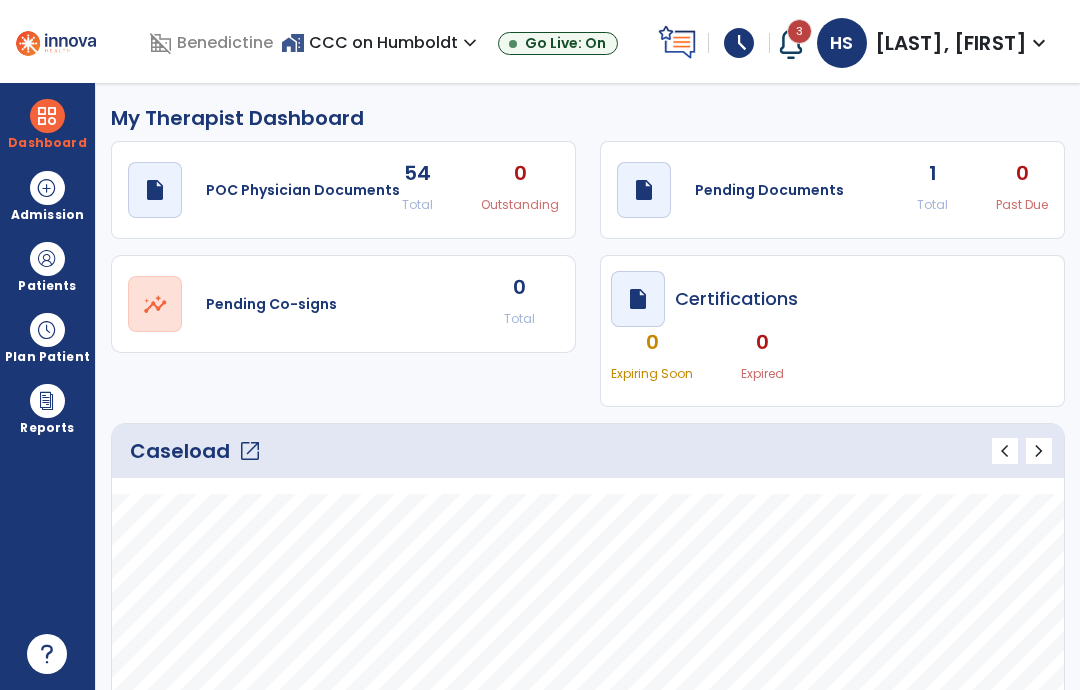 scroll, scrollTop: 0, scrollLeft: 0, axis: both 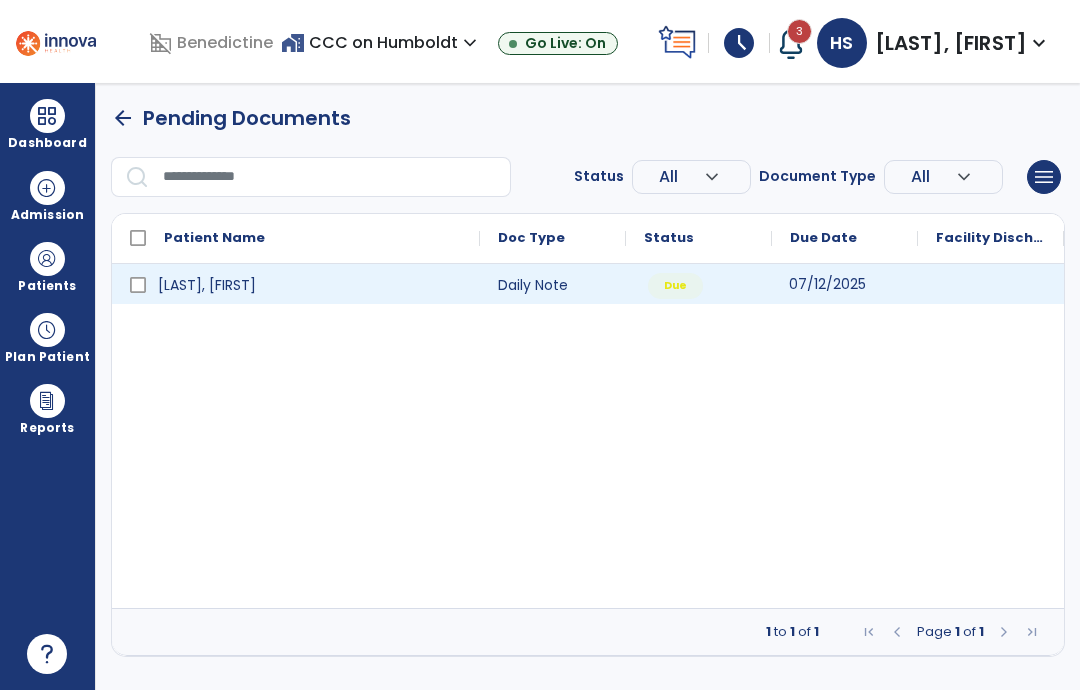 click on "07/12/2025" at bounding box center (845, 284) 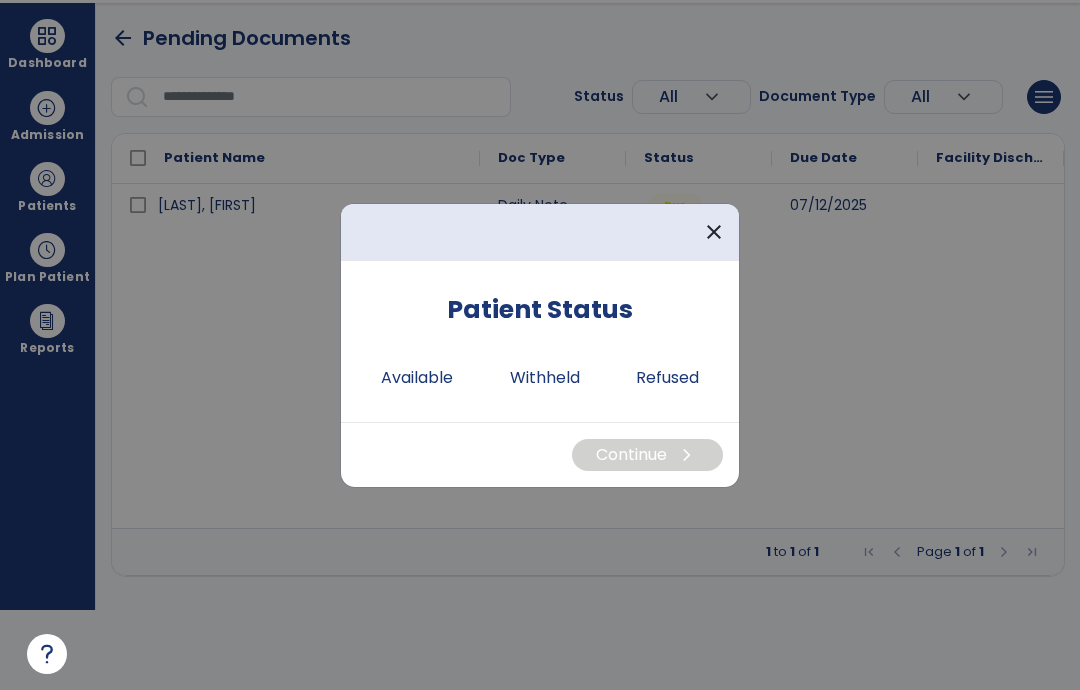scroll, scrollTop: 0, scrollLeft: 0, axis: both 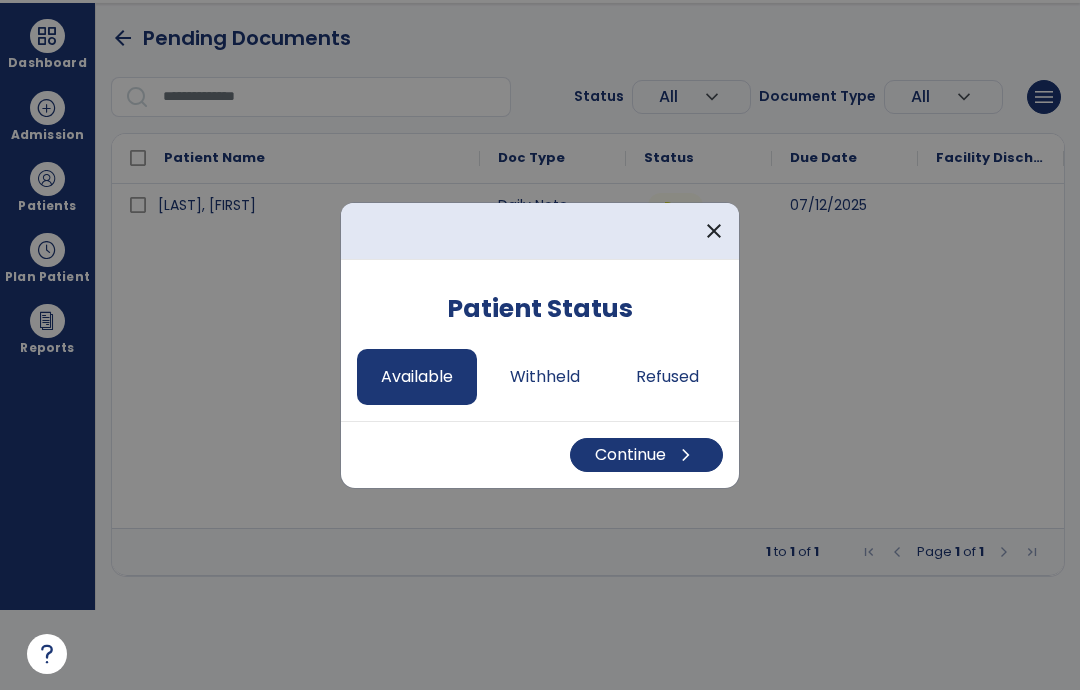 click on "chevron_right" at bounding box center [686, 455] 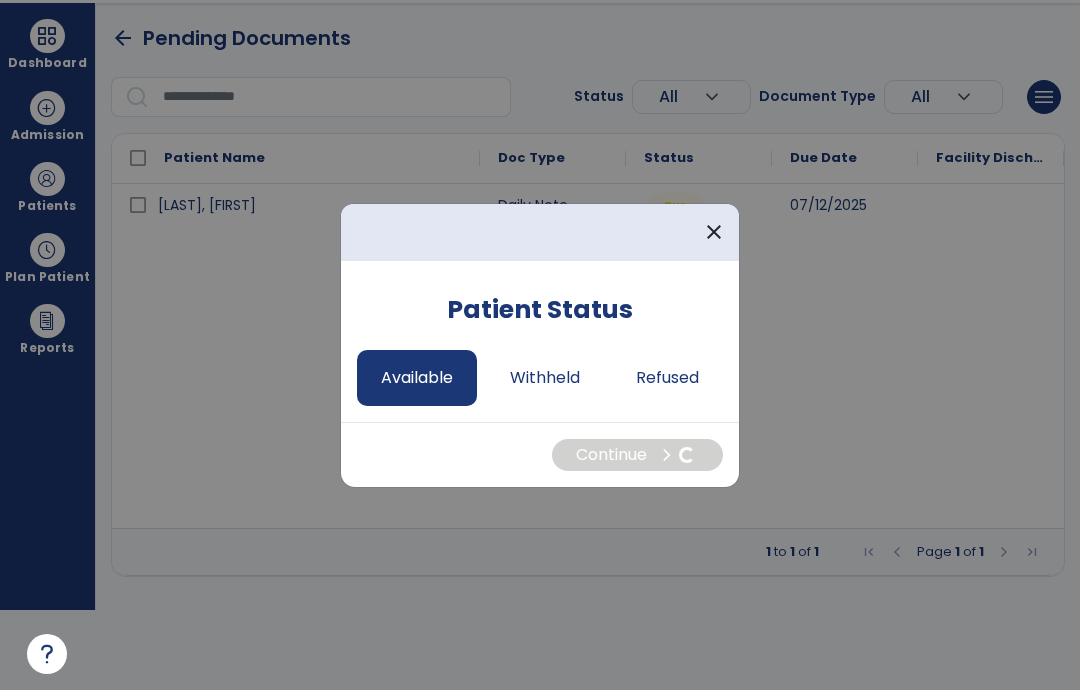 select on "*" 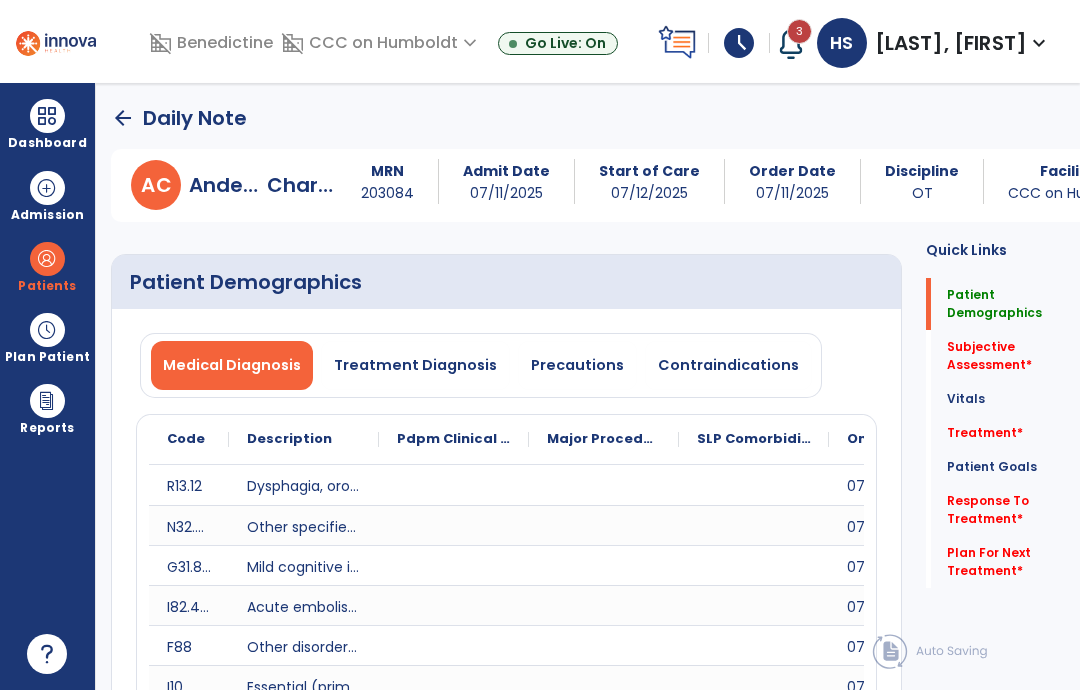 scroll, scrollTop: 80, scrollLeft: 0, axis: vertical 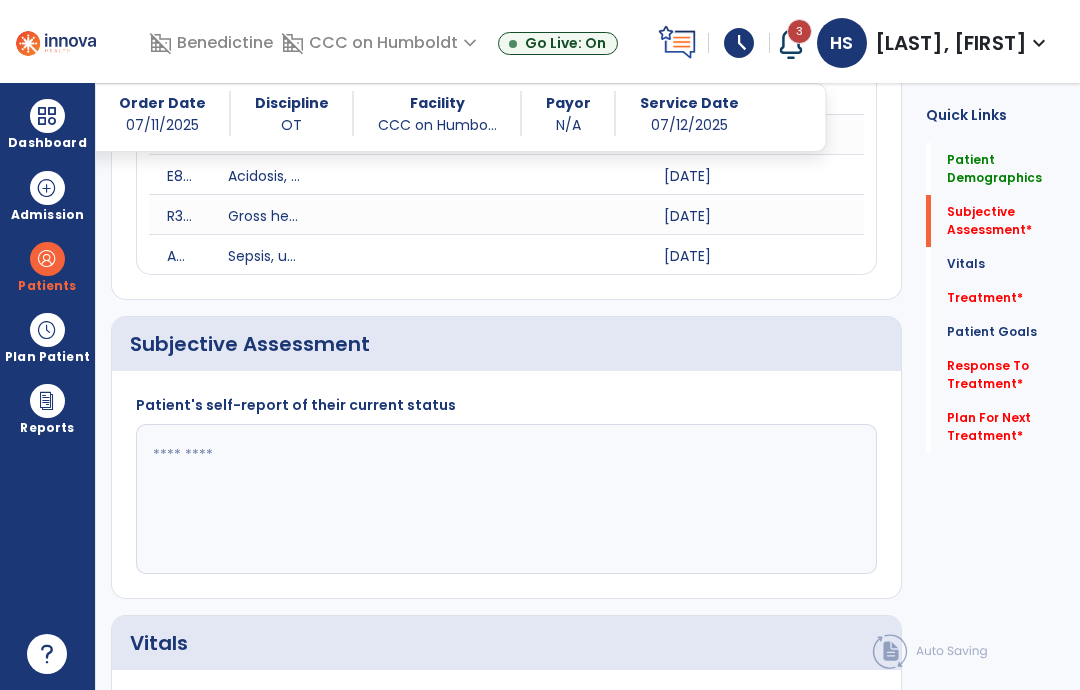 click 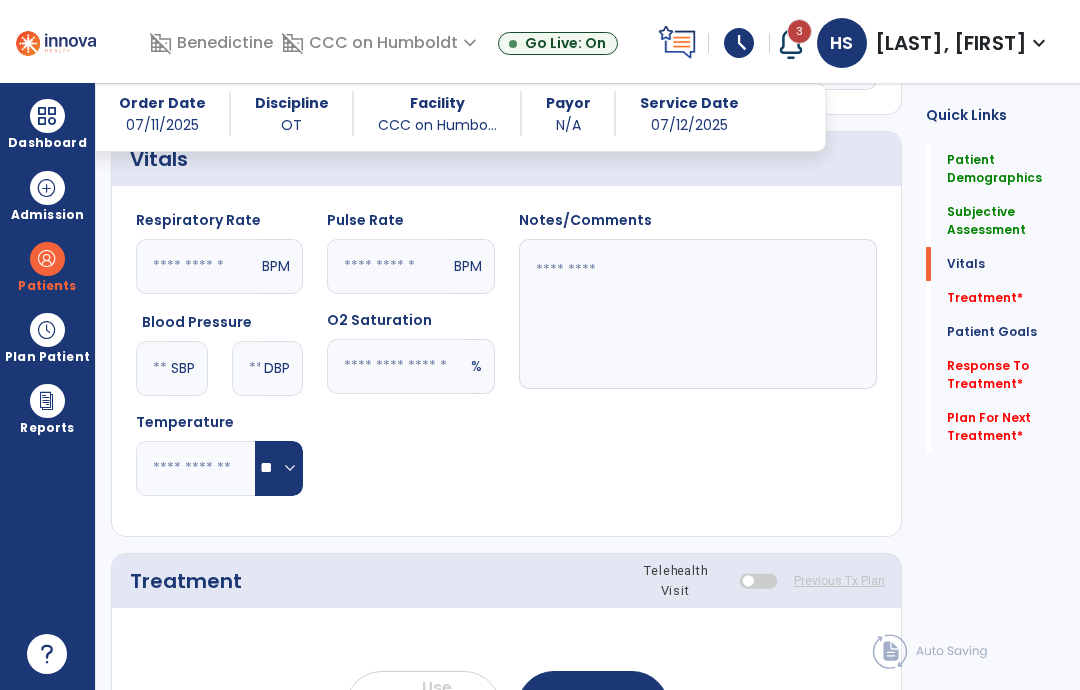 scroll, scrollTop: 1721, scrollLeft: 0, axis: vertical 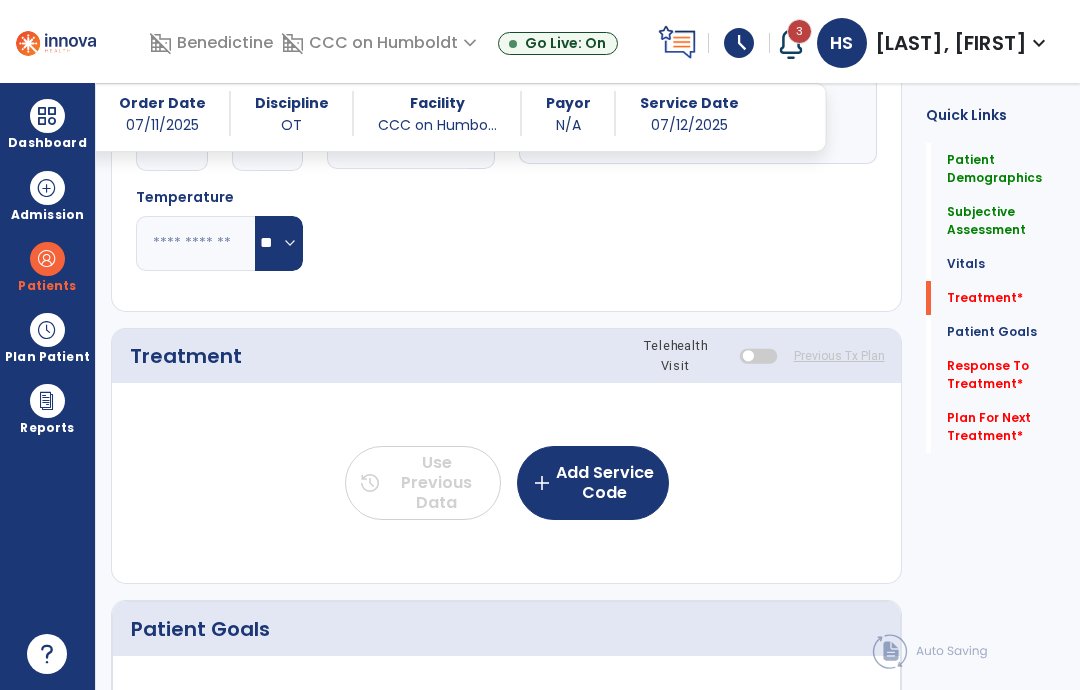 type on "**********" 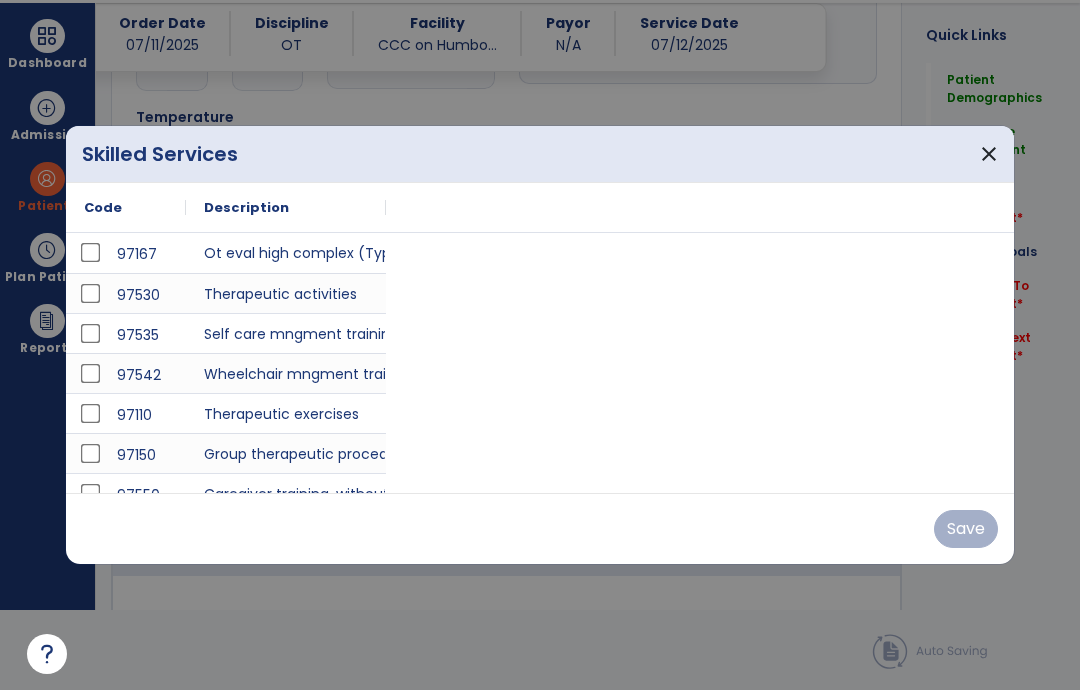 scroll, scrollTop: 0, scrollLeft: 0, axis: both 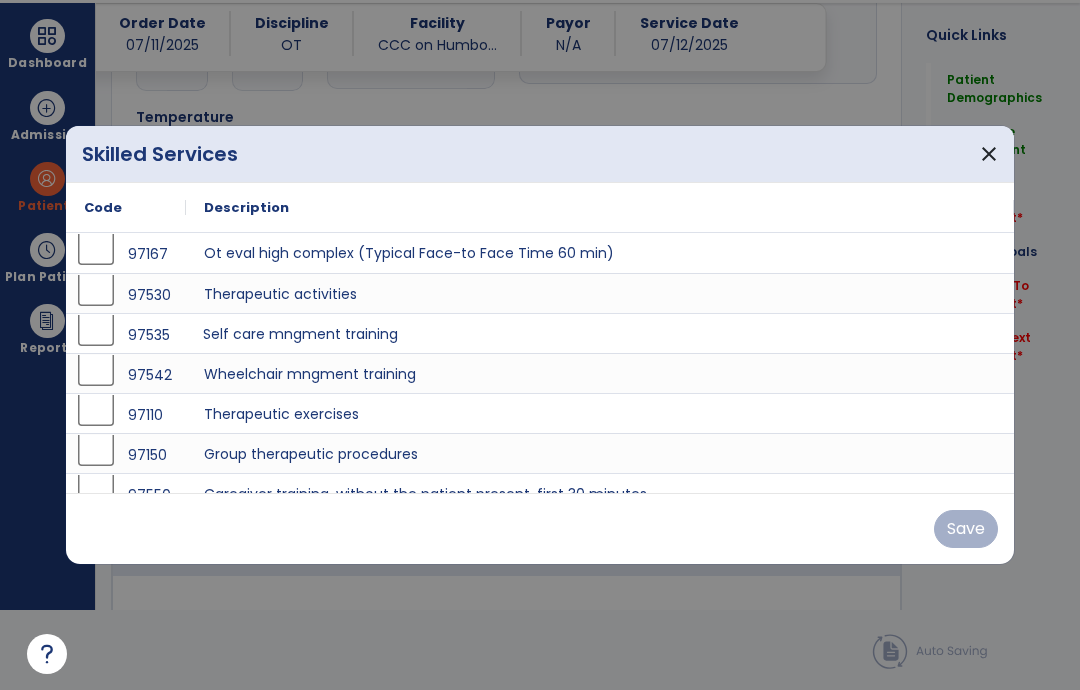 click on "Self care mngment training" at bounding box center [600, 333] 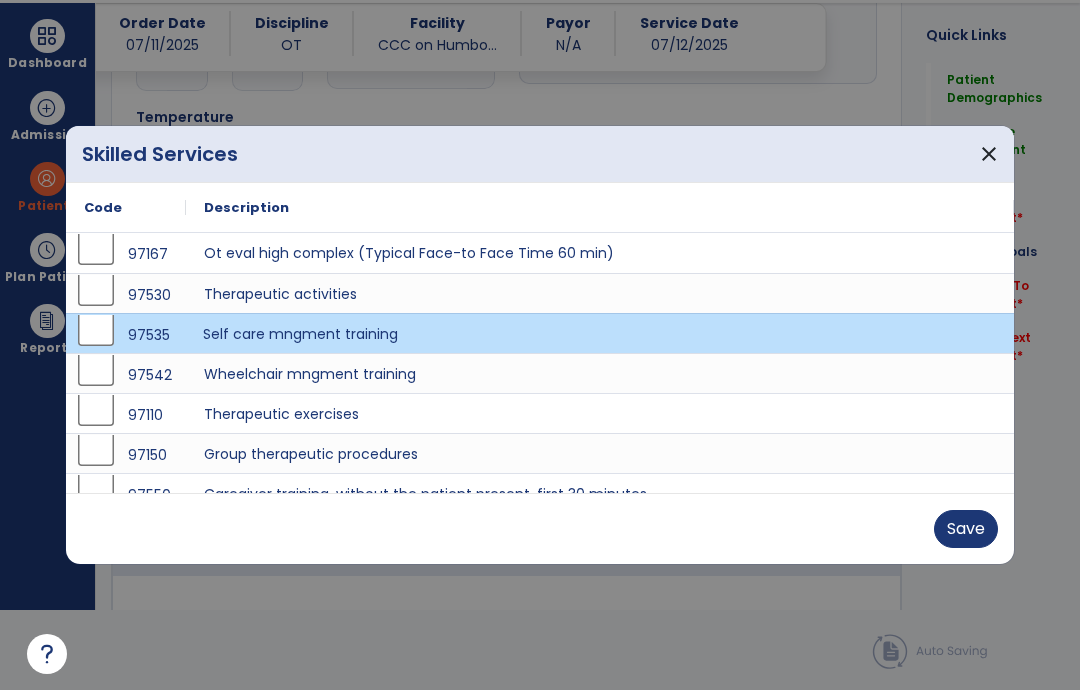 click on "Save" at bounding box center (966, 529) 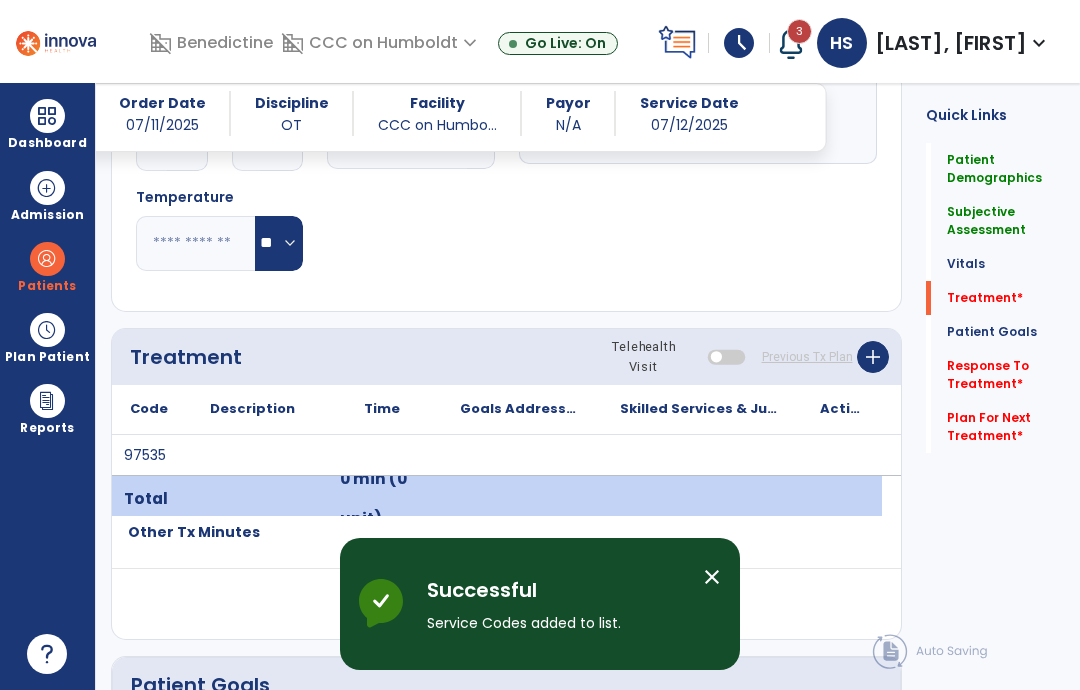 scroll, scrollTop: 80, scrollLeft: 0, axis: vertical 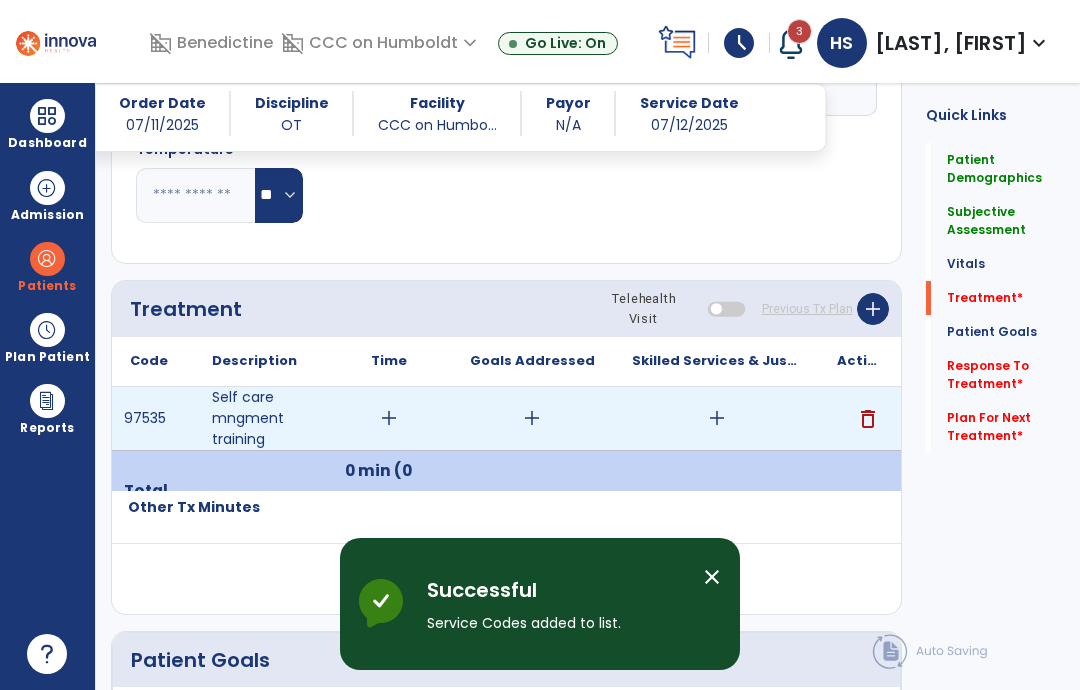 click on "add" at bounding box center (389, 418) 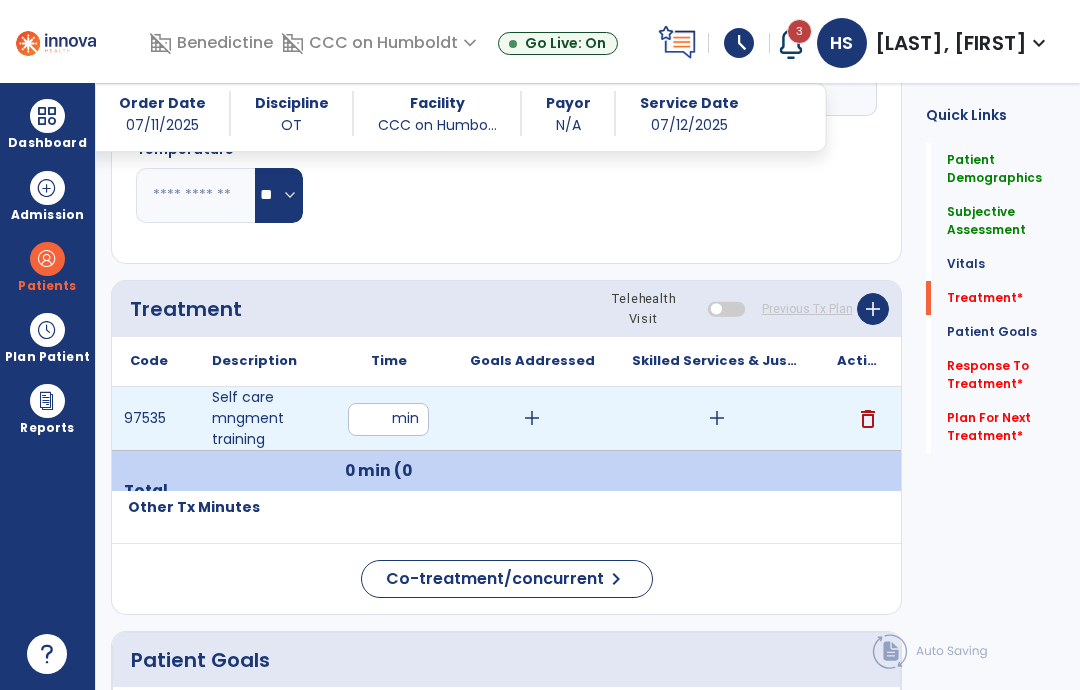 click on "add" 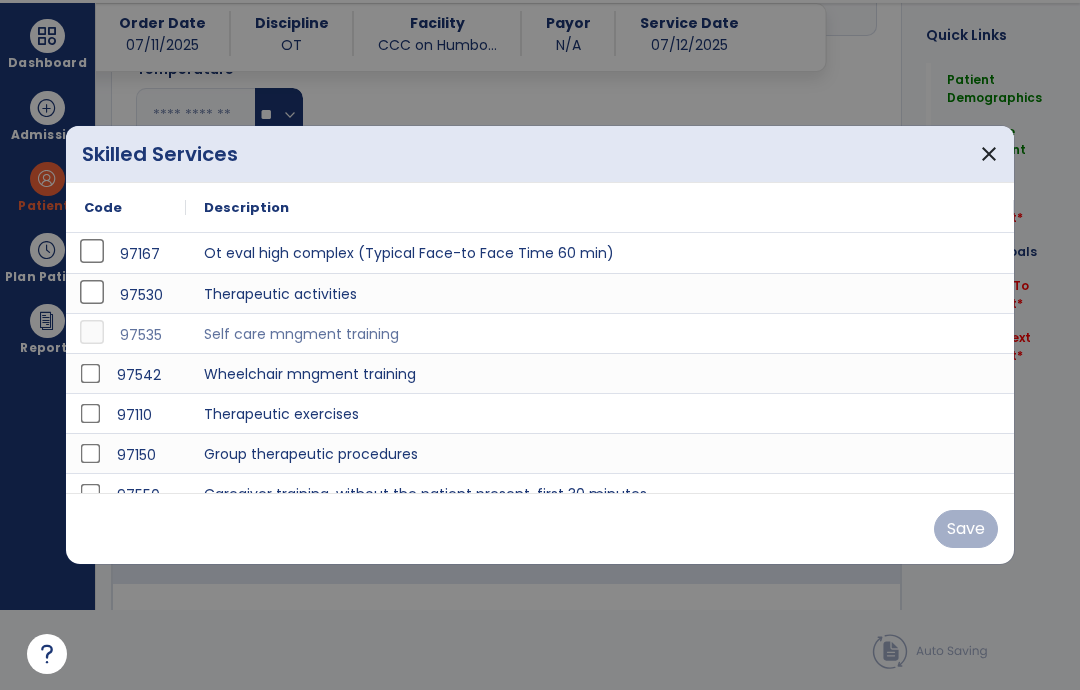 scroll, scrollTop: 0, scrollLeft: 0, axis: both 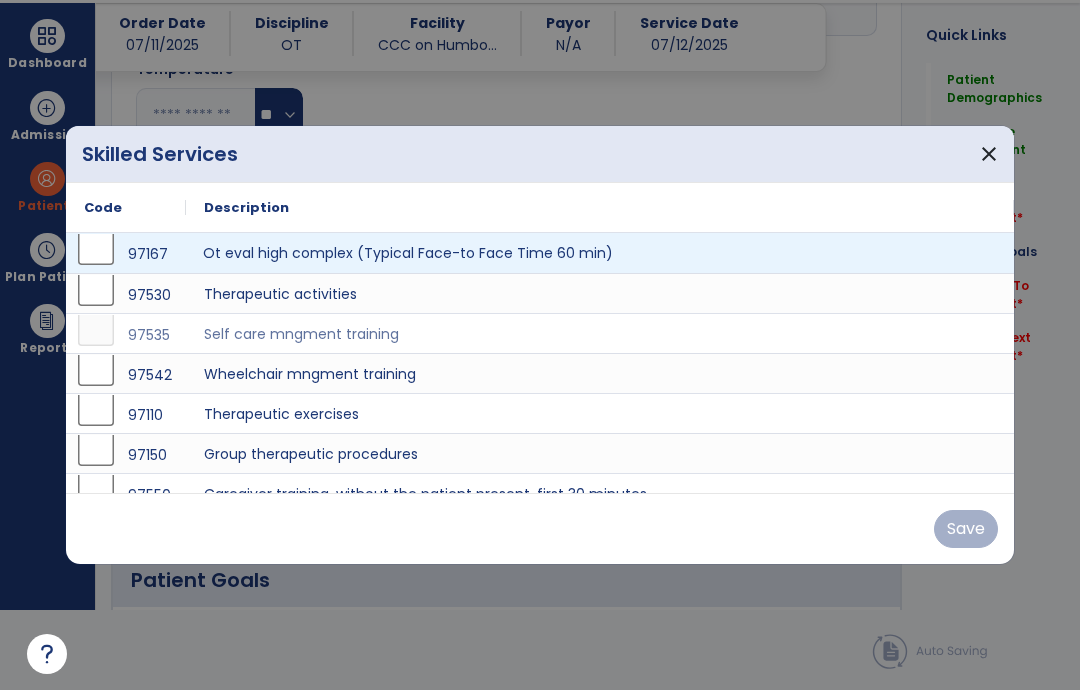 click on "Ot eval high complex (Typical Face-to Face Time 60 min)" at bounding box center [600, 253] 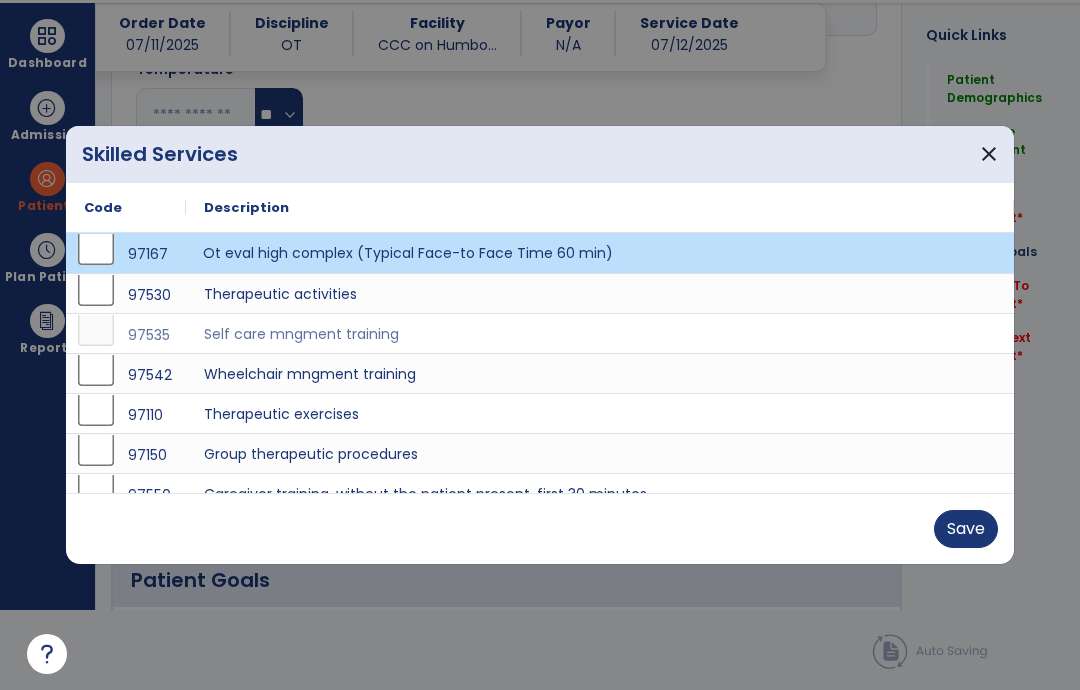 click on "Save" at bounding box center [966, 529] 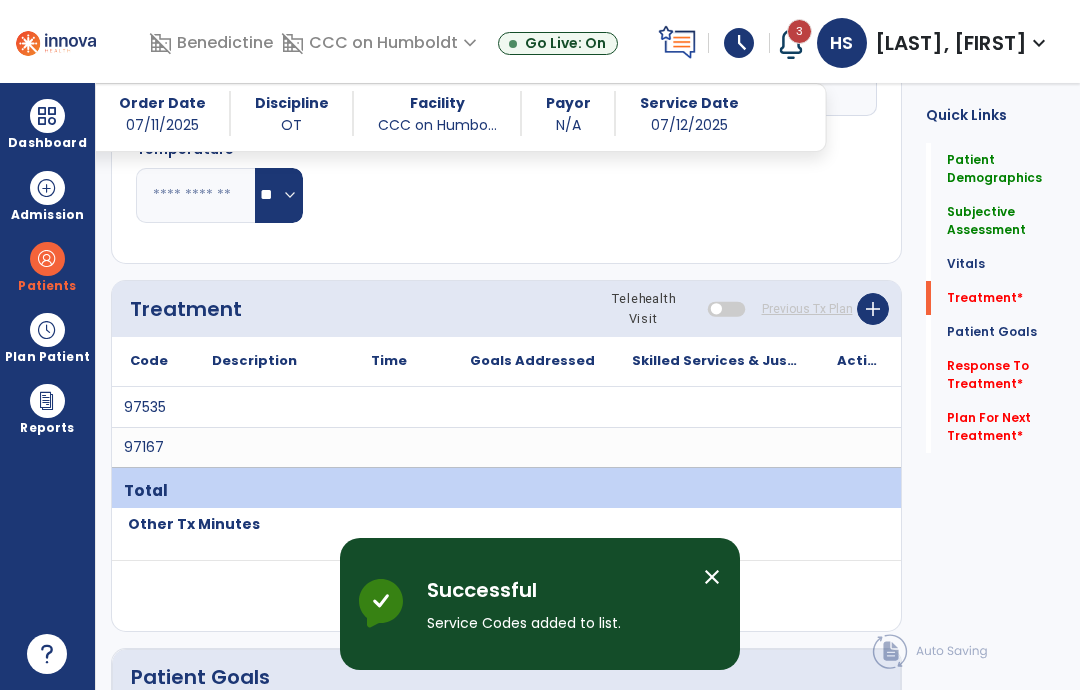 scroll, scrollTop: 80, scrollLeft: 0, axis: vertical 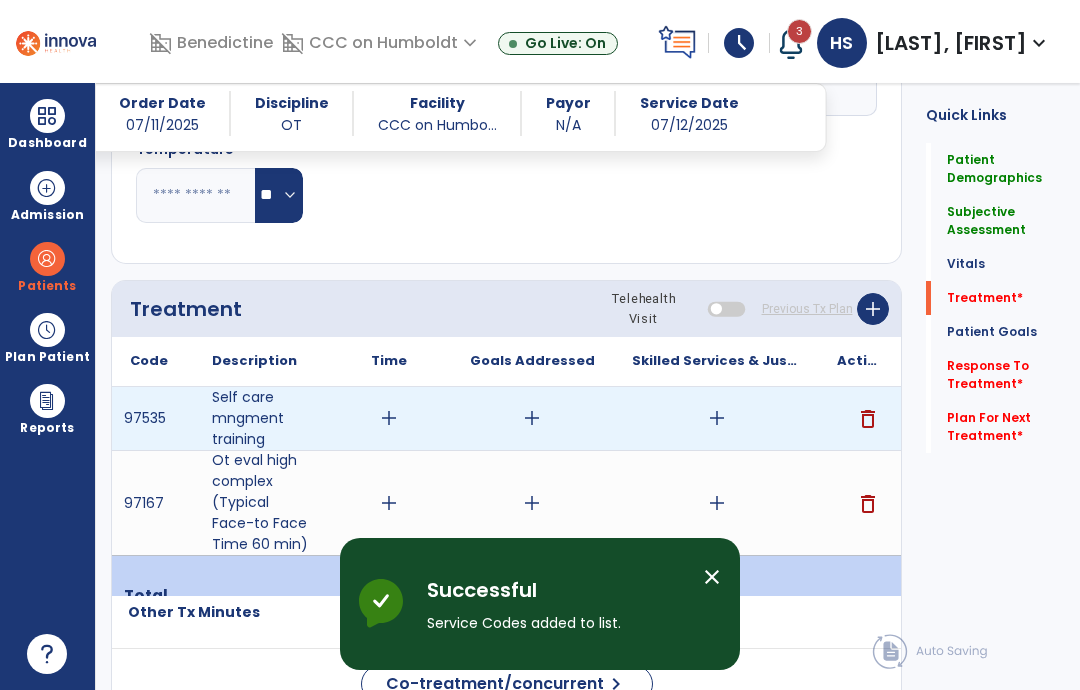 click on "add" at bounding box center (389, 418) 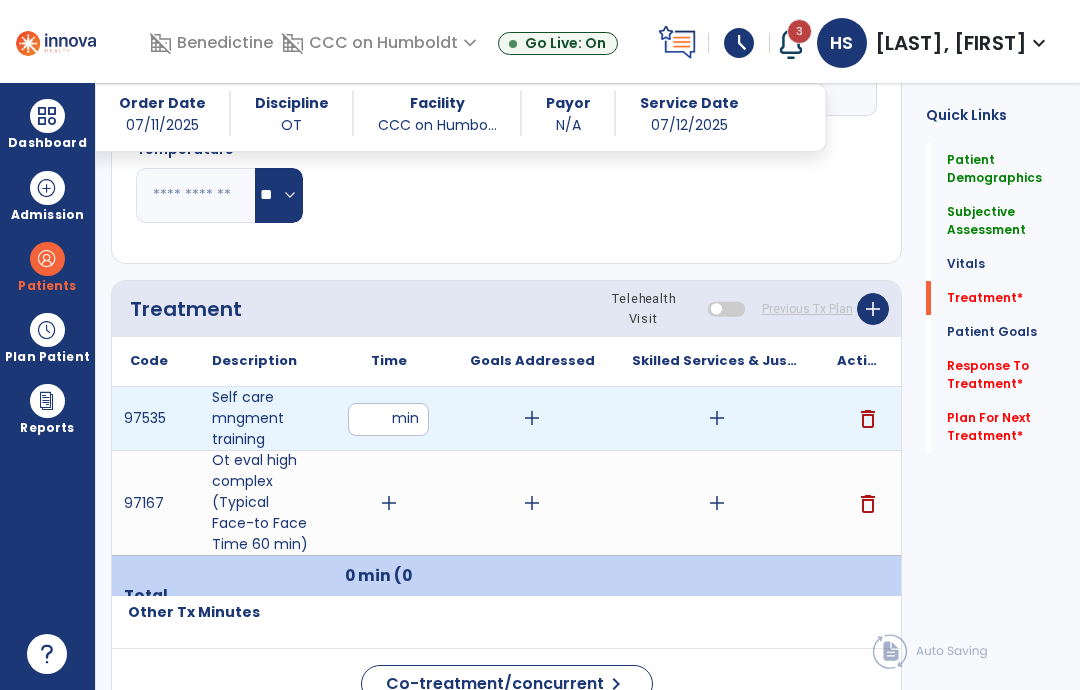 type on "**" 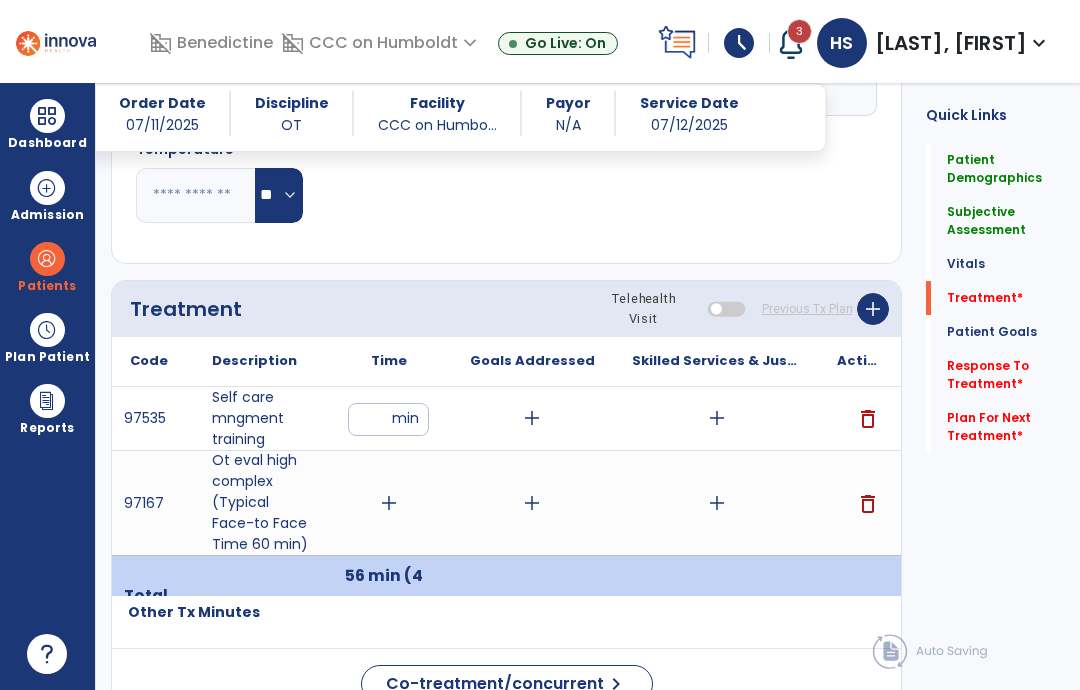 click on "add" at bounding box center (389, 503) 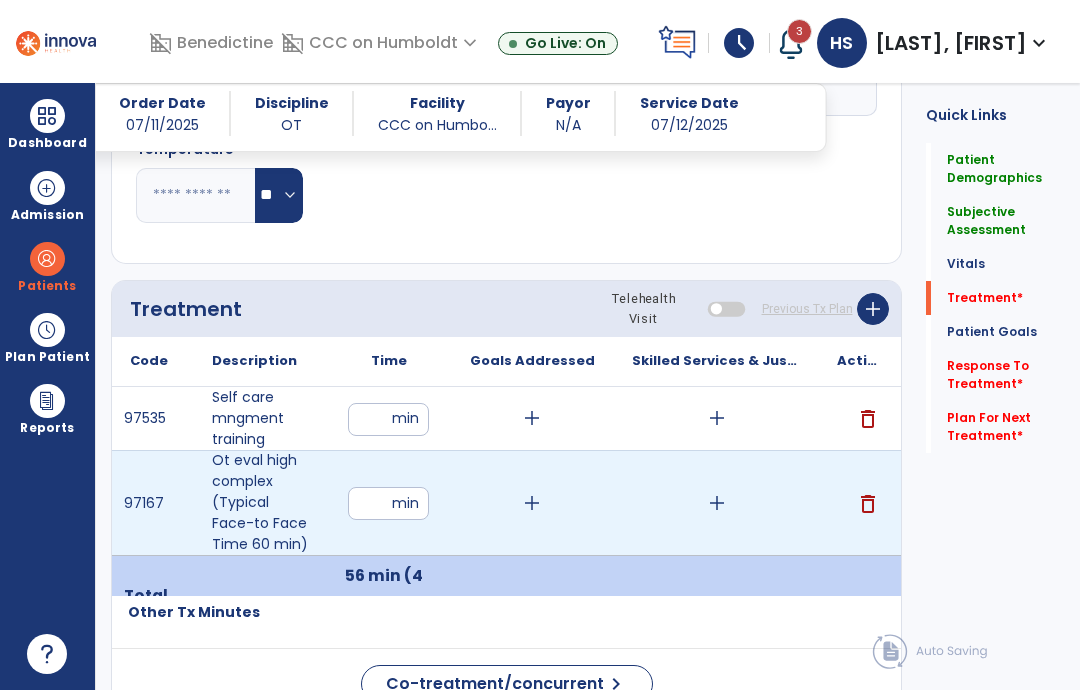 type on "**" 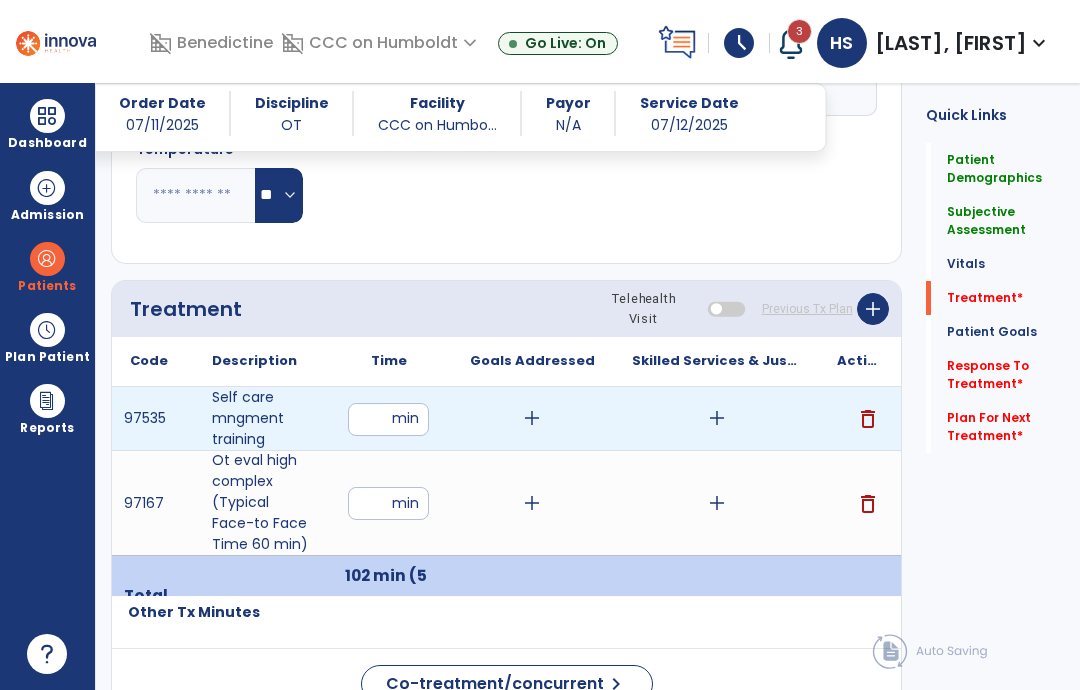 click on "add" at bounding box center (717, 418) 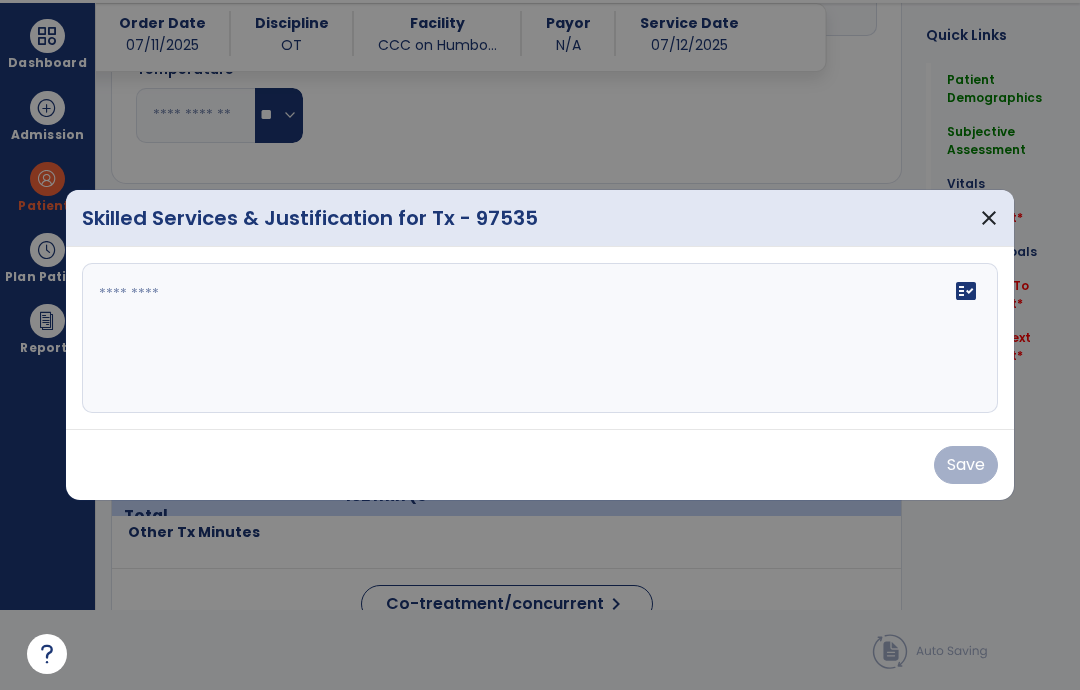 scroll, scrollTop: 0, scrollLeft: 0, axis: both 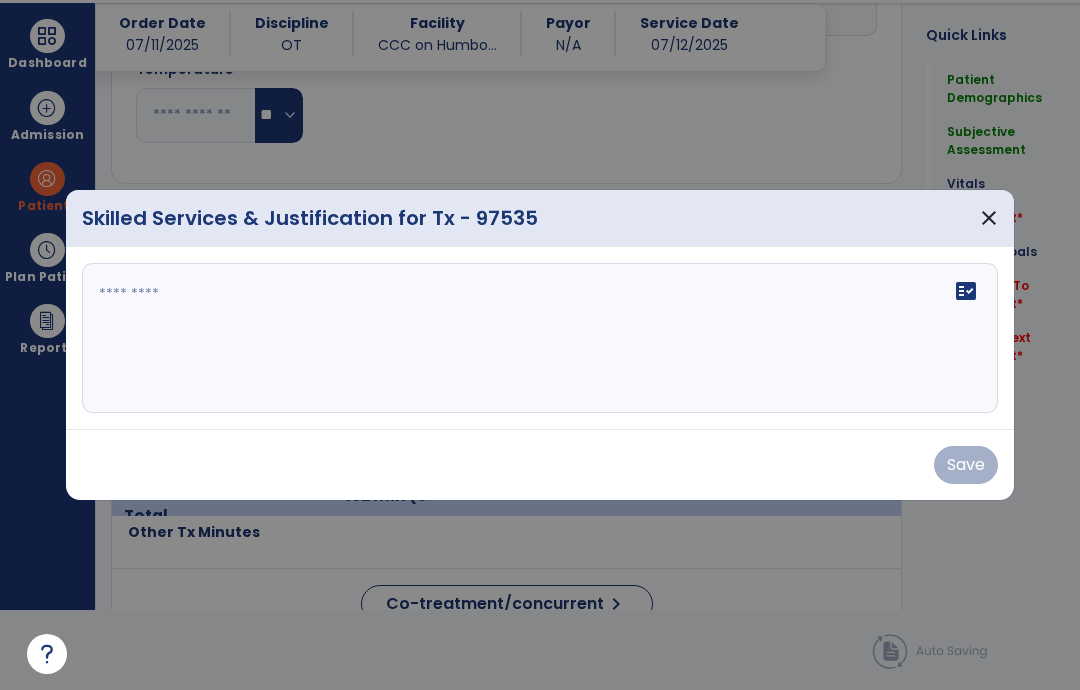 click on "fact_check" at bounding box center [540, 338] 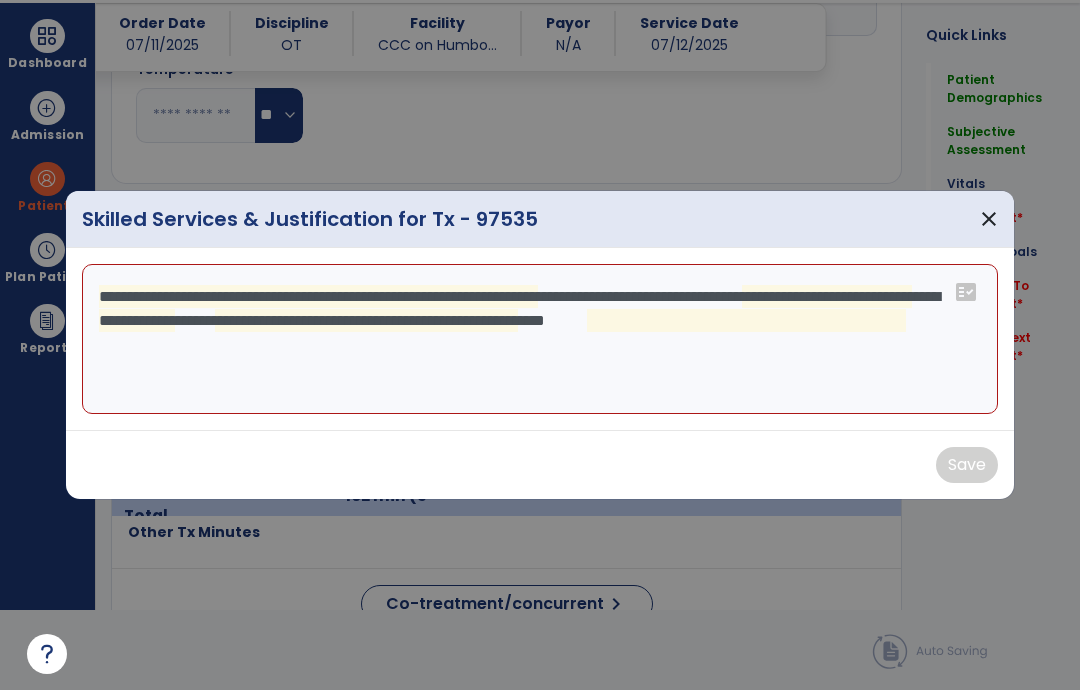 type on "**********" 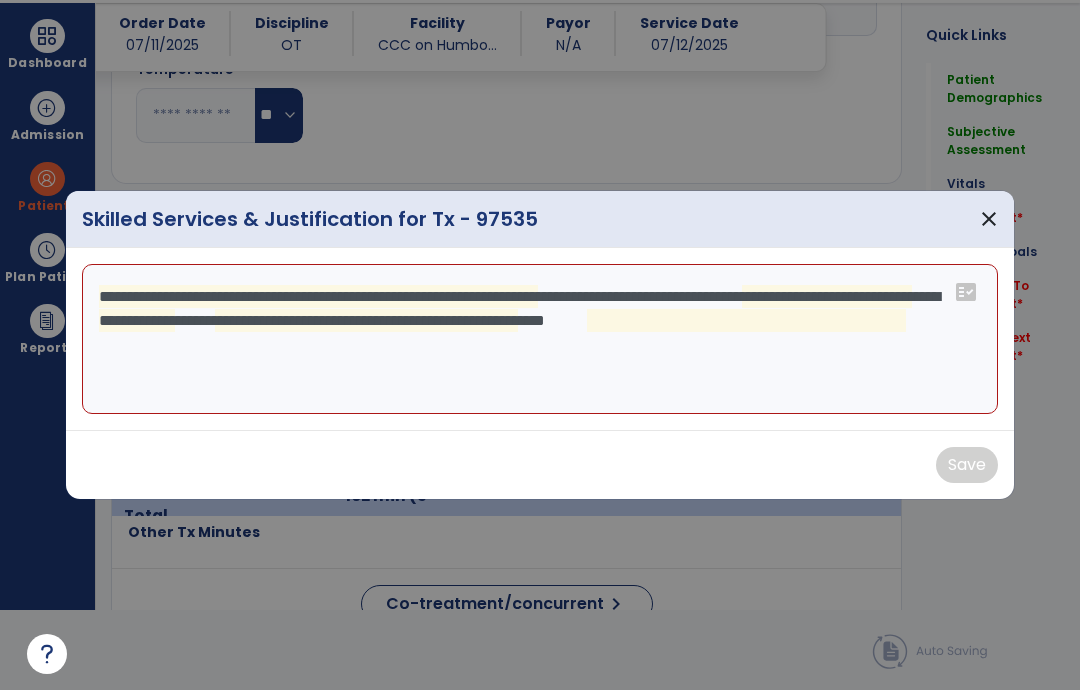 click on "close" at bounding box center [989, 219] 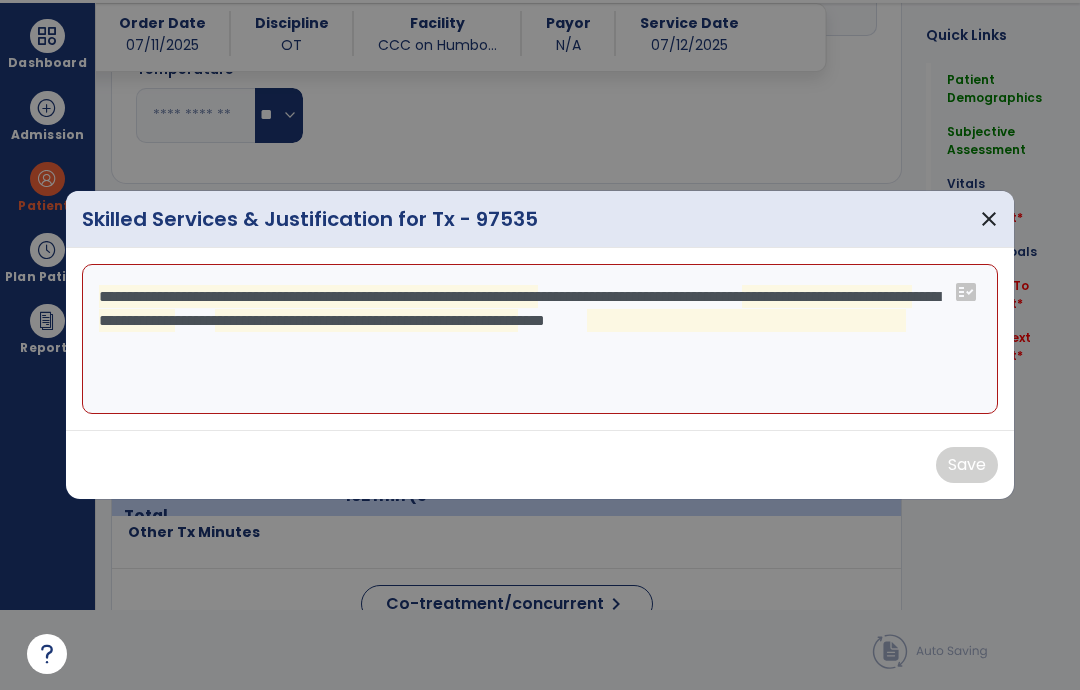 scroll, scrollTop: 80, scrollLeft: 0, axis: vertical 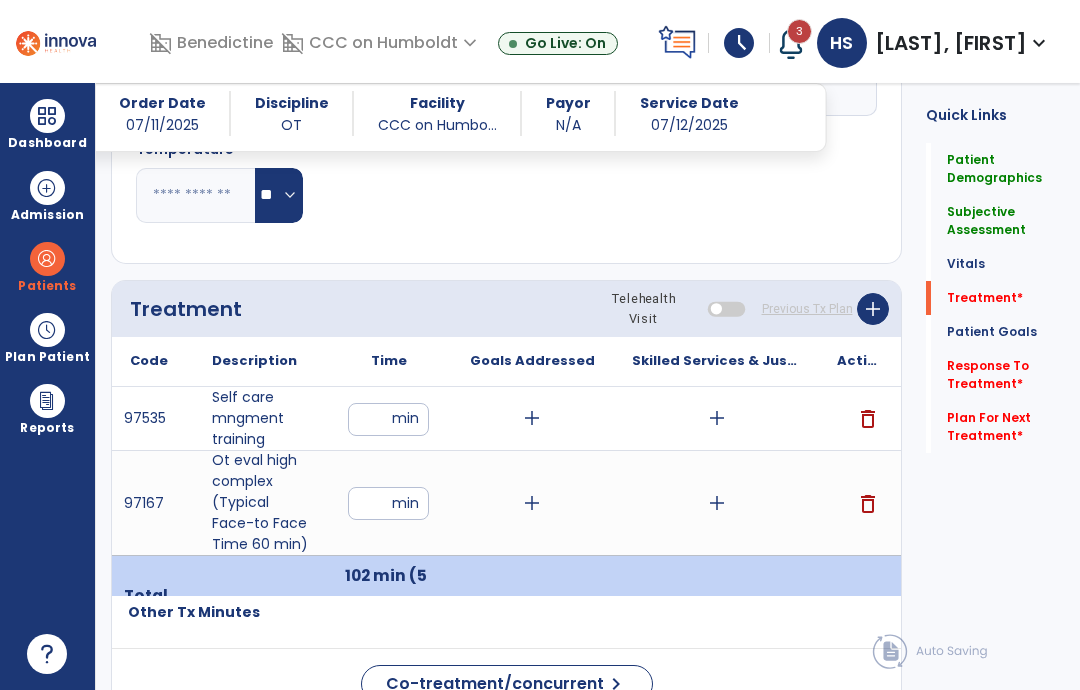 click on "**" at bounding box center (388, 503) 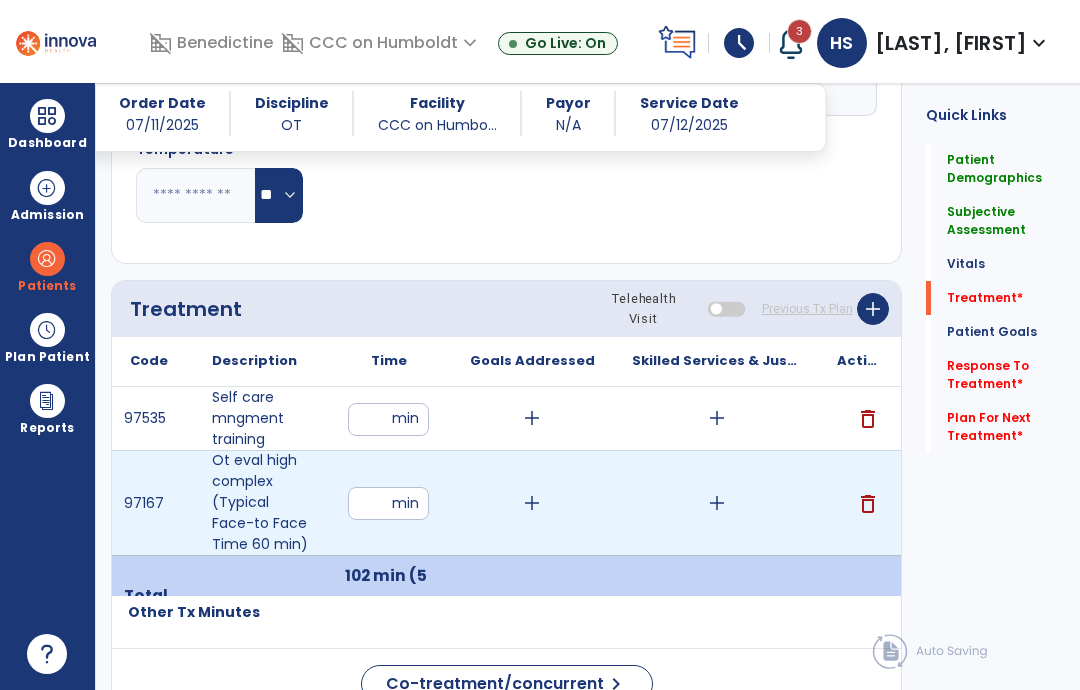type on "*" 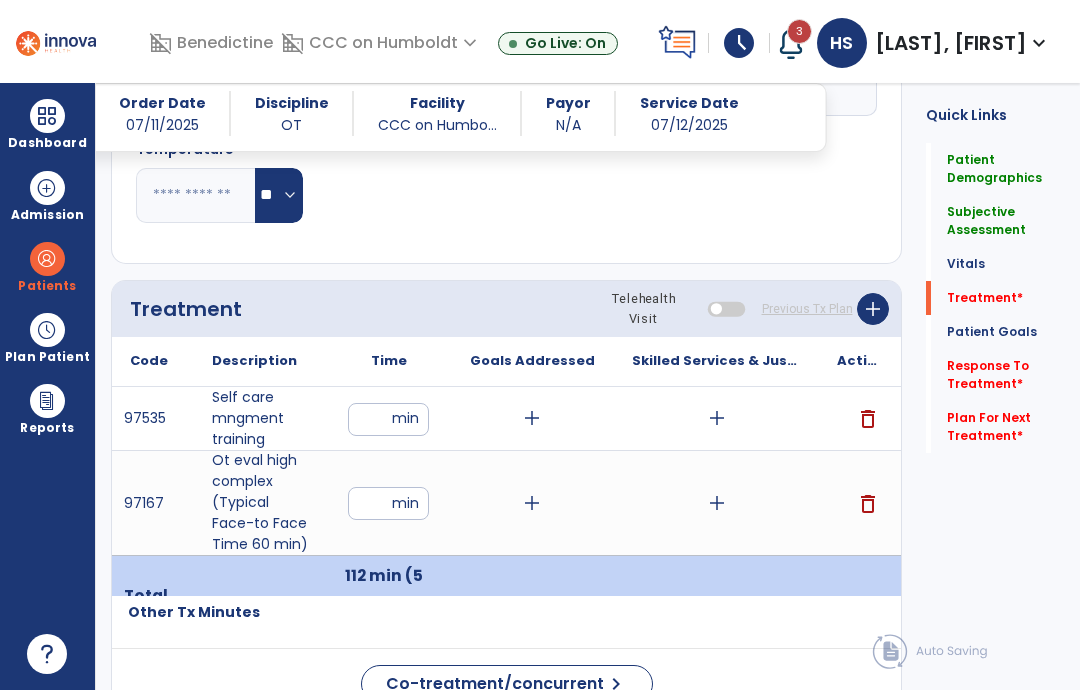 click on "**" at bounding box center [388, 419] 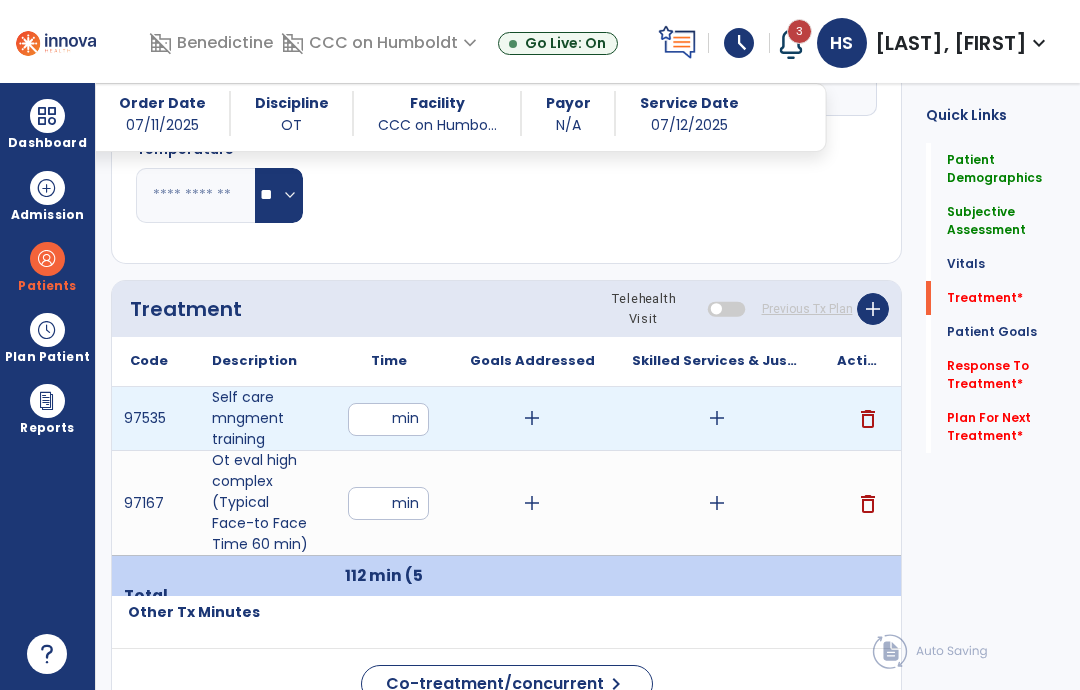 type on "*" 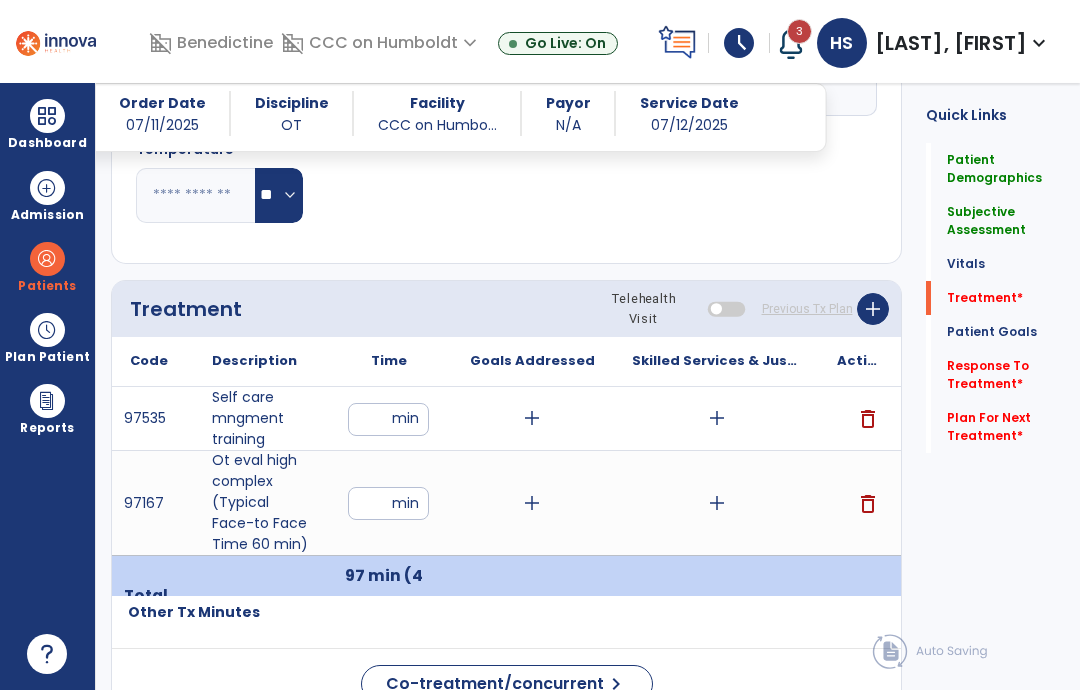 click on "add" at bounding box center [716, 503] 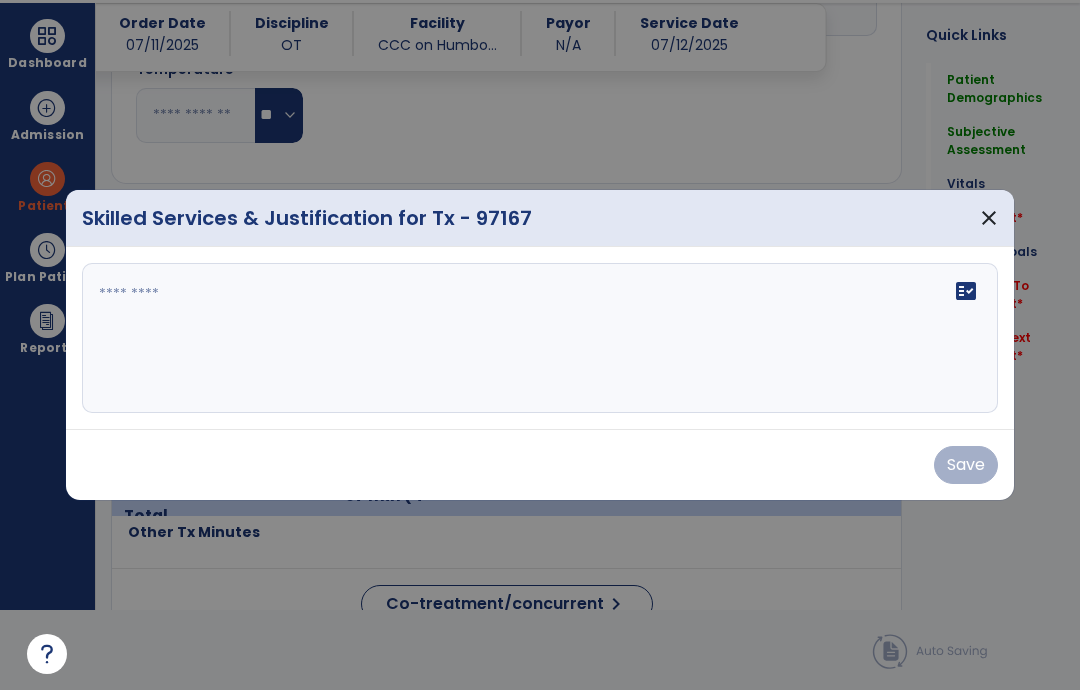 scroll, scrollTop: 0, scrollLeft: 0, axis: both 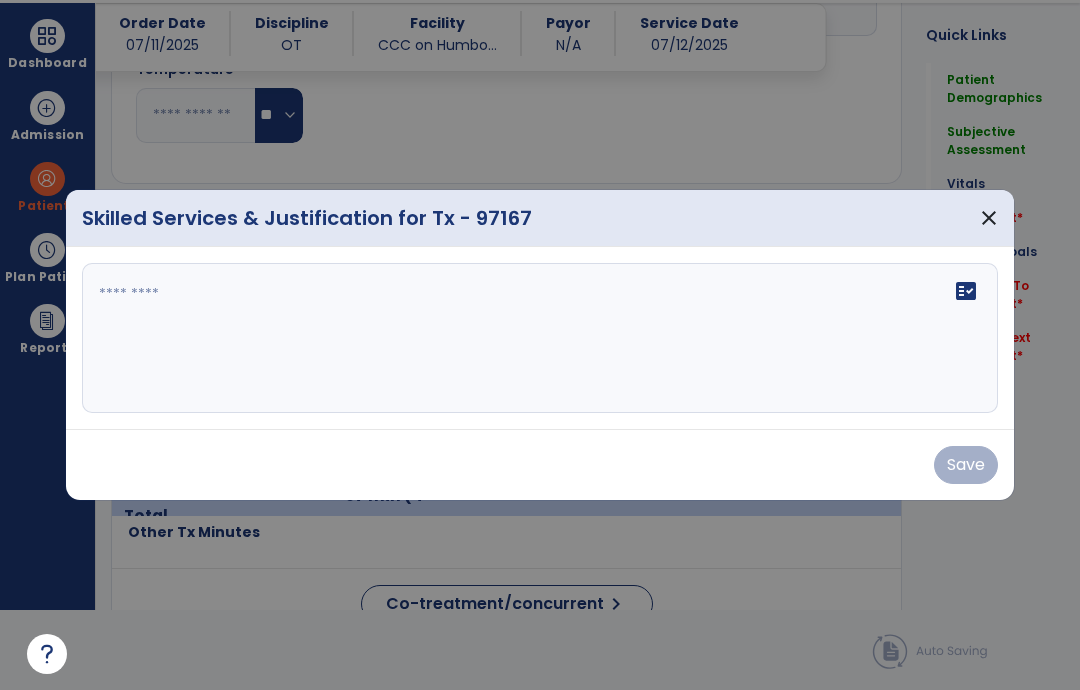 click on "fact_check" at bounding box center (540, 338) 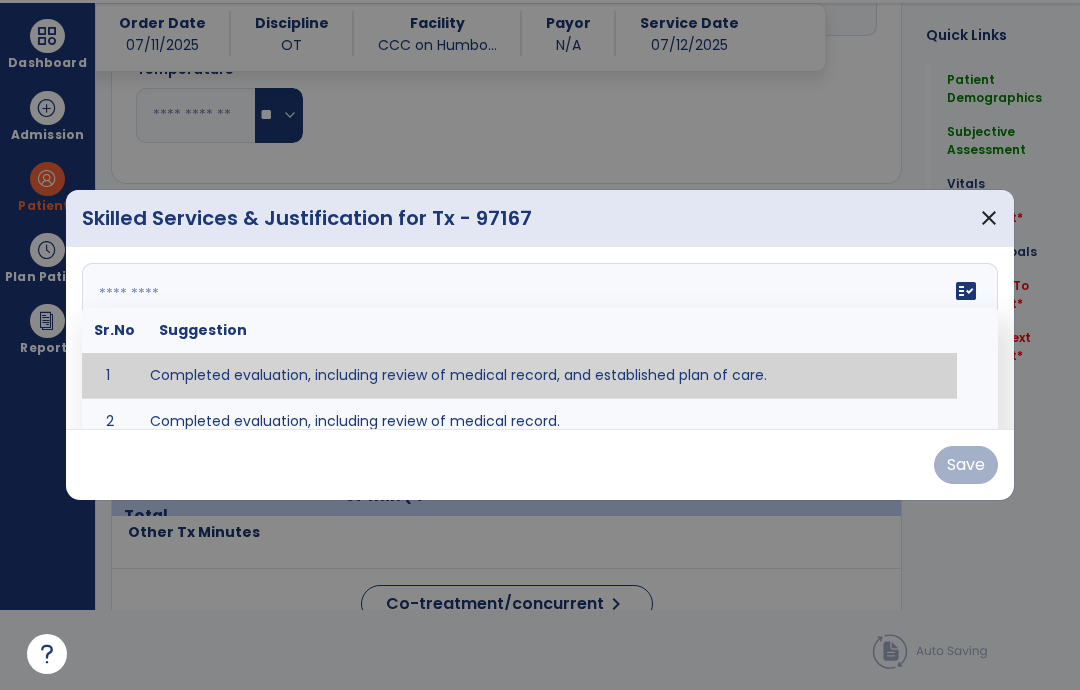 type on "**********" 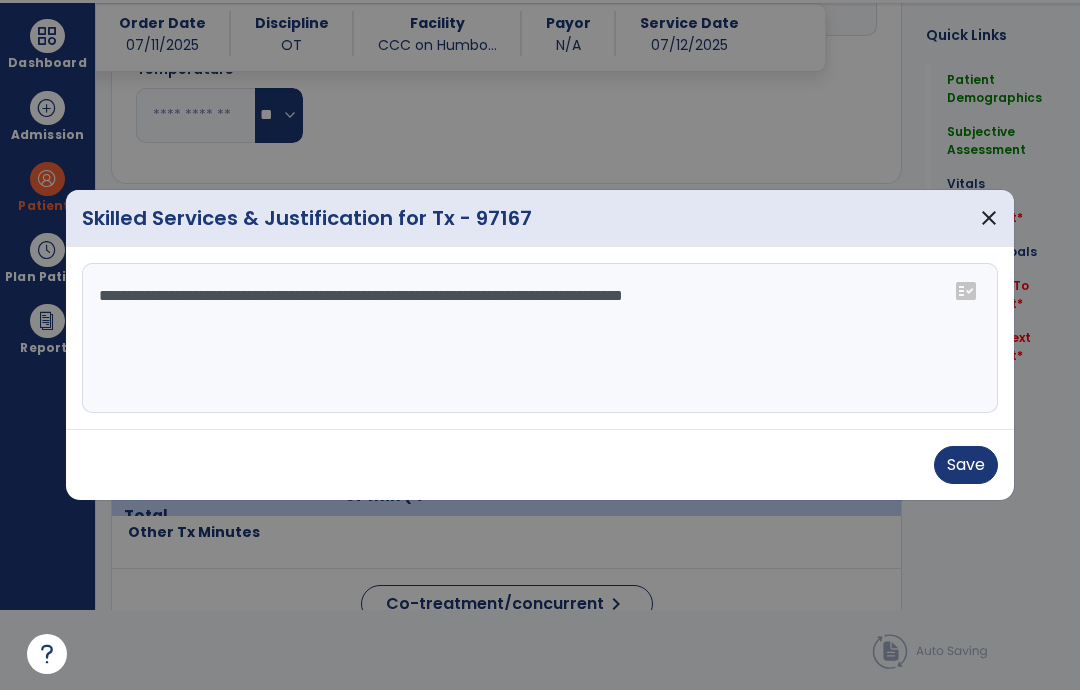 click on "Save" at bounding box center (966, 465) 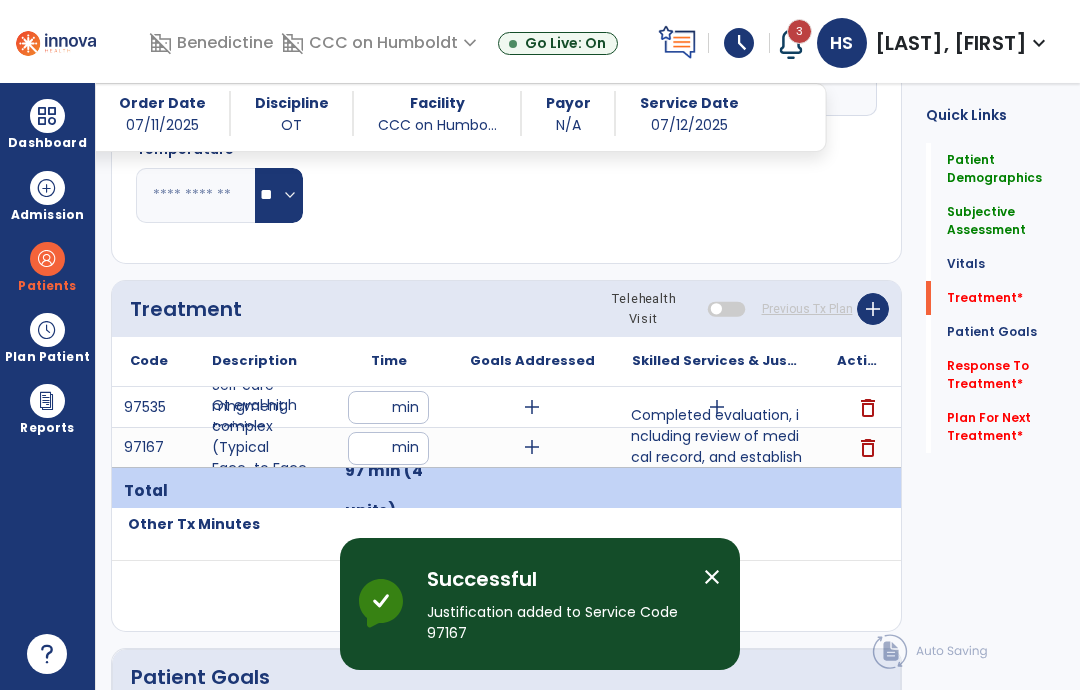 scroll, scrollTop: 80, scrollLeft: 0, axis: vertical 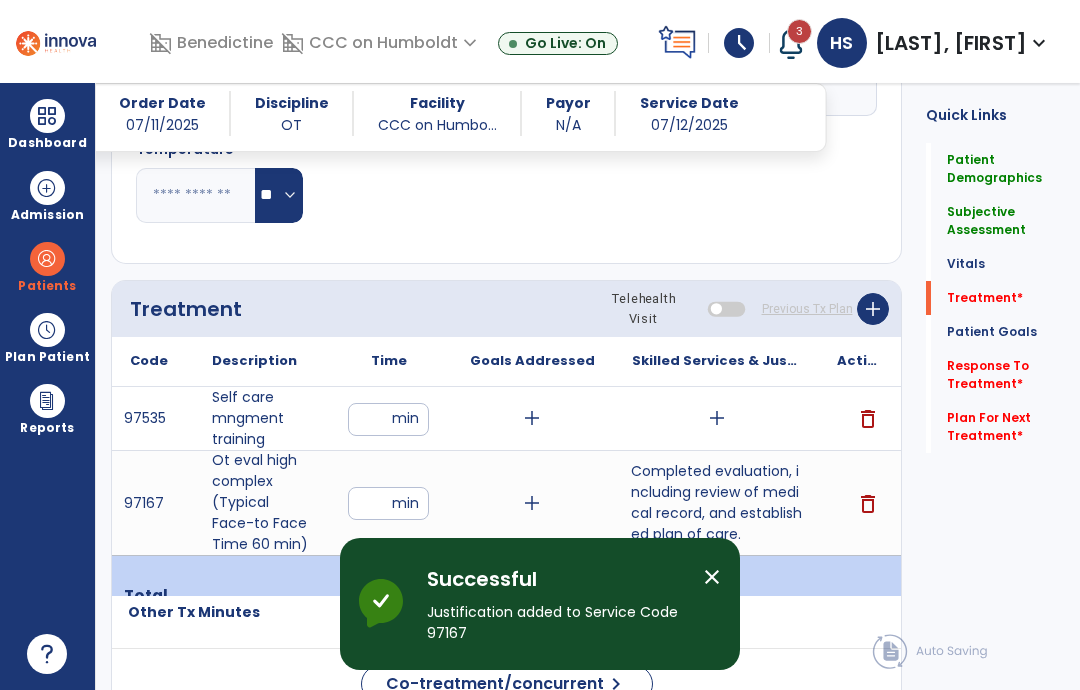 click on "add" at bounding box center [717, 418] 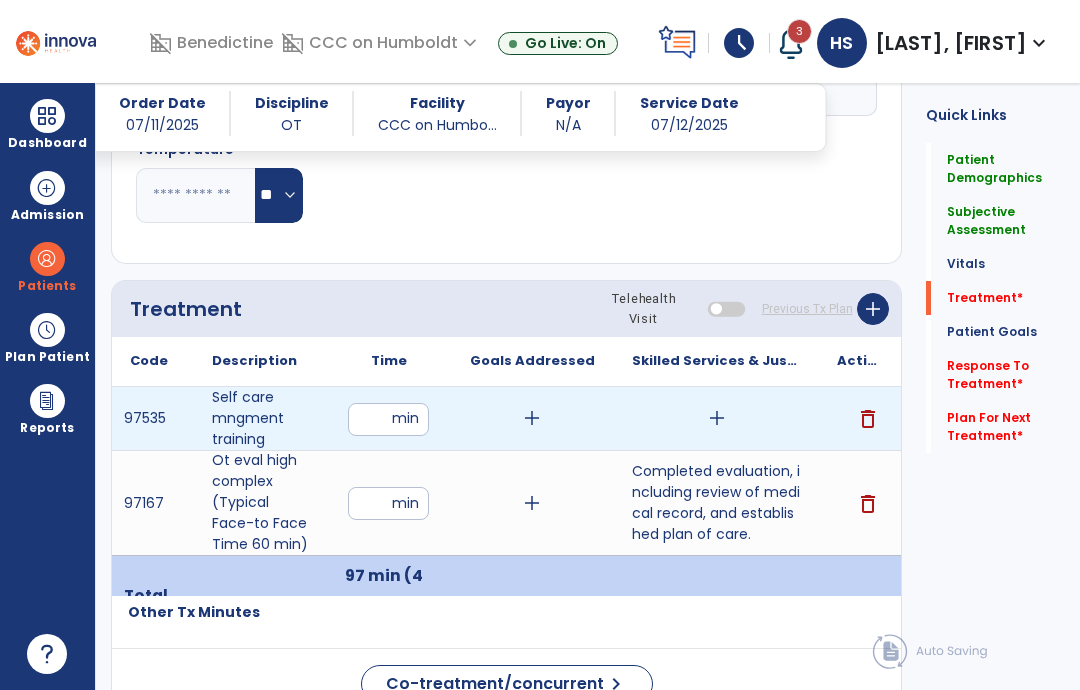 scroll, scrollTop: 0, scrollLeft: 0, axis: both 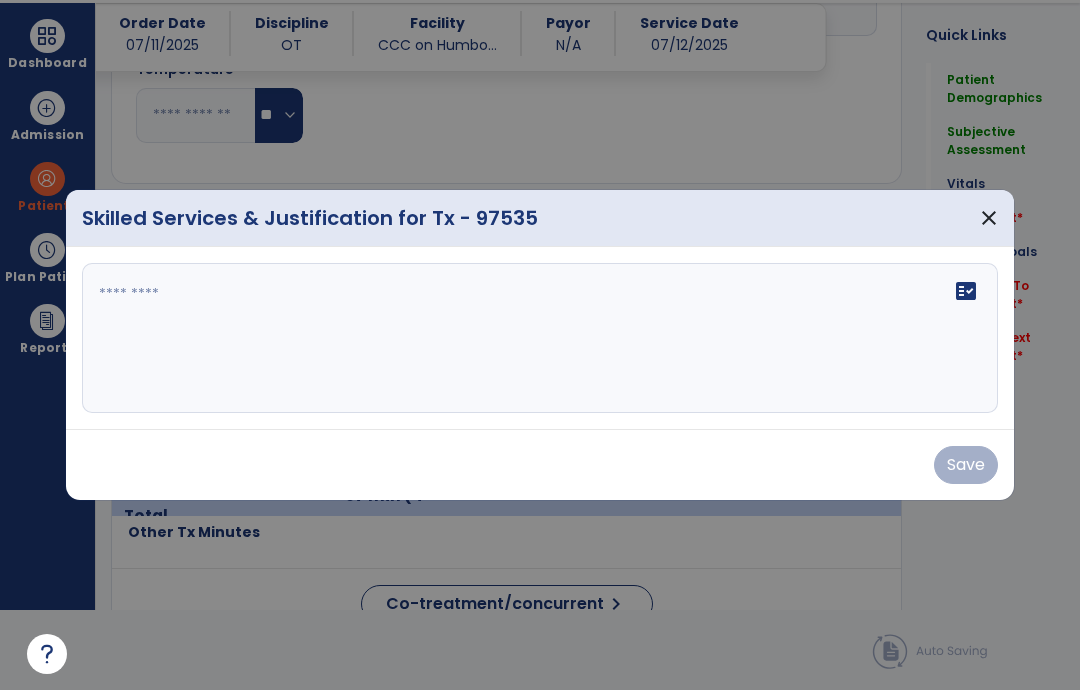 click on "fact_check" at bounding box center (540, 338) 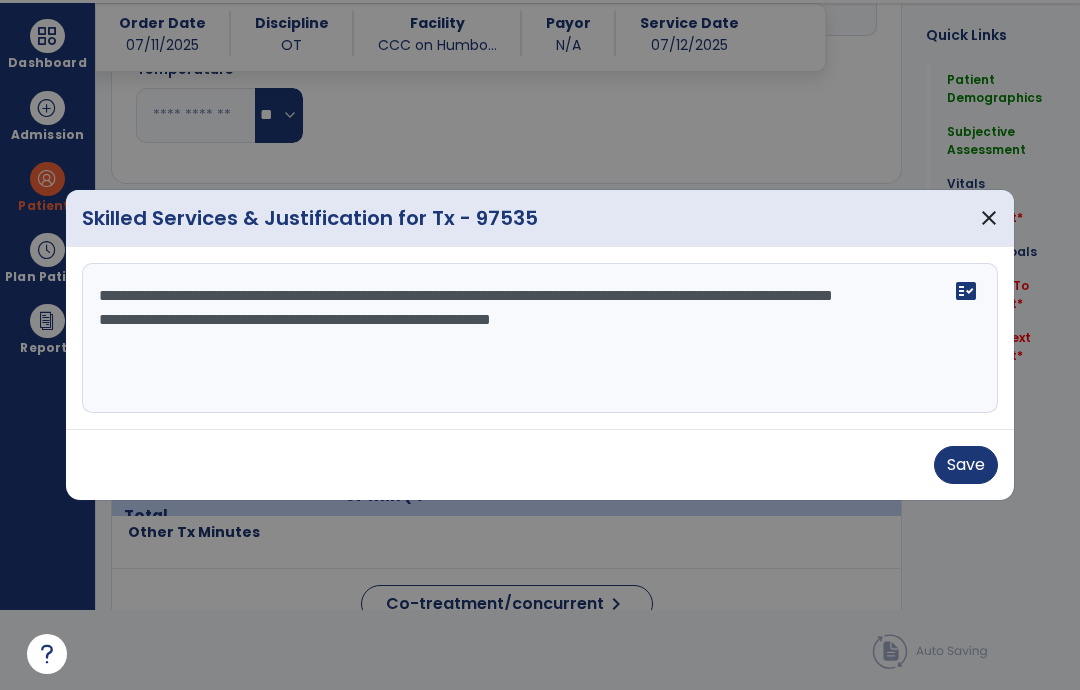 click on "**********" at bounding box center [540, 338] 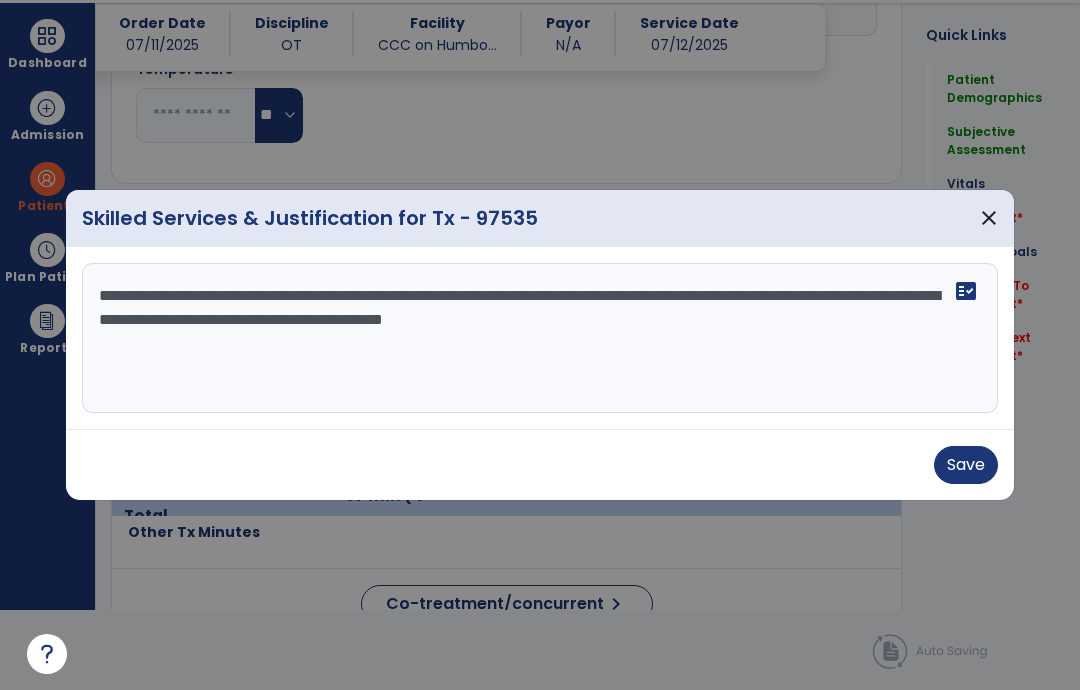 click on "**********" at bounding box center [540, 338] 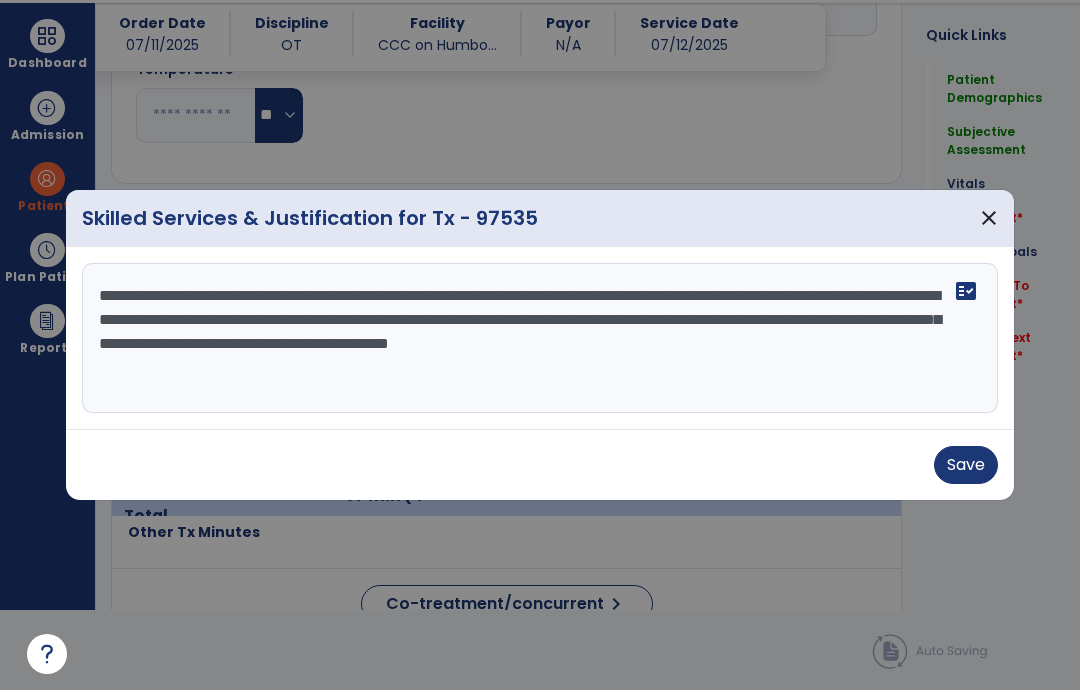 type on "**********" 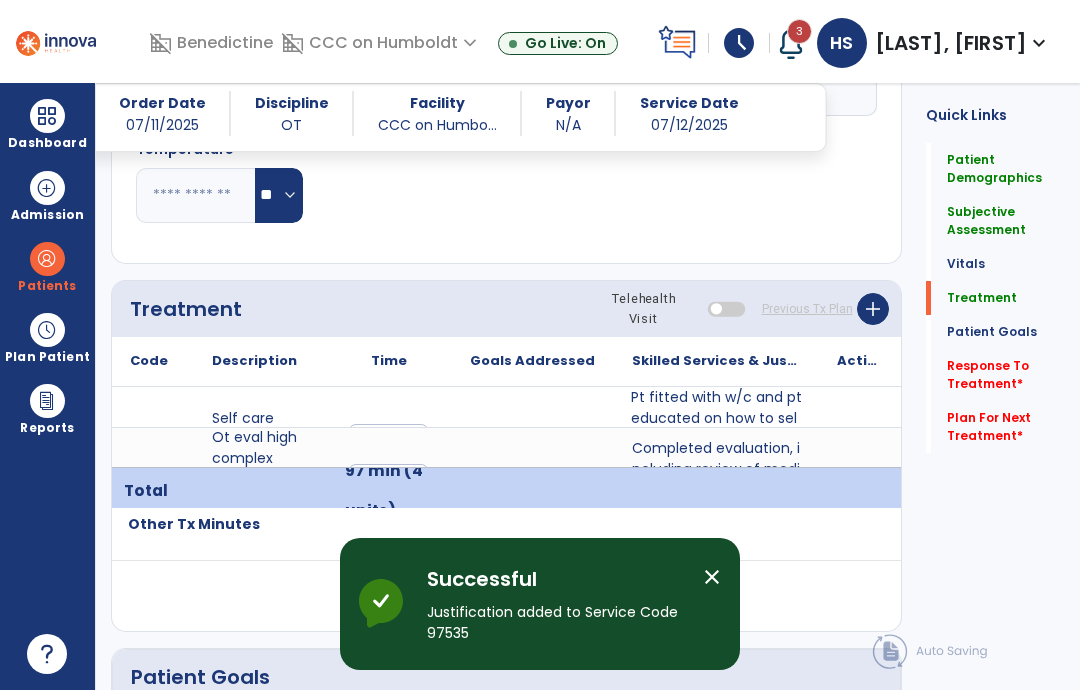 scroll, scrollTop: 80, scrollLeft: 0, axis: vertical 